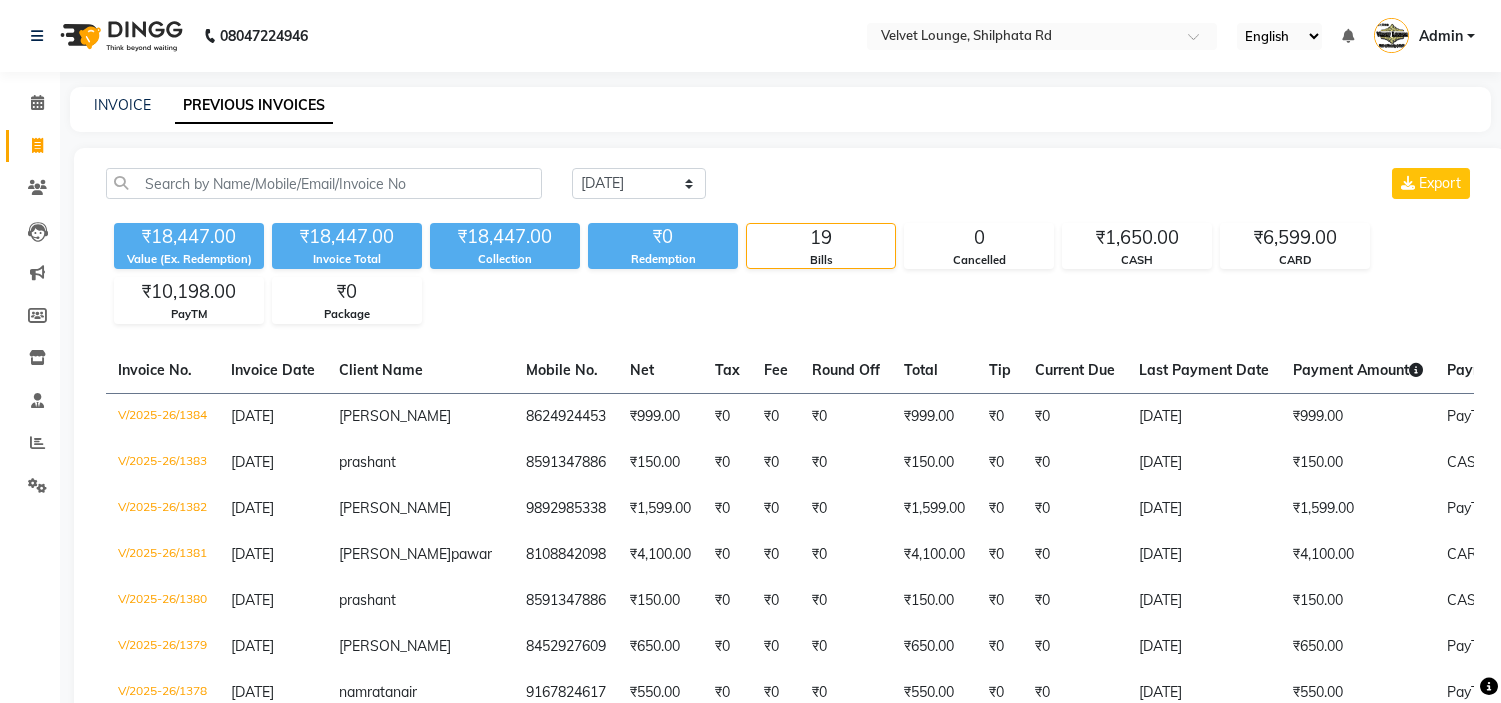 scroll, scrollTop: 0, scrollLeft: 0, axis: both 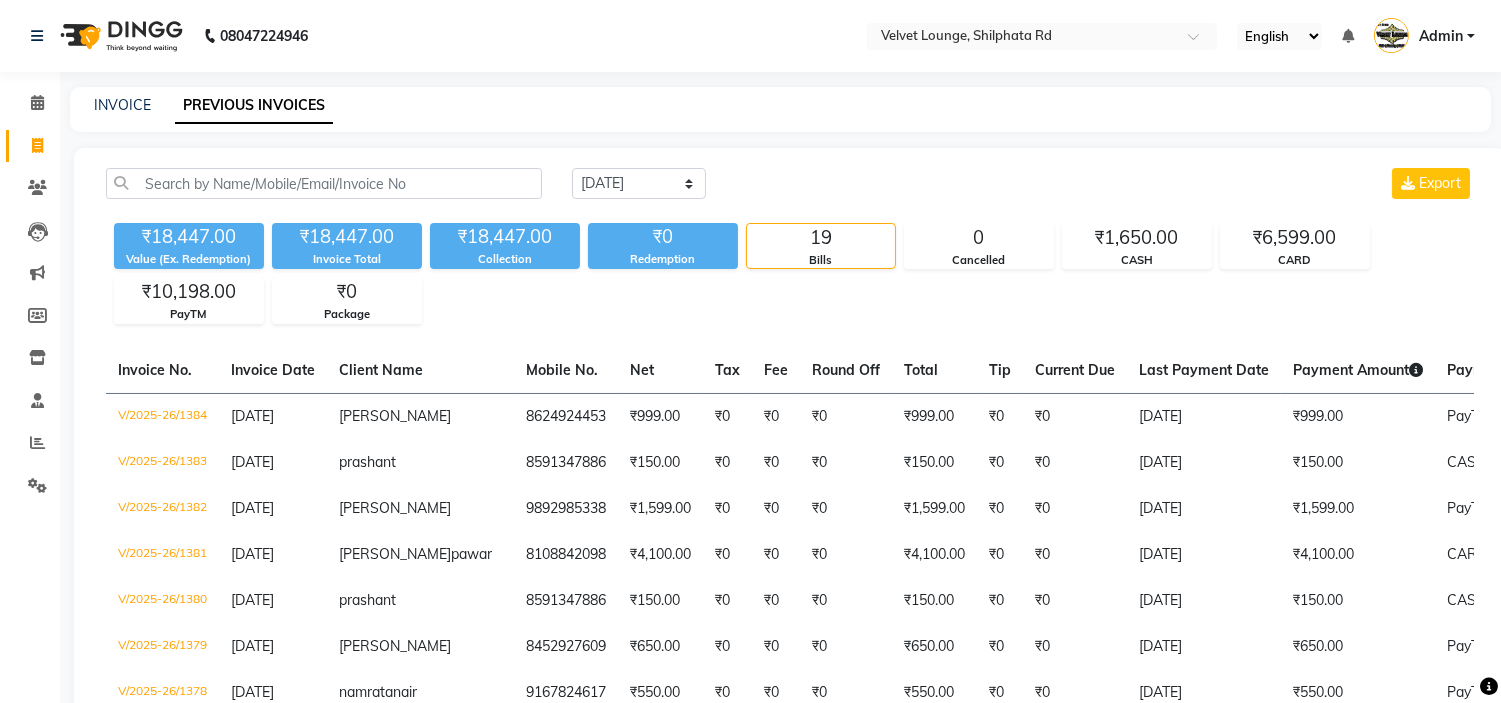 click on "Value (Ex. Redemption)" 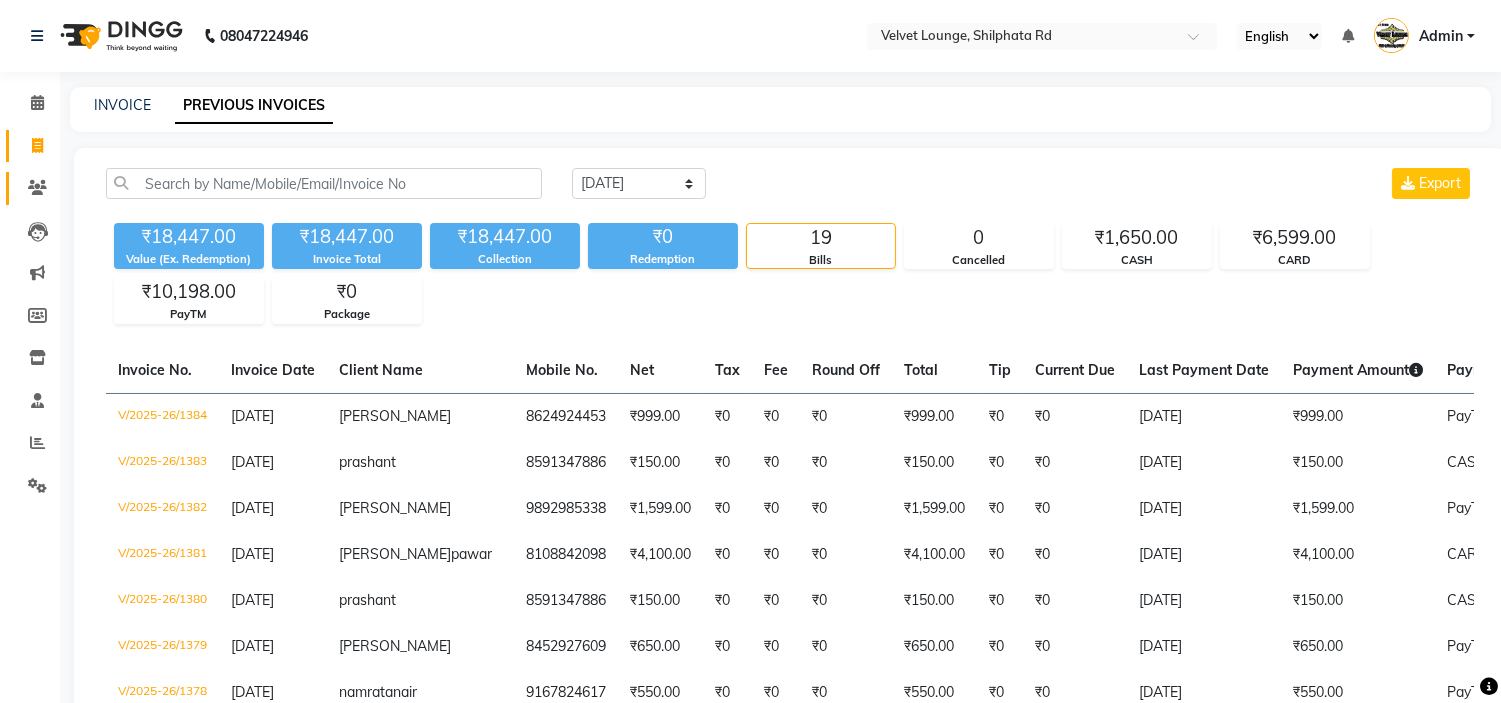 click on "Clients" 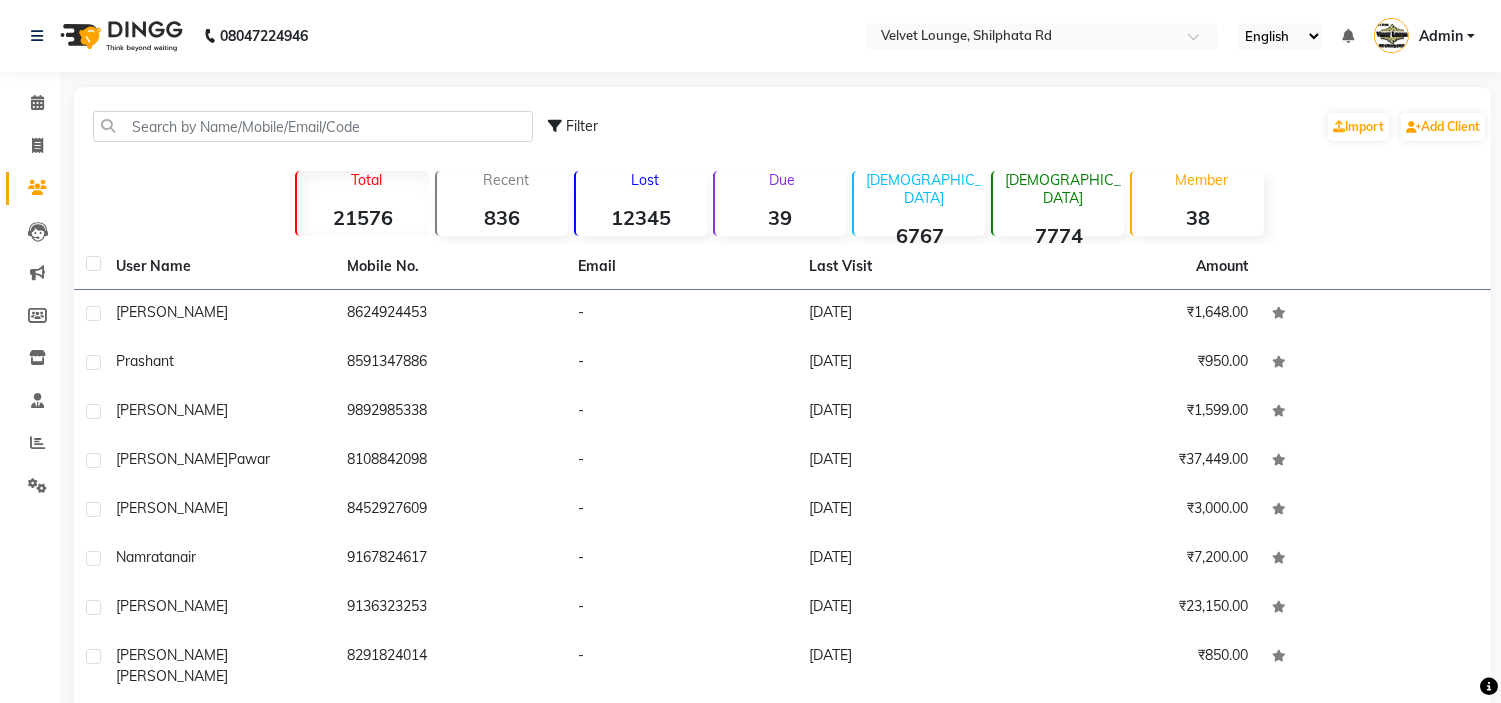 click on "Filter  Import   Add Client" 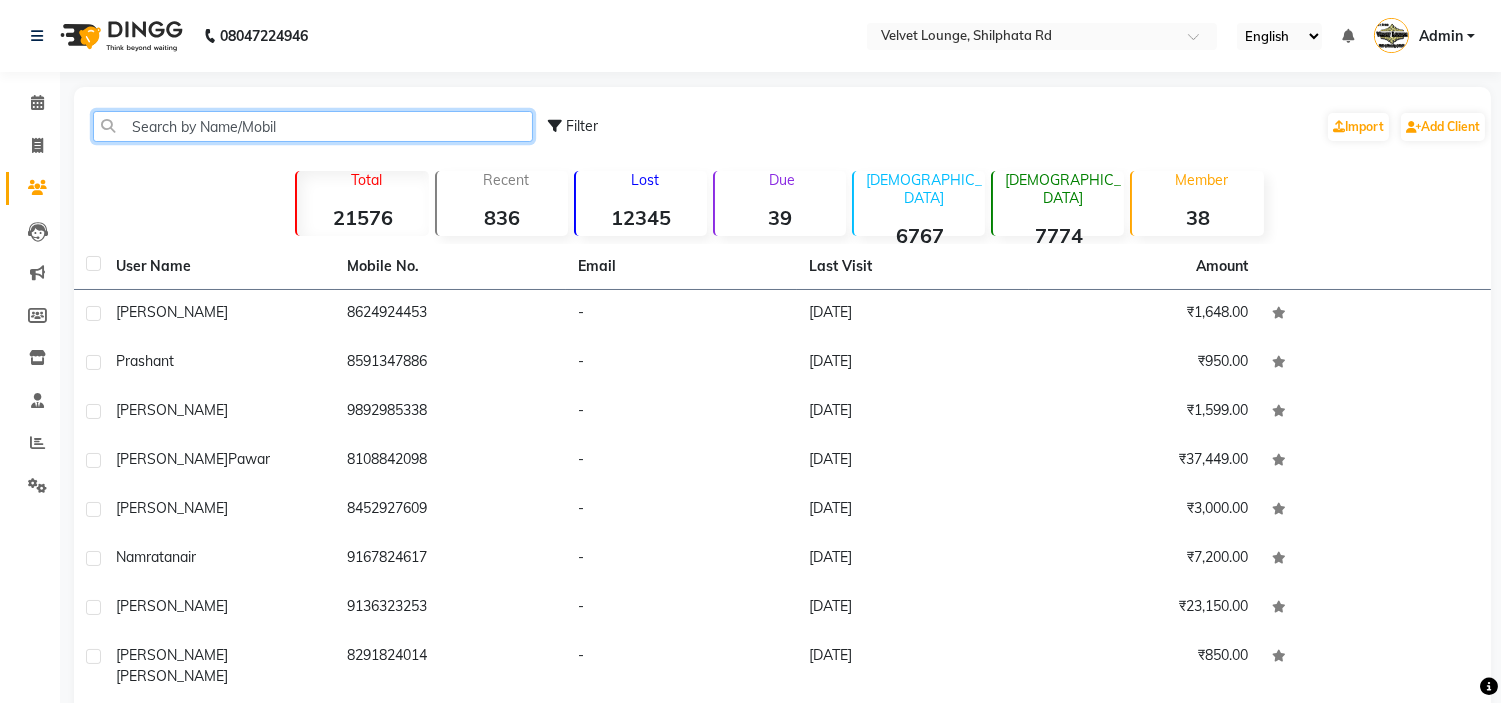 click on "Search by Name/Mobil" 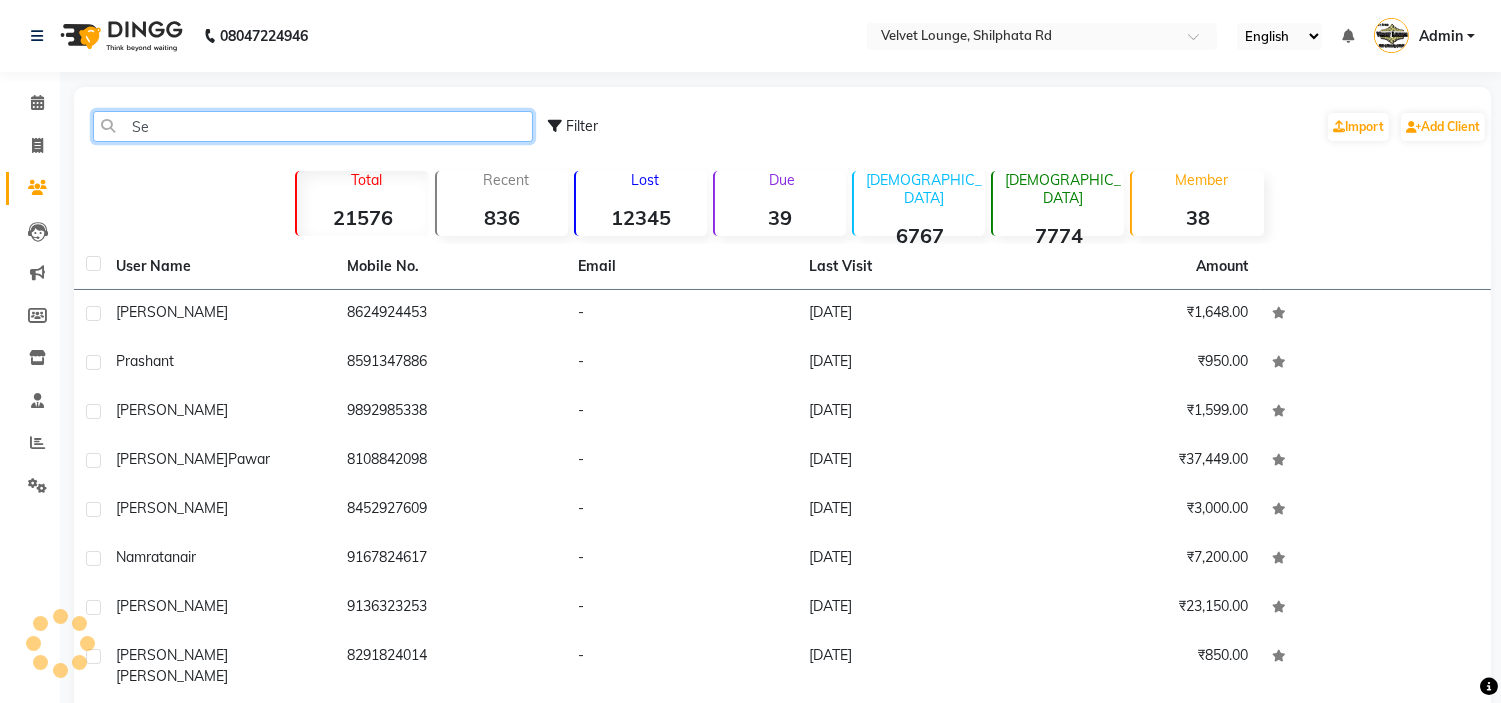 type on "S" 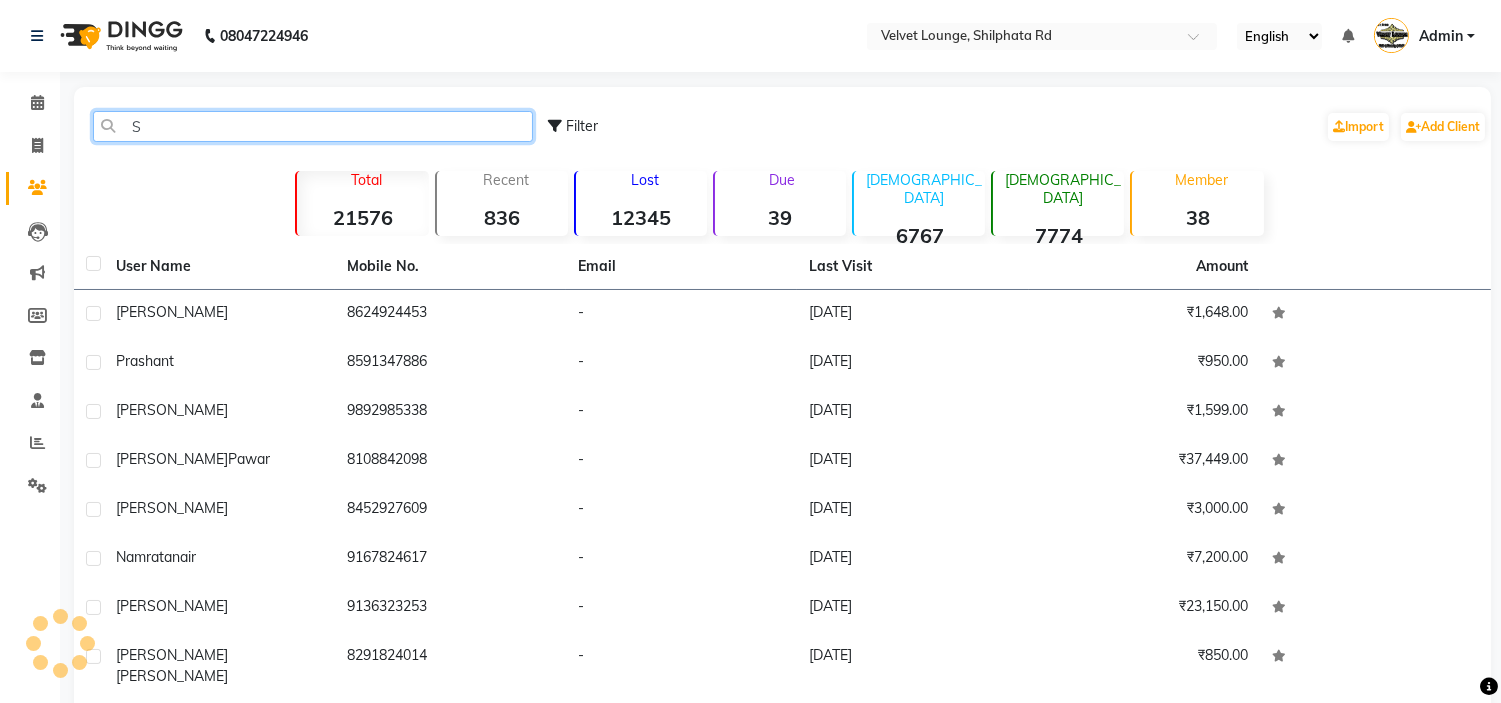 type 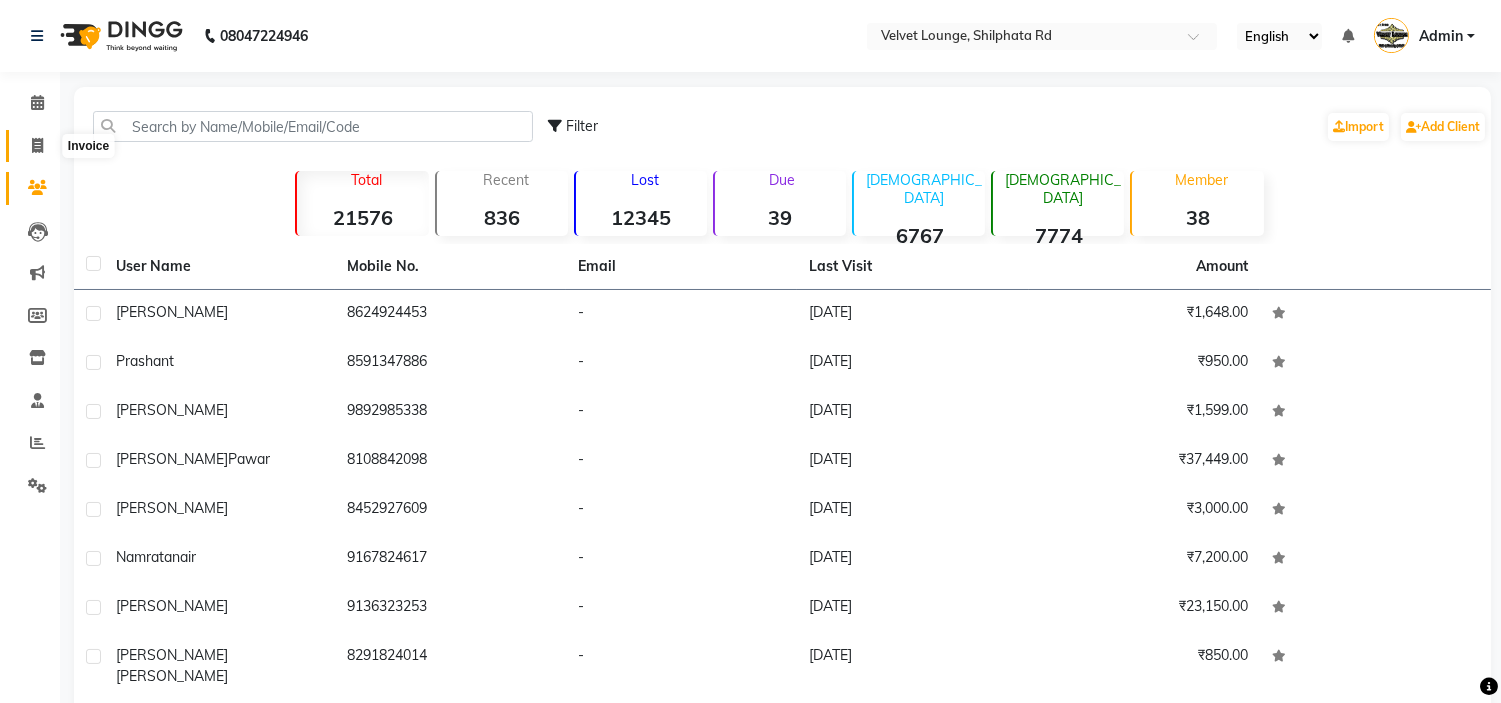 click 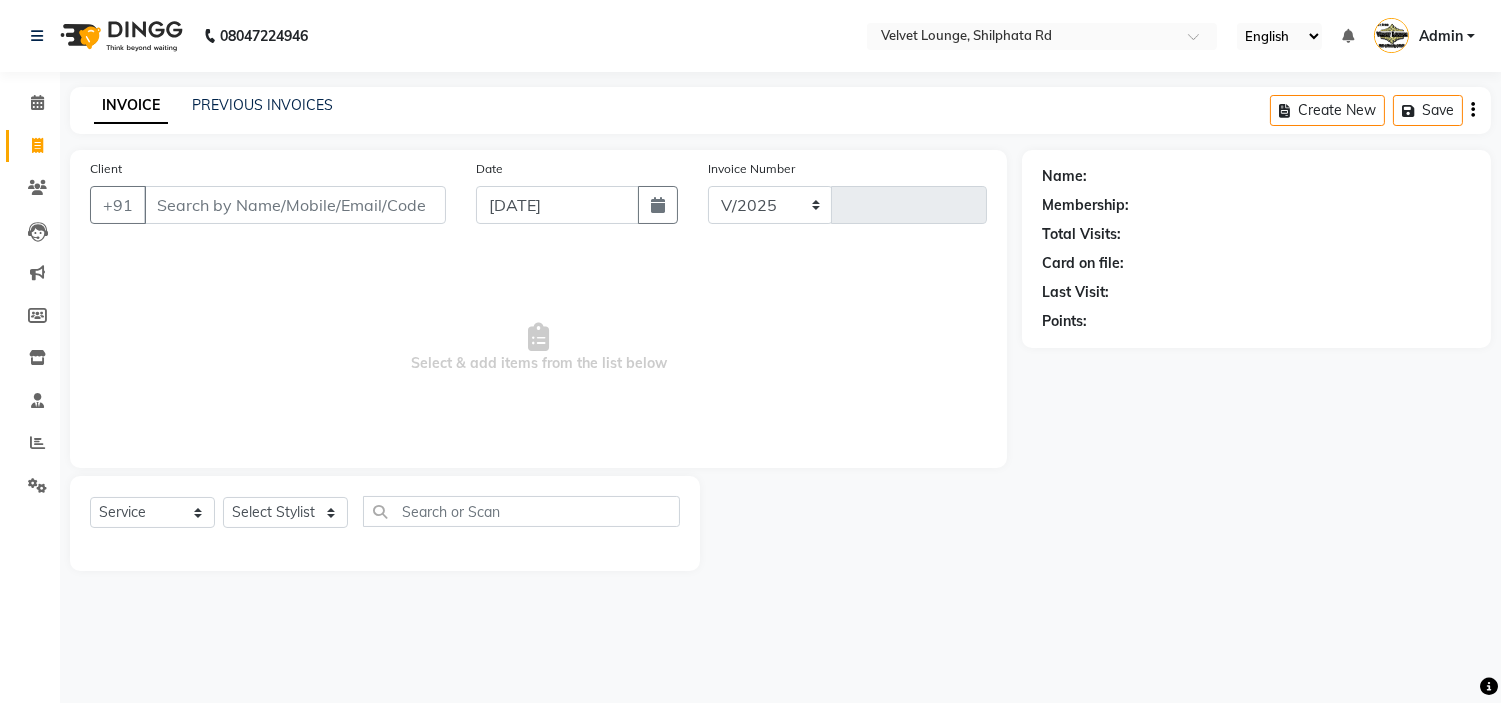 select on "122" 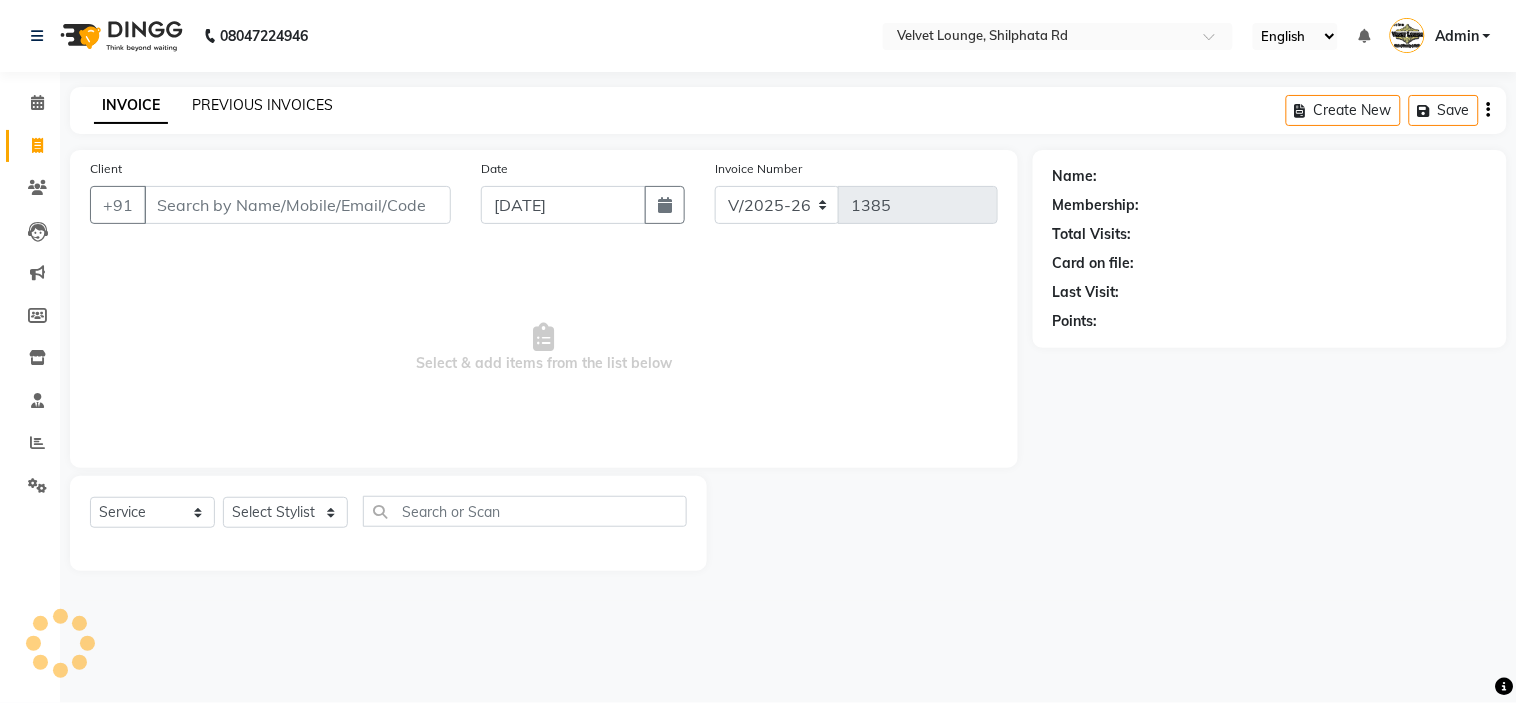 click on "PREVIOUS INVOICES" 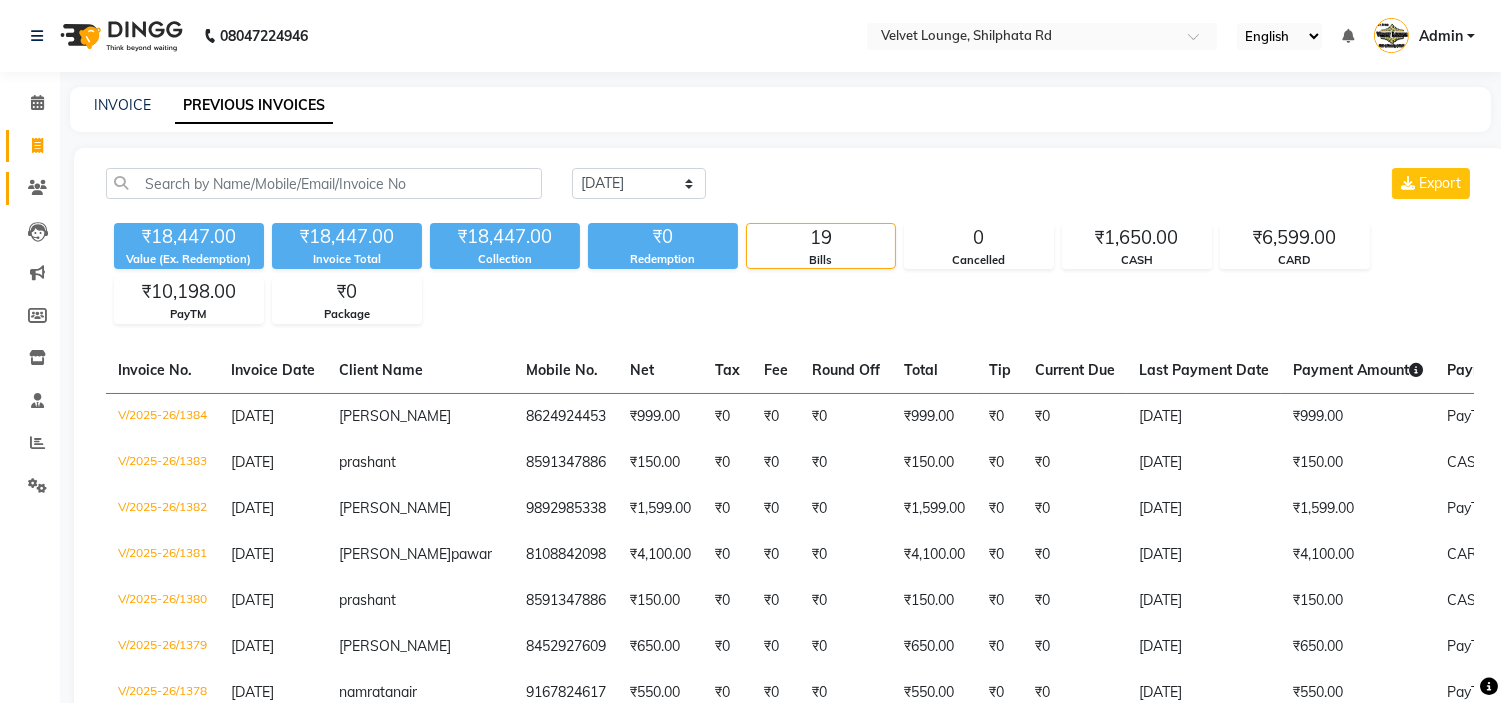 click on "Clients" 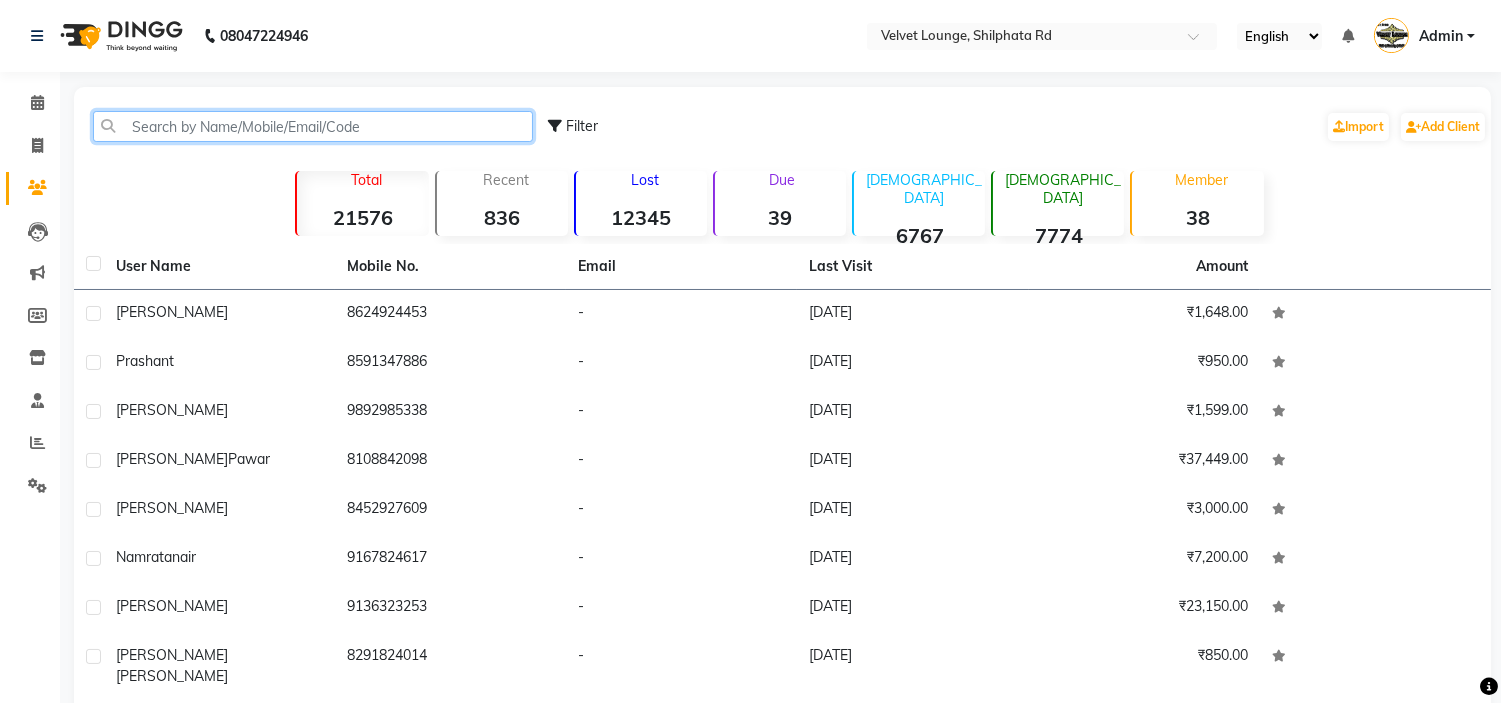 click 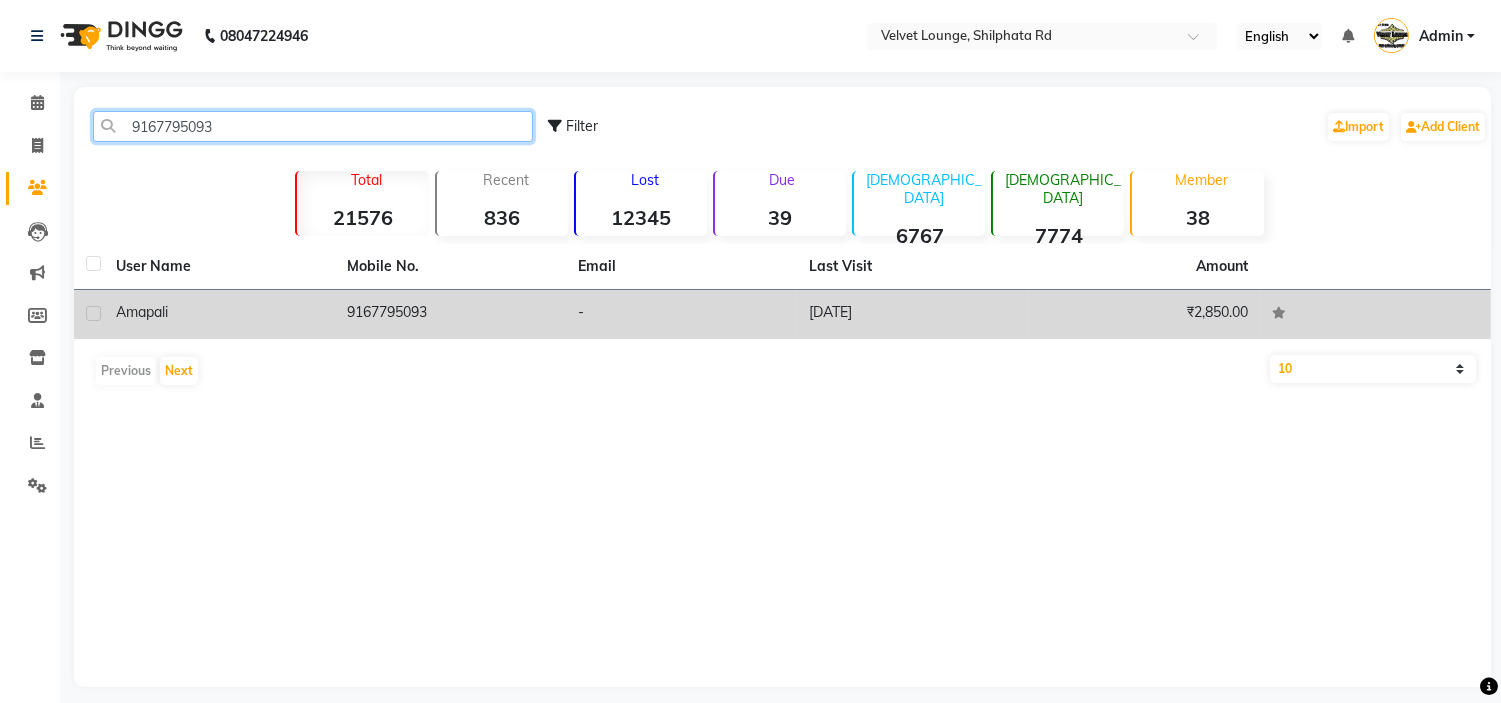 type on "9167795093" 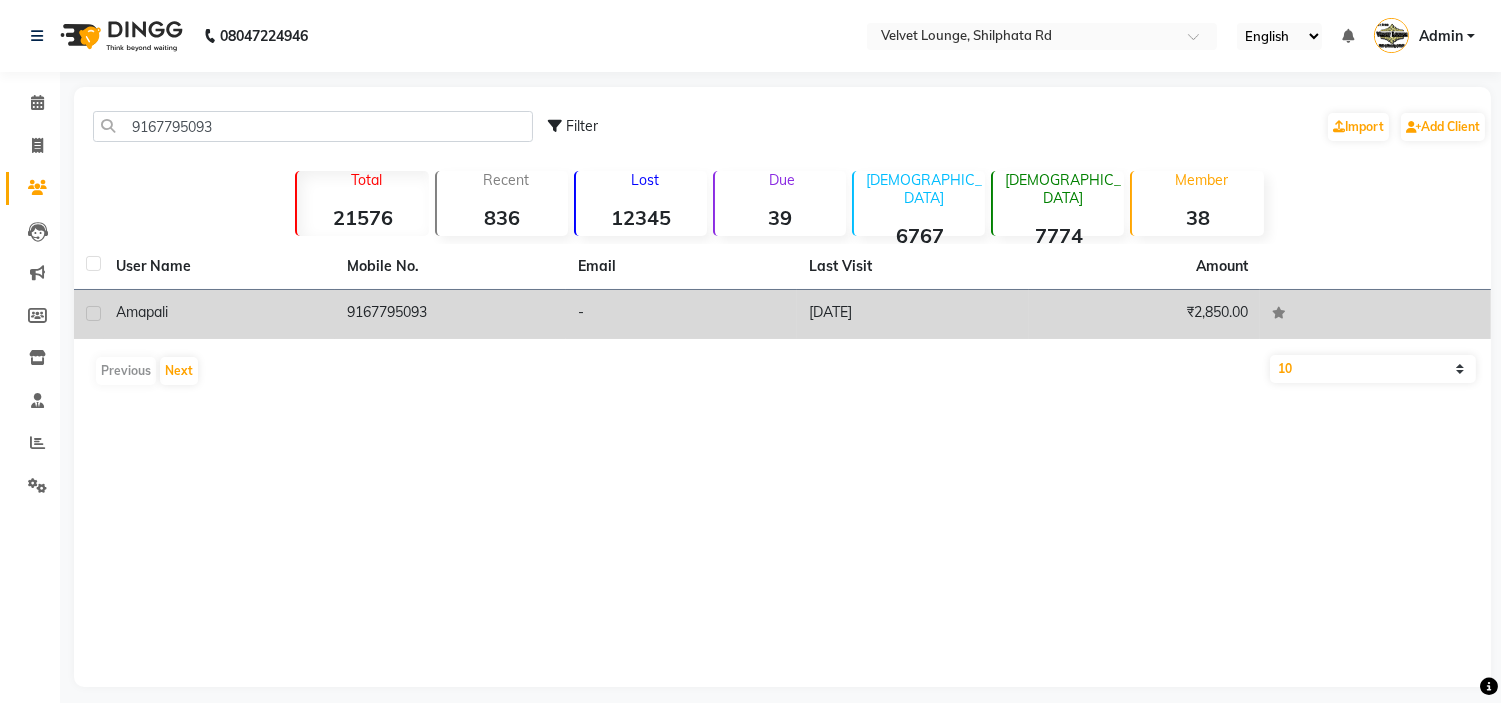 click on "9167795093" 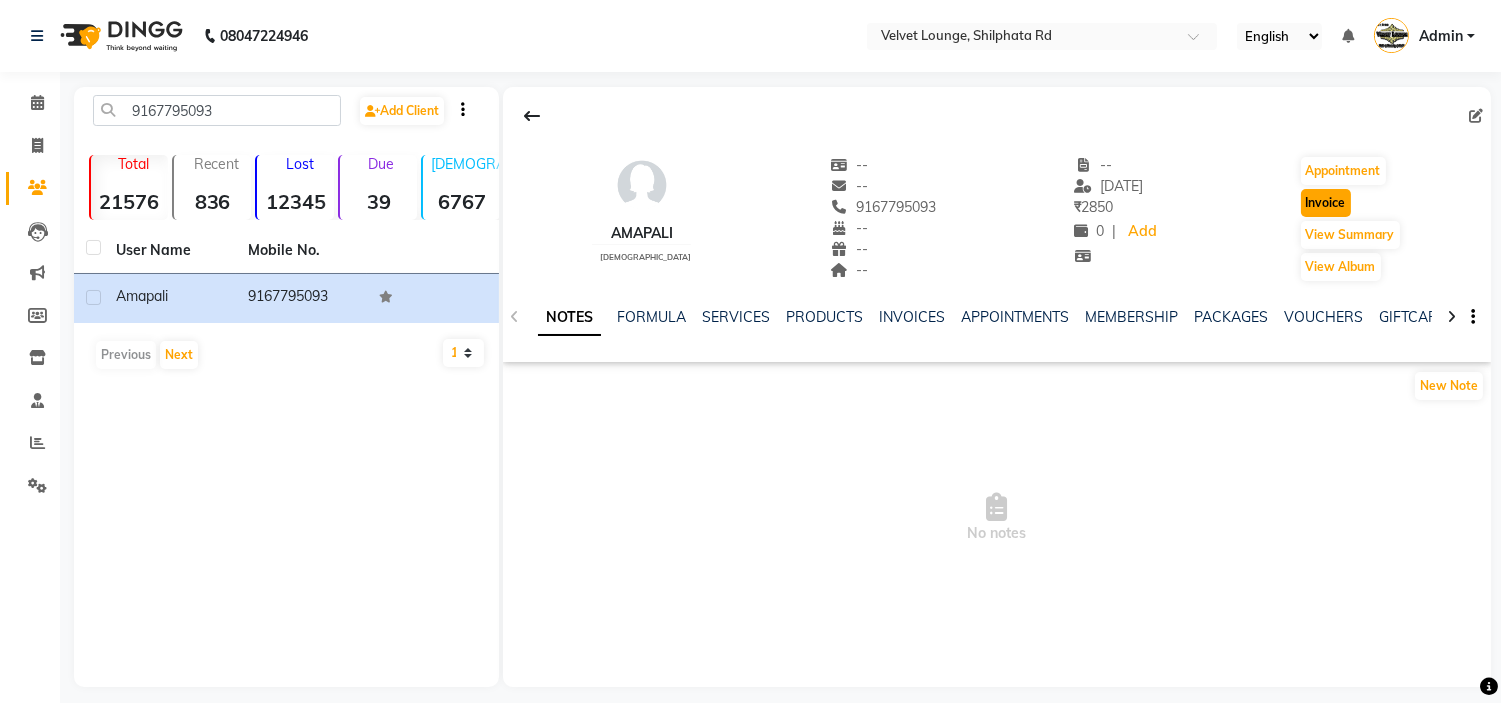 click on "Invoice" 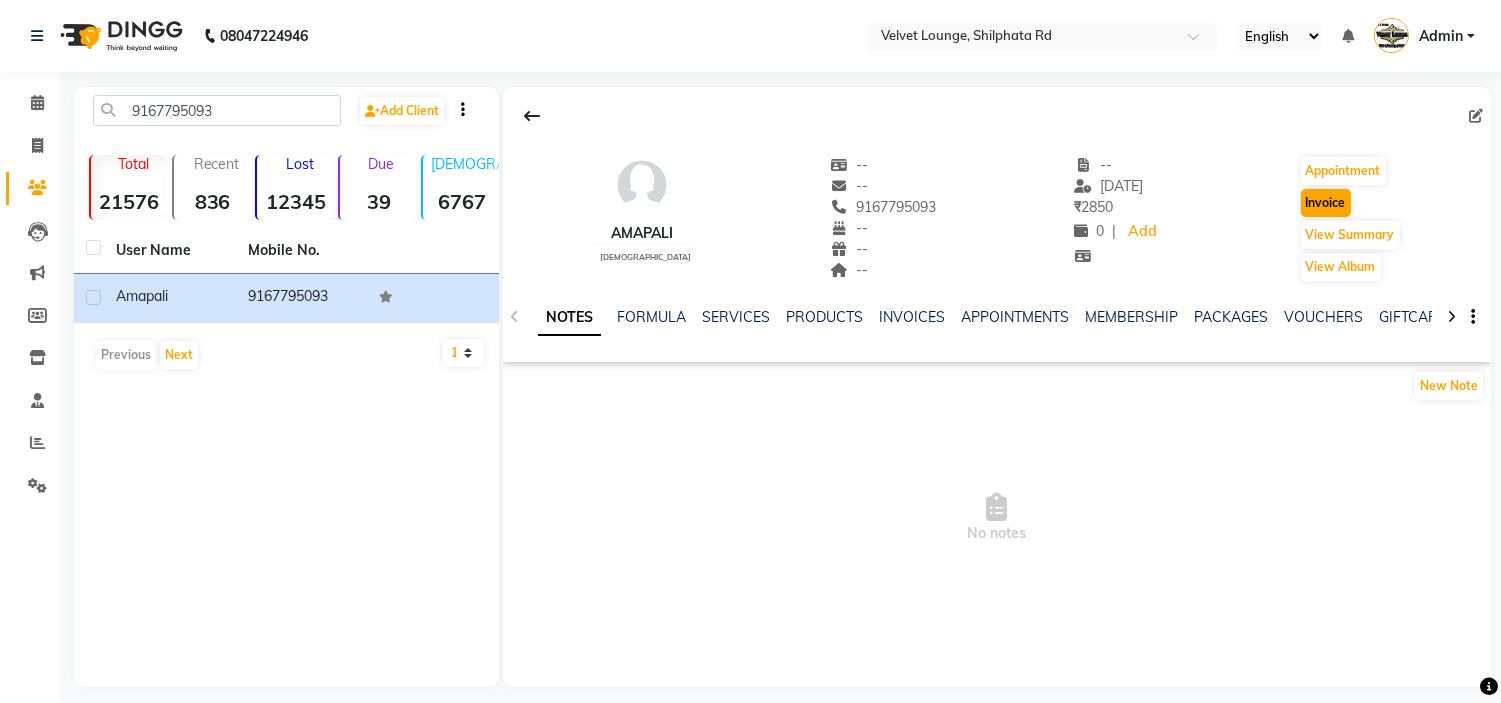 select on "122" 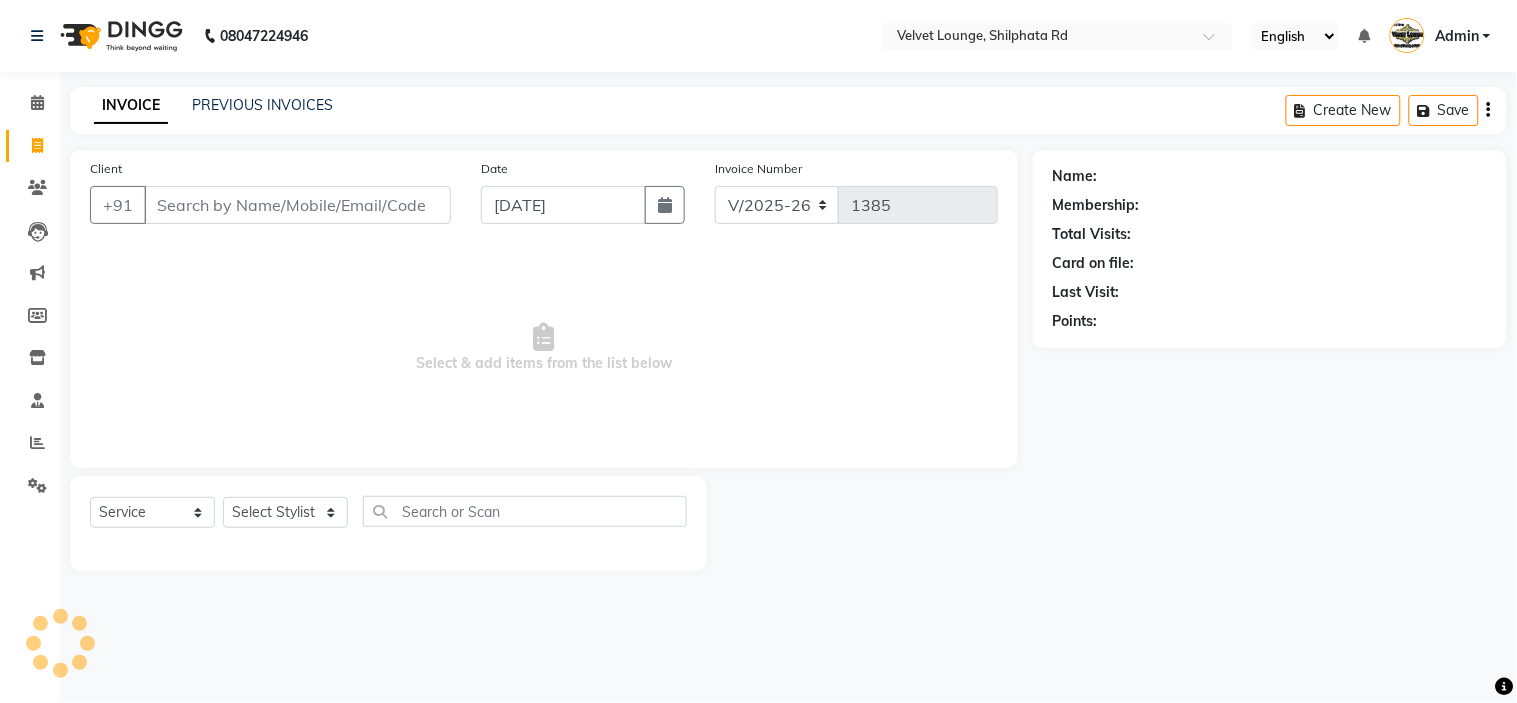 type on "9167795093" 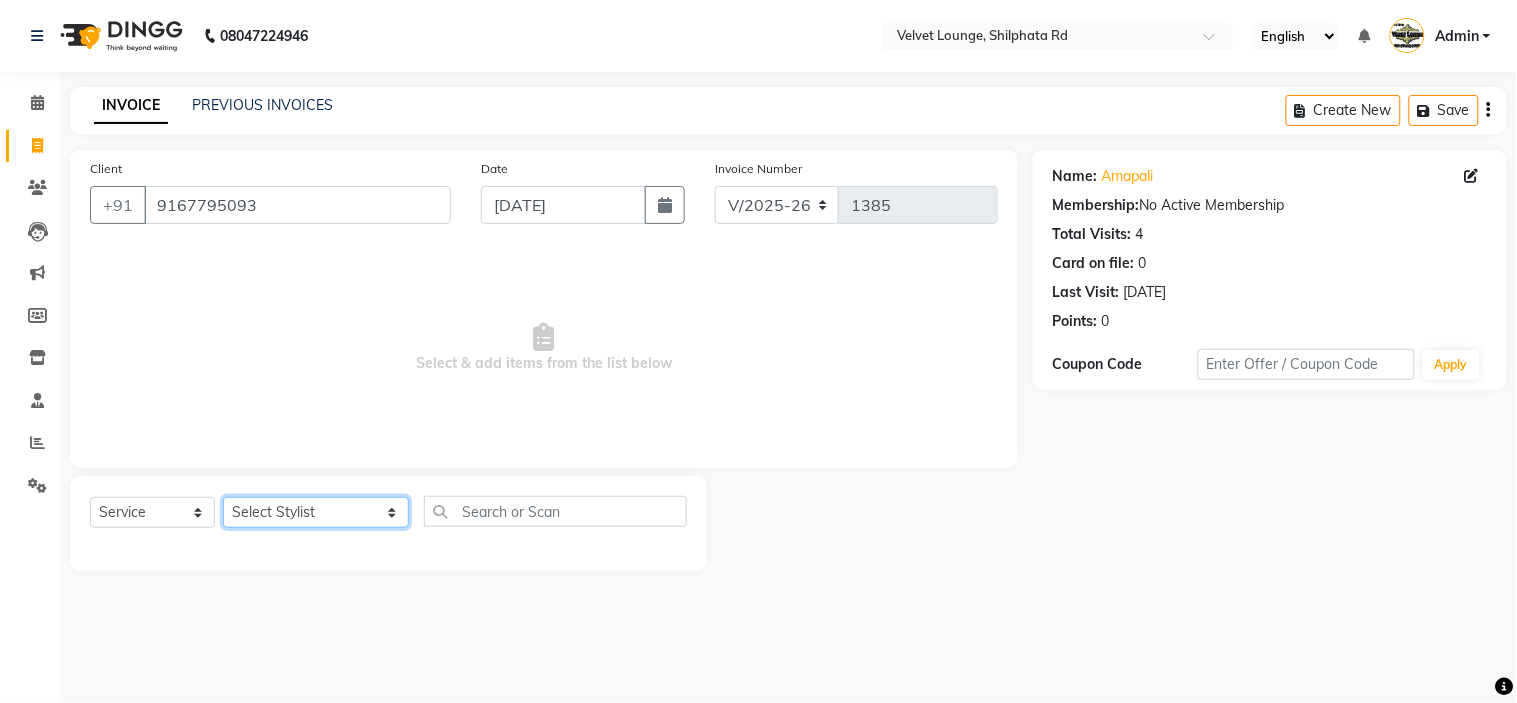 click on "Select Stylist aadil mohaMAD  aarif khan Abrar Ajay ajay jaishwal alam khan aman amit kumar  ANJALI SINGH Ashish singh ashwini palem  chandradeep DOLLY faizan siddique  fardeen shaikh Garima singh Gulshan jaya jyoti deepak chandaliya kalam karan  Madhu manish sir miraj khan  Mohmad Adnan Ansari mustakin neeta kumbhar neha tamatta pradnya rahul thakur RAZAK SALIM SAIKH rohit Rutuja SAHEER sahil khan salman mahomad imran  SALMA SHAIKH SAMEER KHAN sana santosh jaiswal saqib sayali shaddma  ansari shalu mehra shekhar bansode SHIVADURGA GANTAM shubham pal  shweta pandey varshita gurbani vishal shinde" 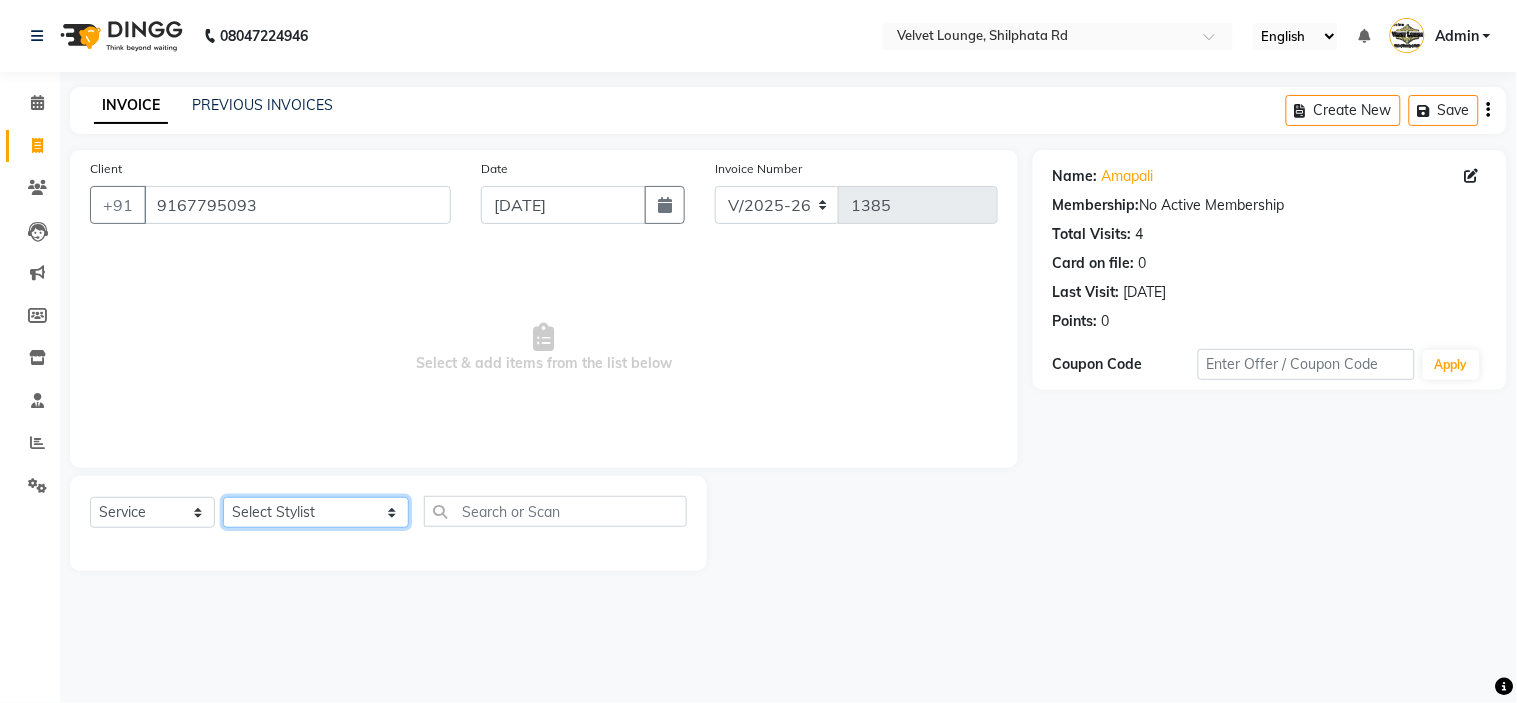 select on "83314" 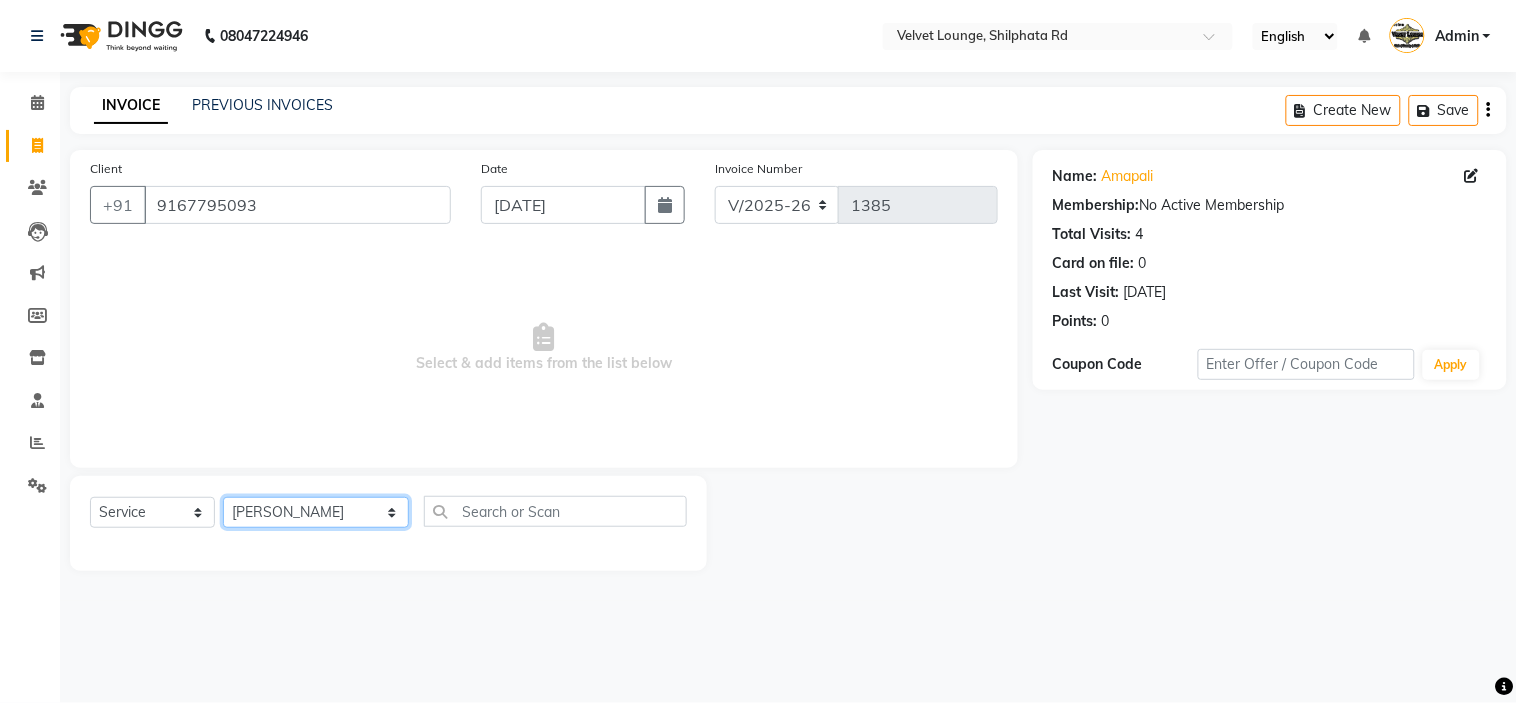 click on "Select Stylist aadil mohaMAD  aarif khan Abrar Ajay ajay jaishwal alam khan aman amit kumar  ANJALI SINGH Ashish singh ashwini palem  chandradeep DOLLY faizan siddique  fardeen shaikh Garima singh Gulshan jaya jyoti deepak chandaliya kalam karan  Madhu manish sir miraj khan  Mohmad Adnan Ansari mustakin neeta kumbhar neha tamatta pradnya rahul thakur RAZAK SALIM SAIKH rohit Rutuja SAHEER sahil khan salman mahomad imran  SALMA SHAIKH SAMEER KHAN sana santosh jaiswal saqib sayali shaddma  ansari shalu mehra shekhar bansode SHIVADURGA GANTAM shubham pal  shweta pandey varshita gurbani vishal shinde" 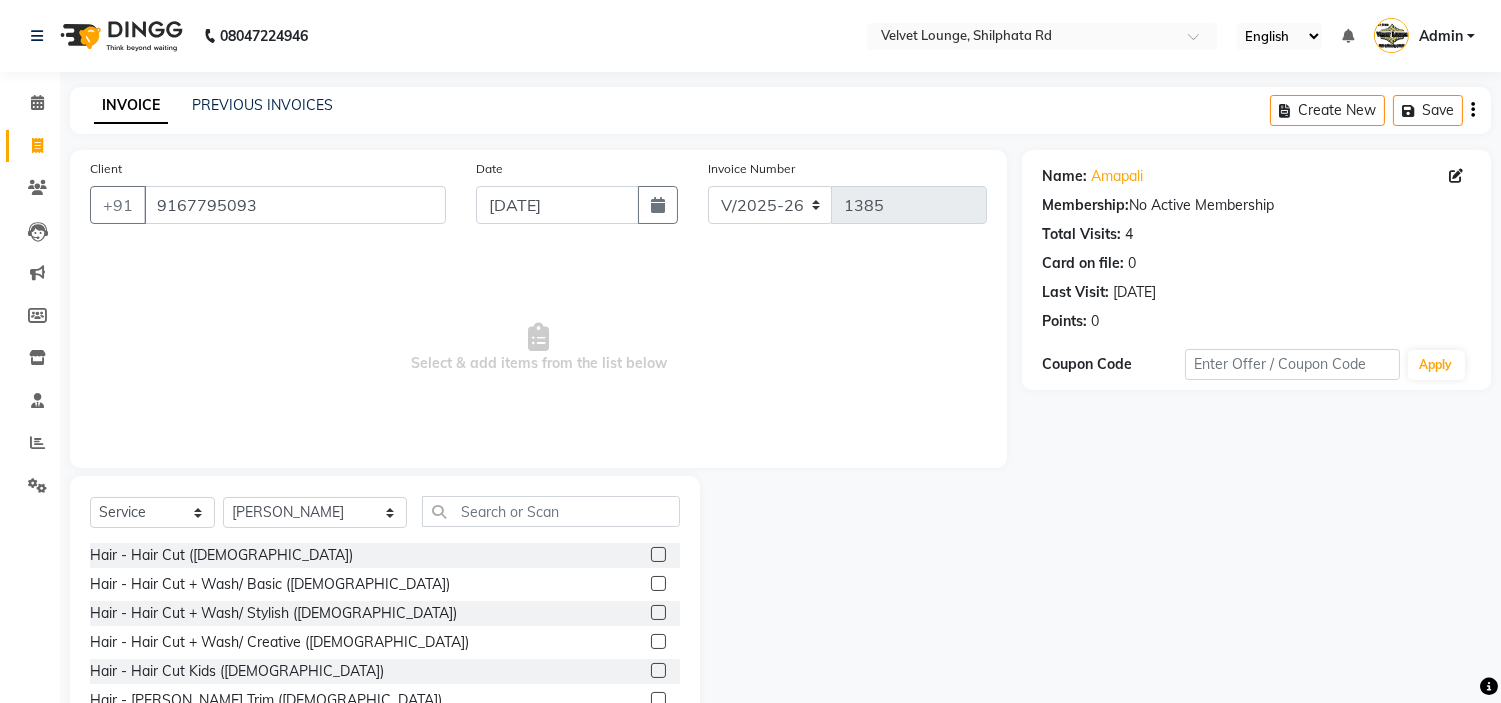 click on "Hair - Hair Cut (Male)  Hair - Hair Cut + Wash/ Basic (Male)  Hair - Hair Cut + Wash/ Stylish (Male)  Hair - Hair Cut + Wash/ Creative (Male)  Hair - Hair Cut Kids (Male)  Hair - Beard Trim (Male)  Hair - Clean Shave (Male)  Hair - Stylish Shave (Male)  Hair - Head Massage (Male)  Hair - Head Massage + Wash (Male)  Hair - Hair Spa (L) (Male)  Hair - Hair Spa (M) (Male)  Hair - Straightening (Male)  Hair - Keratin (Male)  Hair - Hair Cut / Fringe (Female)  Hair - Hair Cut / Basic (Female)  Hair - Hair Cut / Adv (Female)  Hair - Haircut / Creative (Female)  Hair - Hair Cut / Kids (Female)  Hair - Blow Dry/ Basic (Stret) (Female)  Hair - Blow Dry/ Adv (Female)  Hair - Hair Wash / Basic (Female)  Hair - Hair Wash / Loreal X Tenso (Female)  Hair - Hair Wash / Loreal Absolut Repair (Female)  Hair - Hair Wash / Color Protection (Female)  Hair - Hair Wash / Biolage Wash (Female)  Hair - Hair Wash / Keratin (Female)  Hair - Hair Iron (Female)  Hair - Hair Iron (B.S)  Hair - Hair Iron (Uw)  Hair - Hair Iron (Bw)" 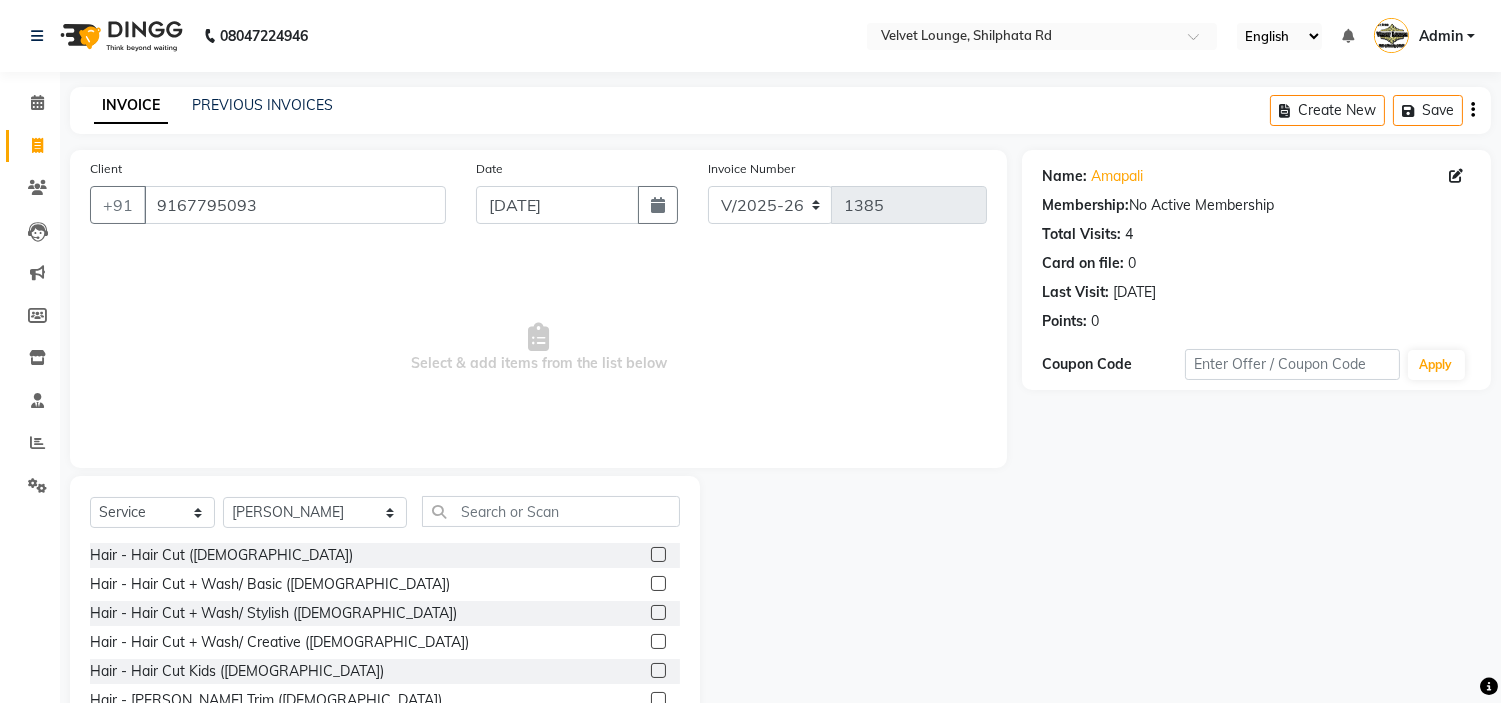 click 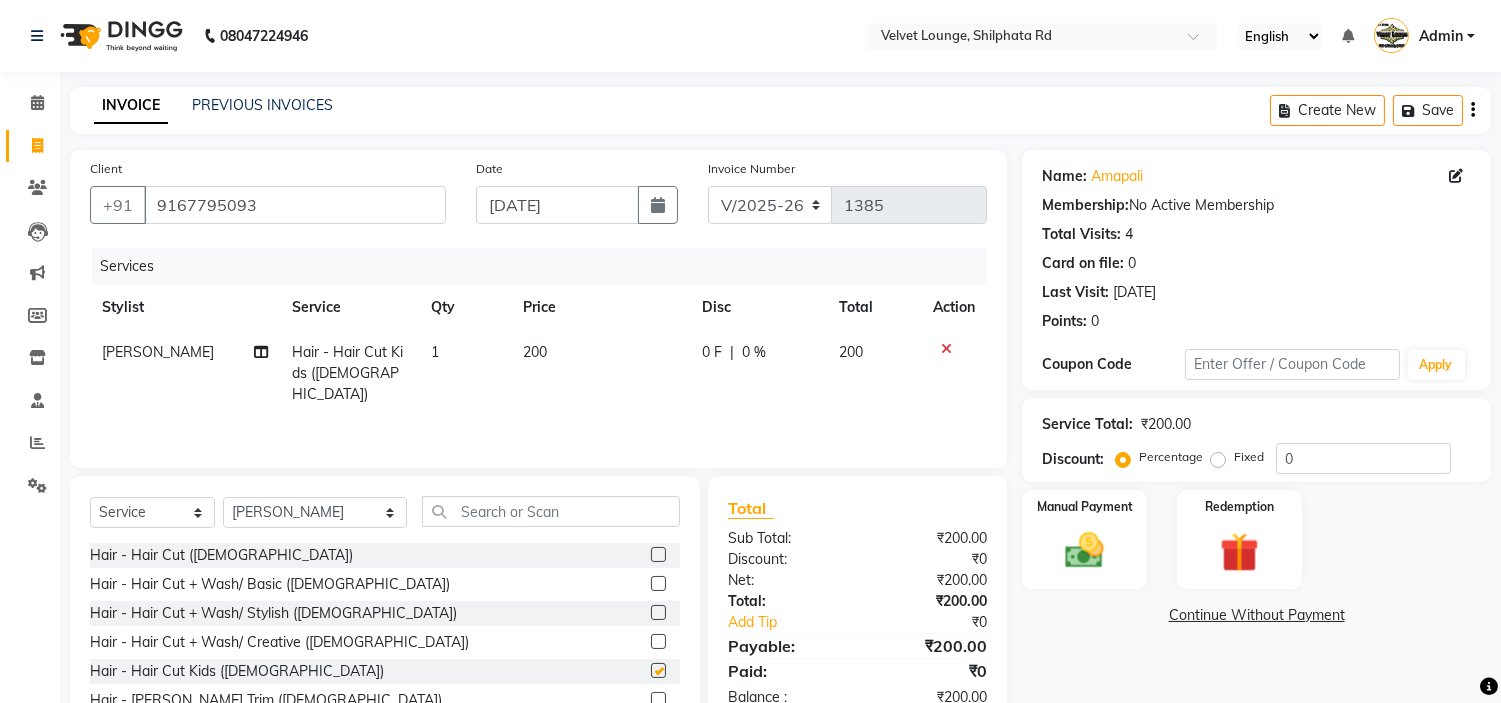 checkbox on "false" 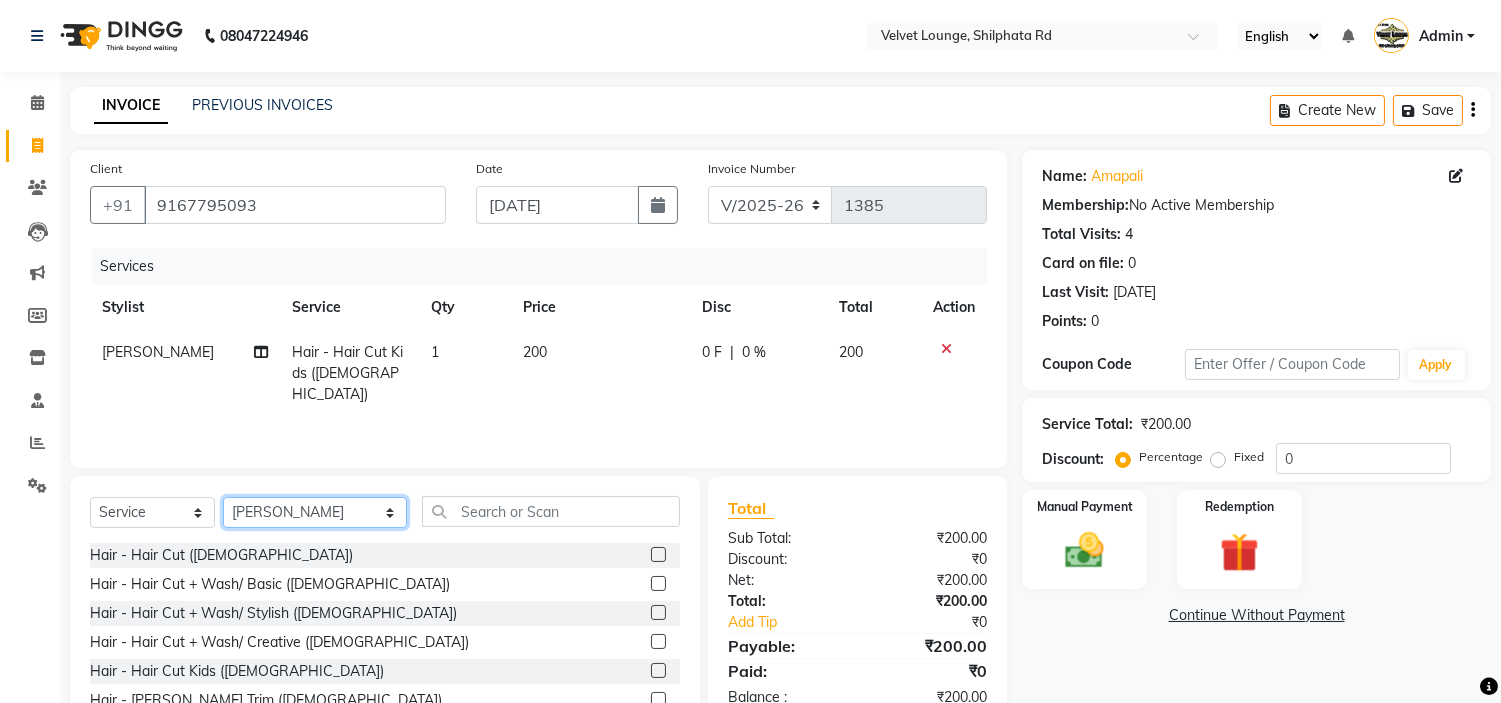 click on "Select Stylist aadil mohaMAD  aarif khan Abrar Ajay ajay jaishwal alam khan aman amit kumar  ANJALI SINGH Ashish singh ashwini palem  chandradeep DOLLY faizan siddique  fardeen shaikh Garima singh Gulshan jaya jyoti deepak chandaliya kalam karan  Madhu manish sir miraj khan  Mohmad Adnan Ansari mustakin neeta kumbhar neha tamatta pradnya rahul thakur RAZAK SALIM SAIKH rohit Rutuja SAHEER sahil khan salman mahomad imran  SALMA SHAIKH SAMEER KHAN sana santosh jaiswal saqib sayali shaddma  ansari shalu mehra shekhar bansode SHIVADURGA GANTAM shubham pal  shweta pandey varshita gurbani vishal shinde" 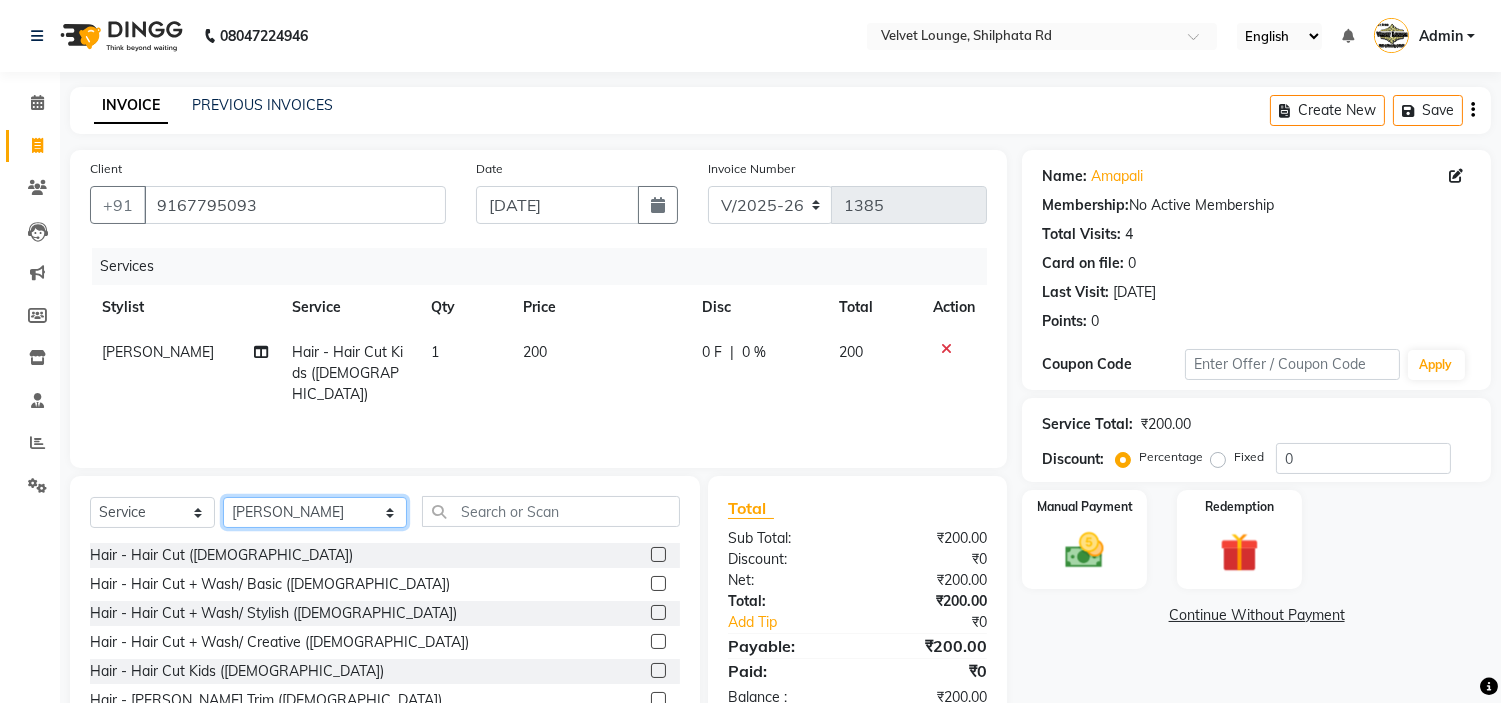 select on "8289" 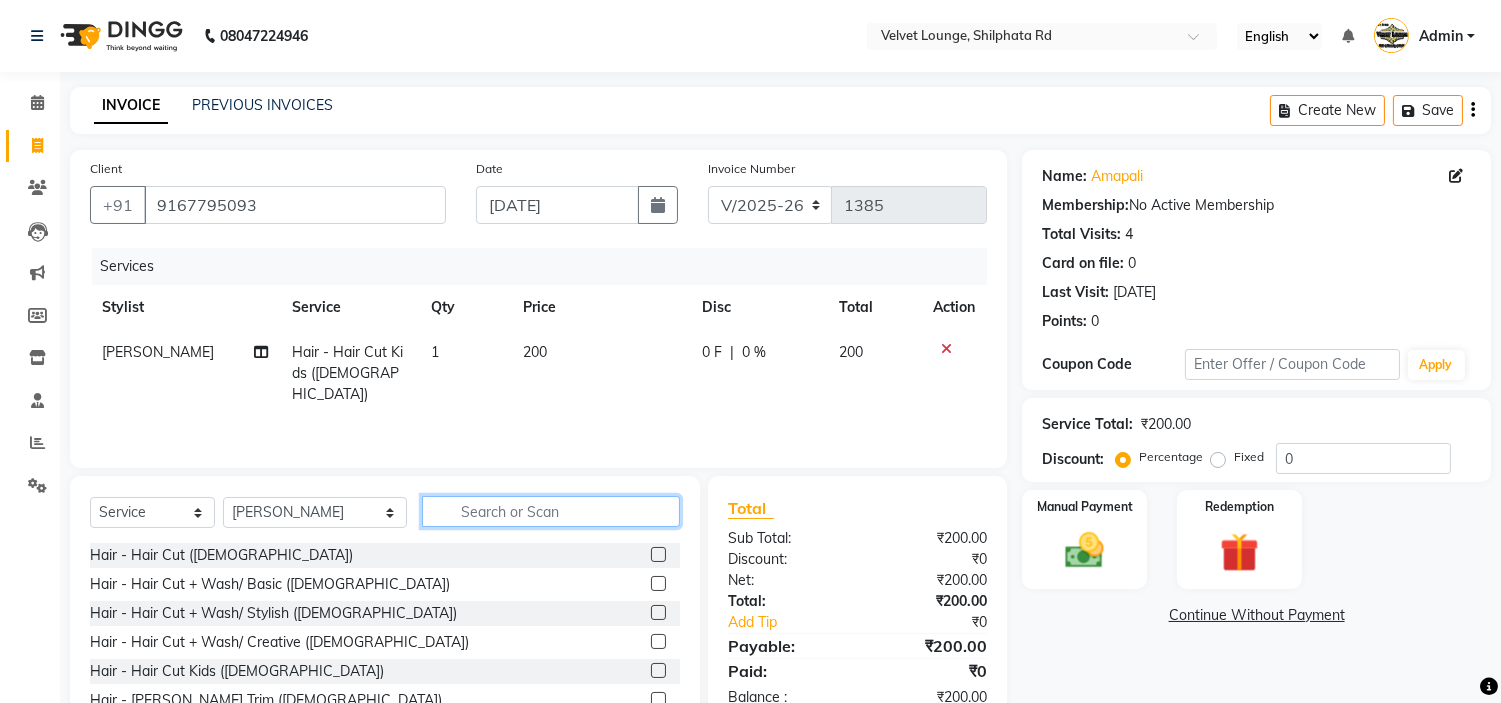 click 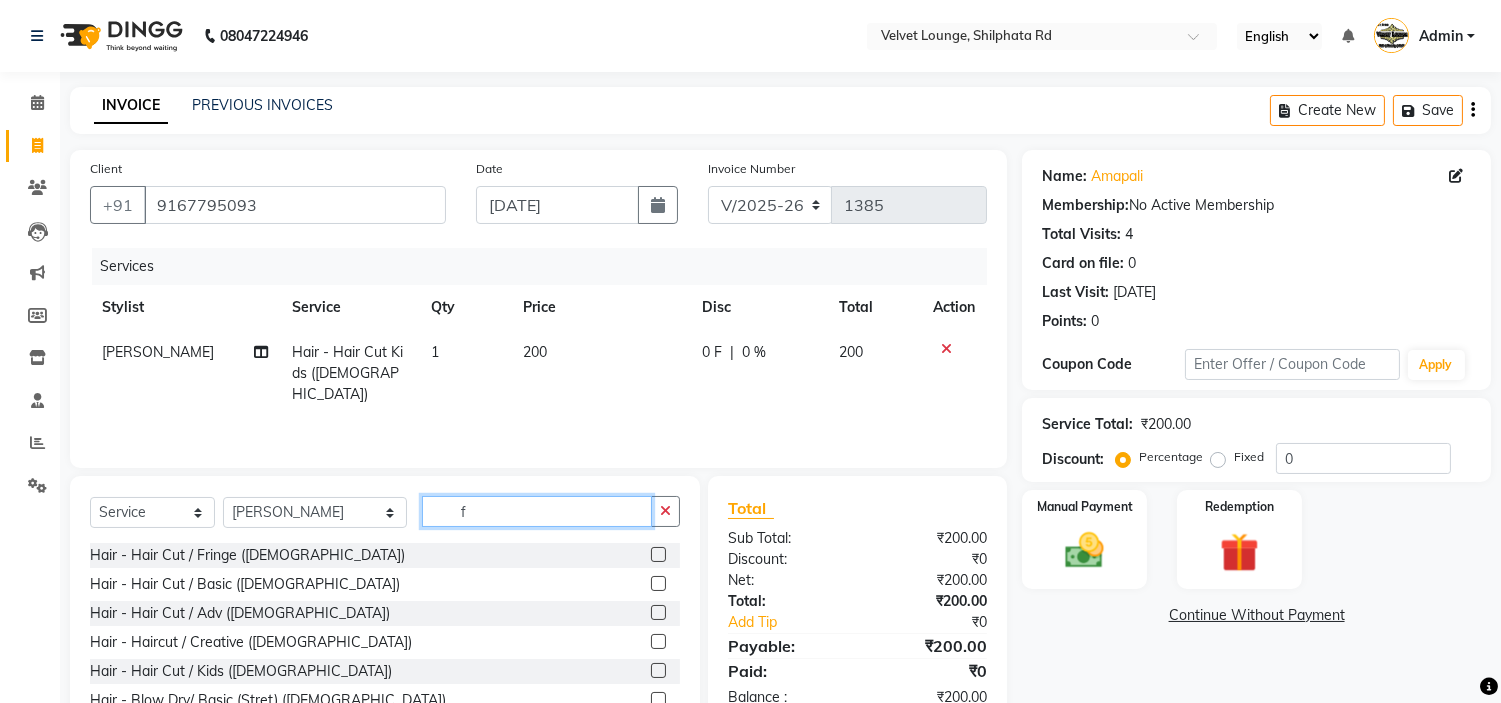 type on "f" 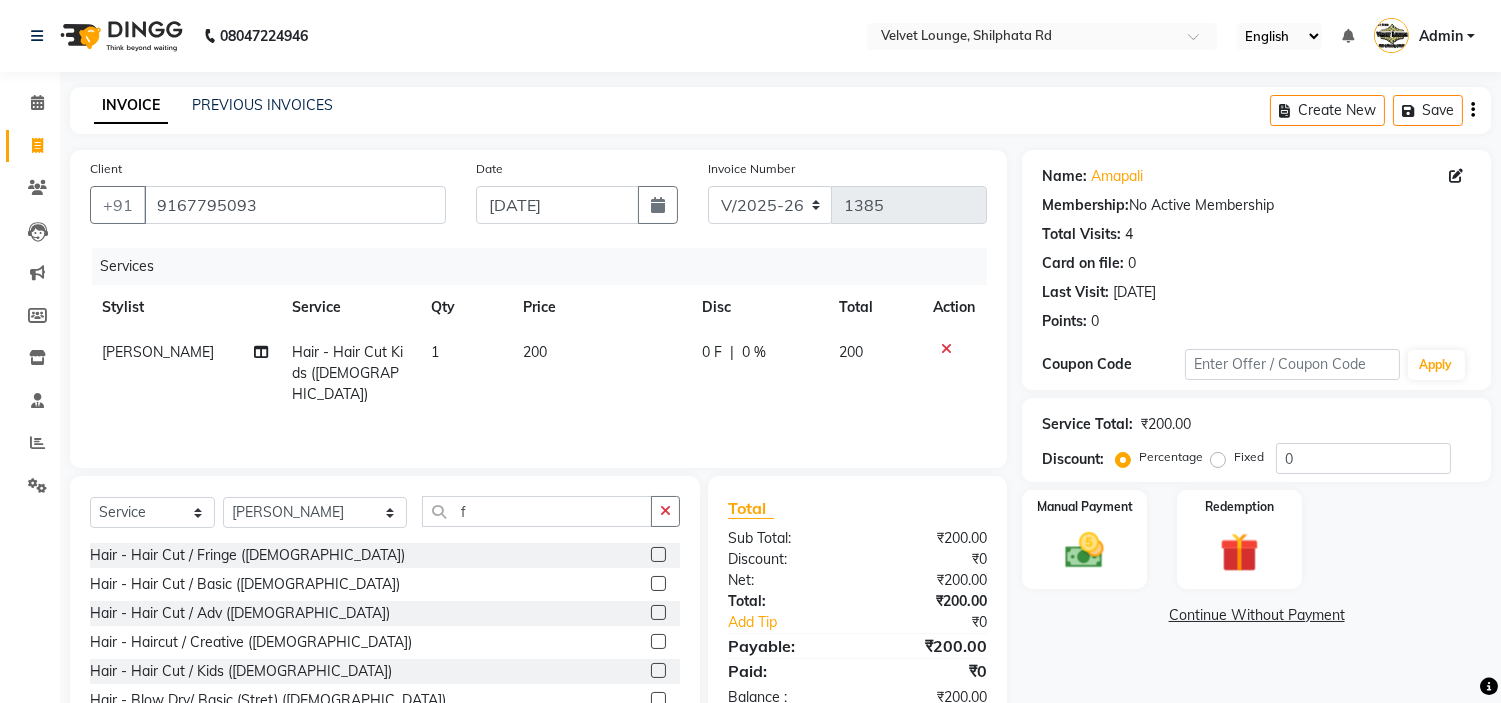 click 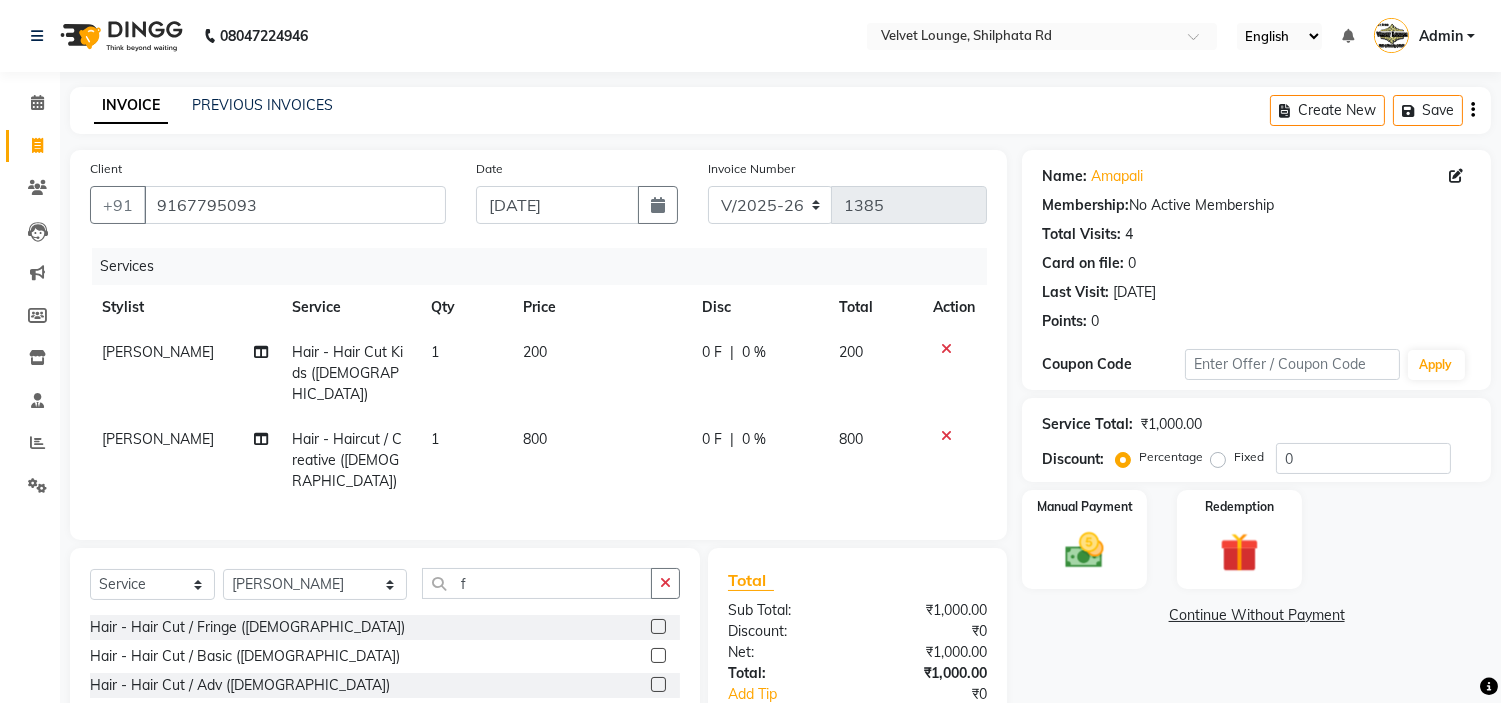 checkbox on "false" 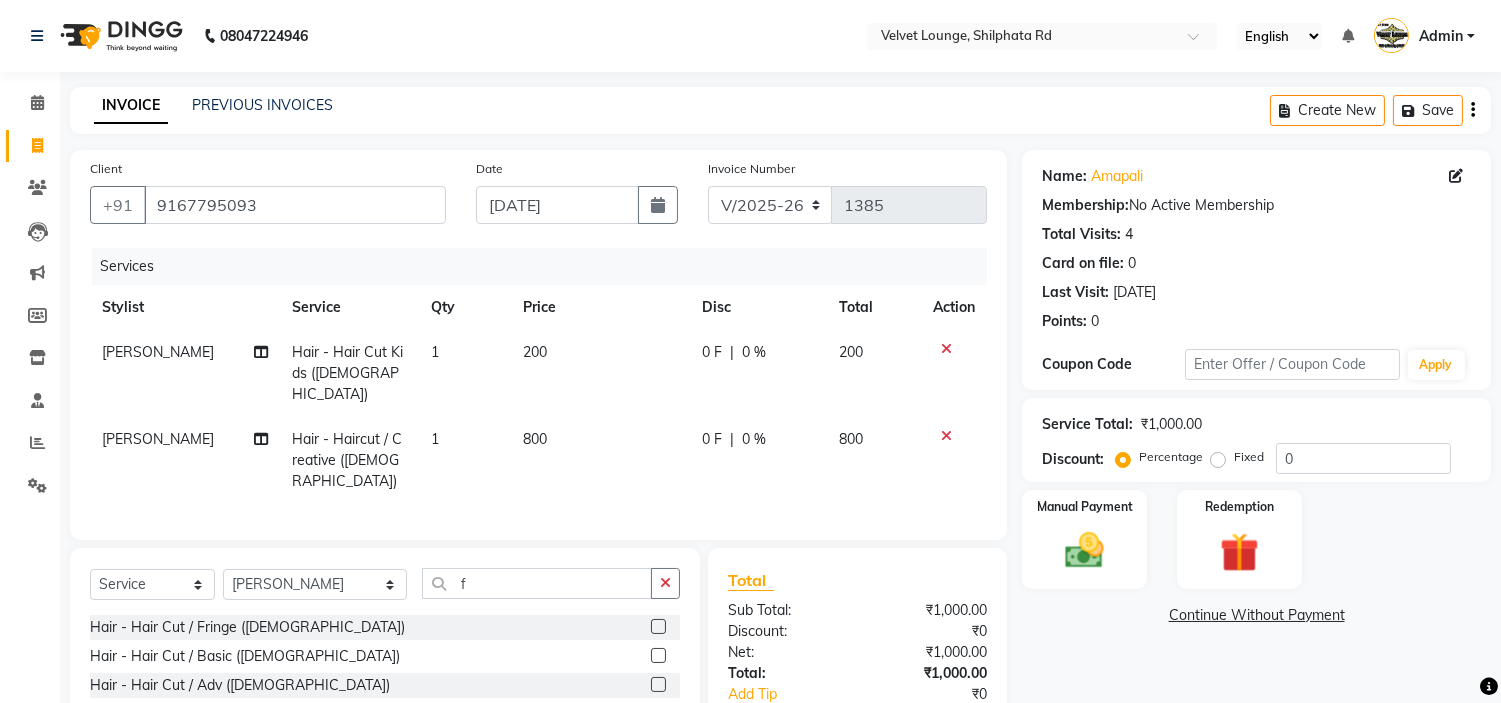 click 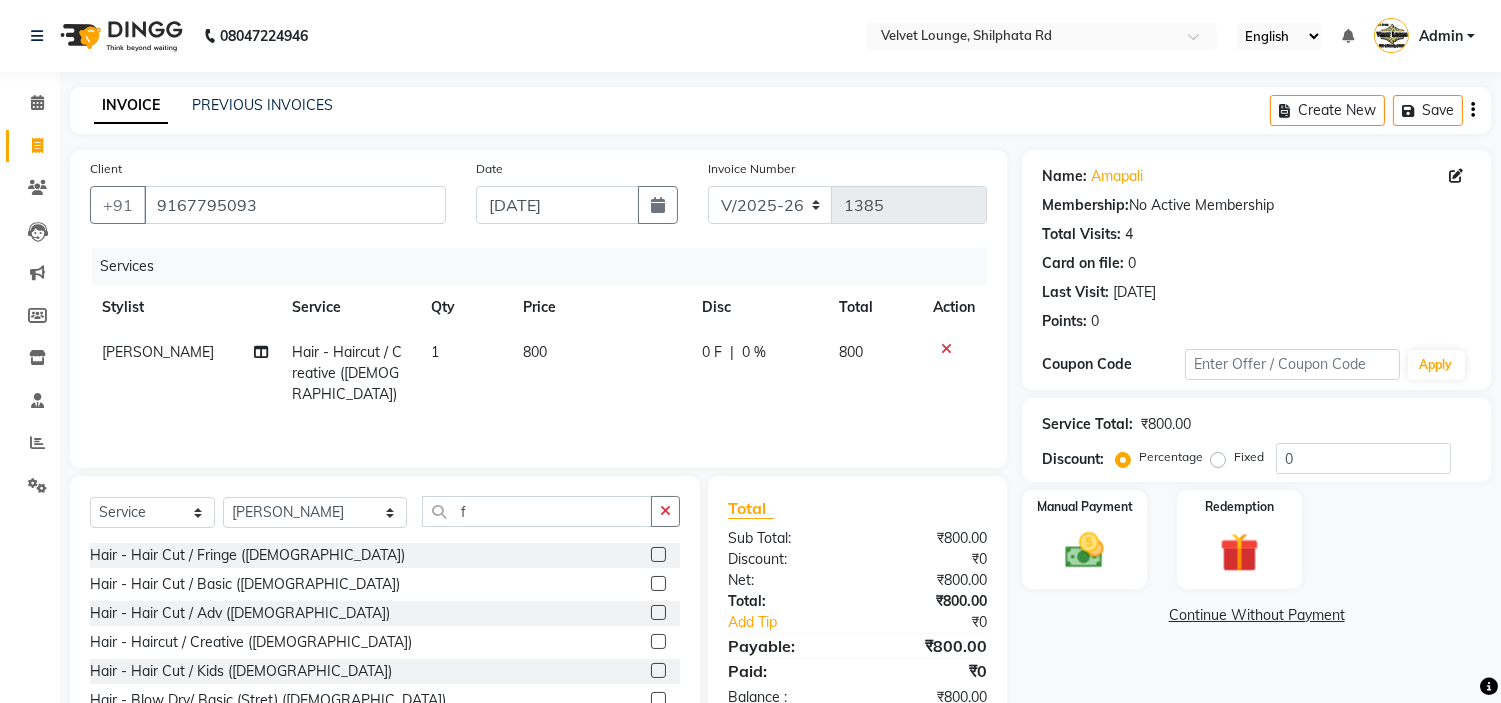 click on "0 F" 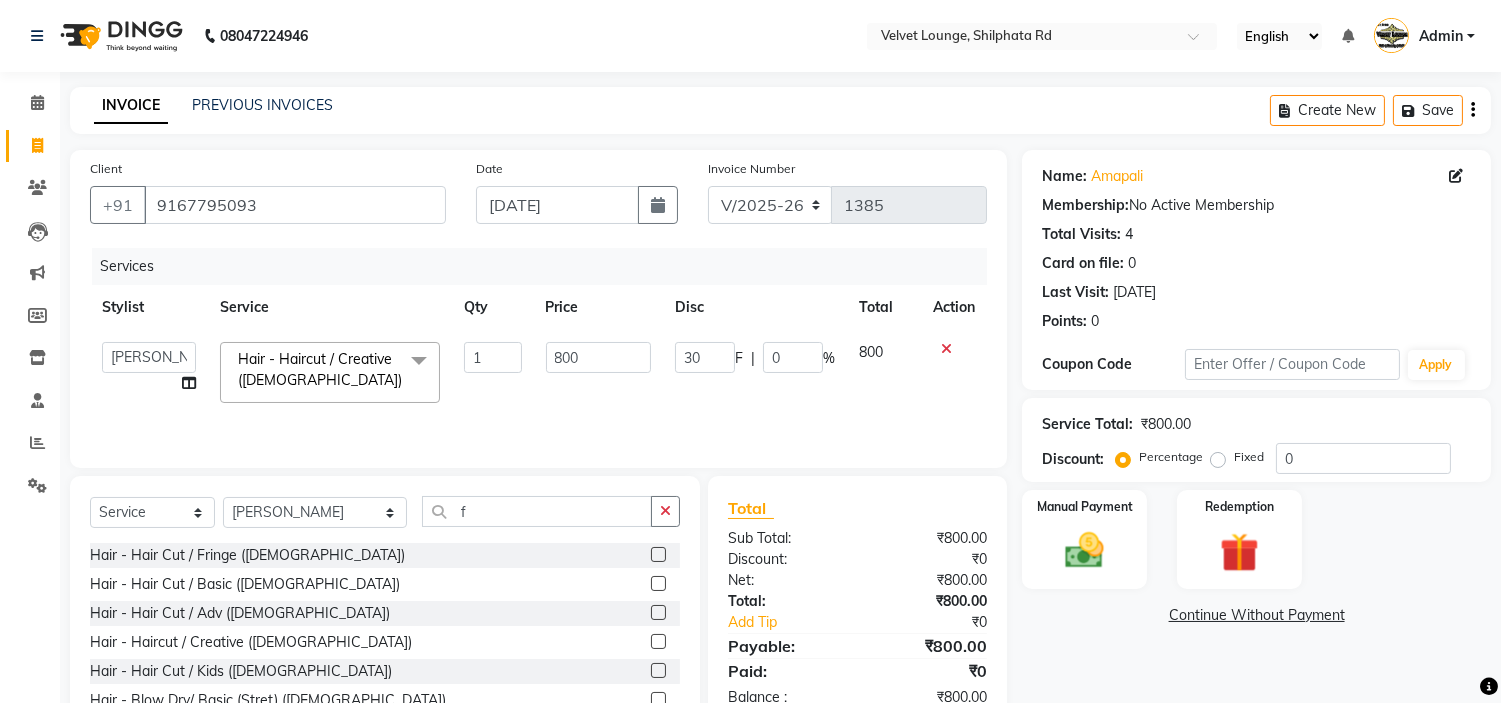 type on "300" 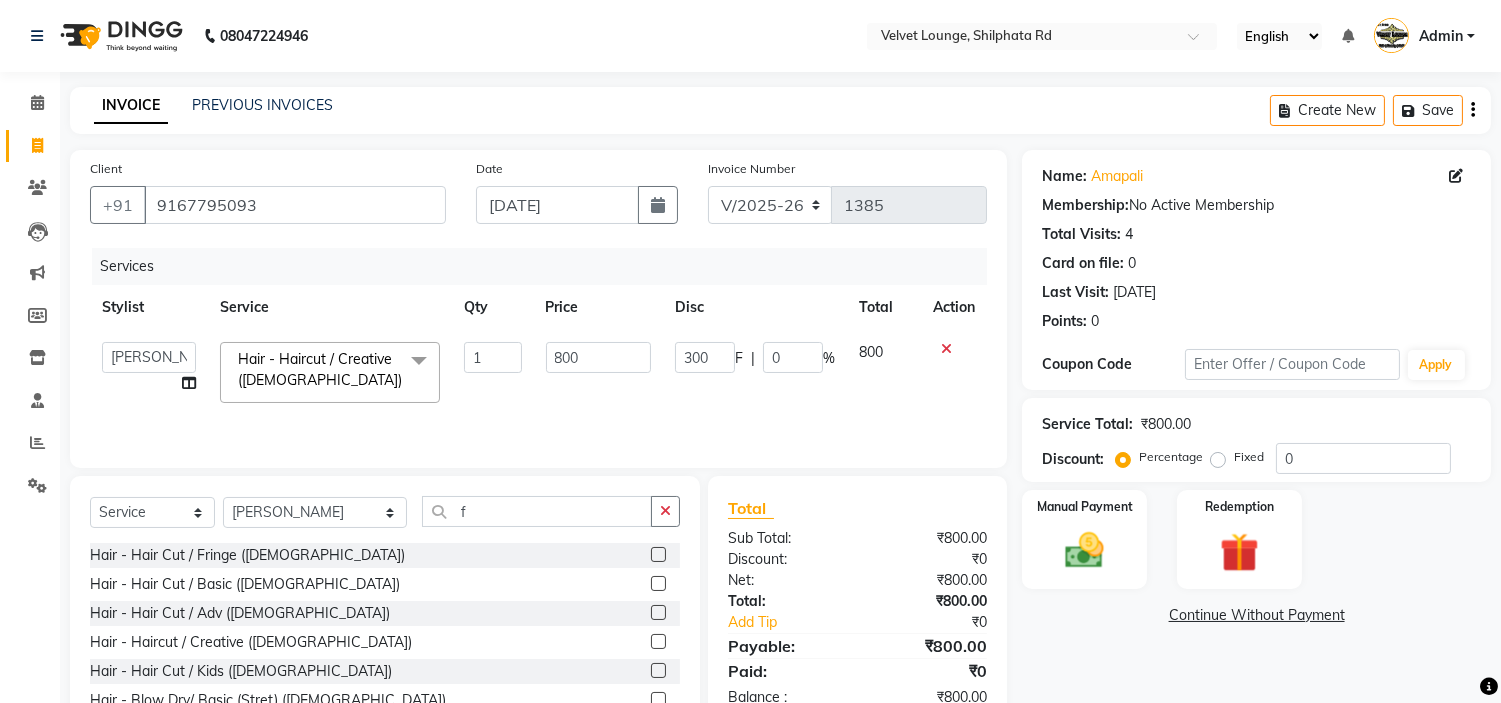 click on "Services Stylist Service Qty Price Disc Total Action  aadil mohaMAD    aarif khan   Abrar   Ajay   ajay jaishwal   alam khan   aman   amit kumar    ANJALI SINGH   Ashish singh   ashwini palem    chandradeep   DOLLY   faizan siddique    fardeen shaikh   Garima singh   Gulshan   jaya   jyoti deepak chandaliya   kalam   karan    Madhu   manish sir   miraj khan    Mohmad Adnan Ansari   mustakin   neeta kumbhar   neha tamatta   pradnya   rahul thakur   RAZAK SALIM SAIKH   rohit   Rutuja   SAHEER   sahil khan   salman mahomad imran    SALMA SHAIKH   SAMEER KHAN   sana   santosh jaiswal   saqib   sayali   shaddma  ansari   shalu mehra   shekhar bansode   SHIVADURGA GANTAM   shubham pal    shweta pandey   varshita gurbani   vishal shinde  Hair - Haircut / Creative (Female)  x Hair - Hair Cut (Male) Hair - Hair Cut + Wash/ Basic (Male) Hair - Hair Cut + Wash/ Stylish (Male) Hair - Hair Cut + Wash/ Creative (Male) Hair - Hair Cut Kids (Male) Hair - Beard Trim (Male) Hair - Clean Shave (Male) Hair - Head Massage (Male)" 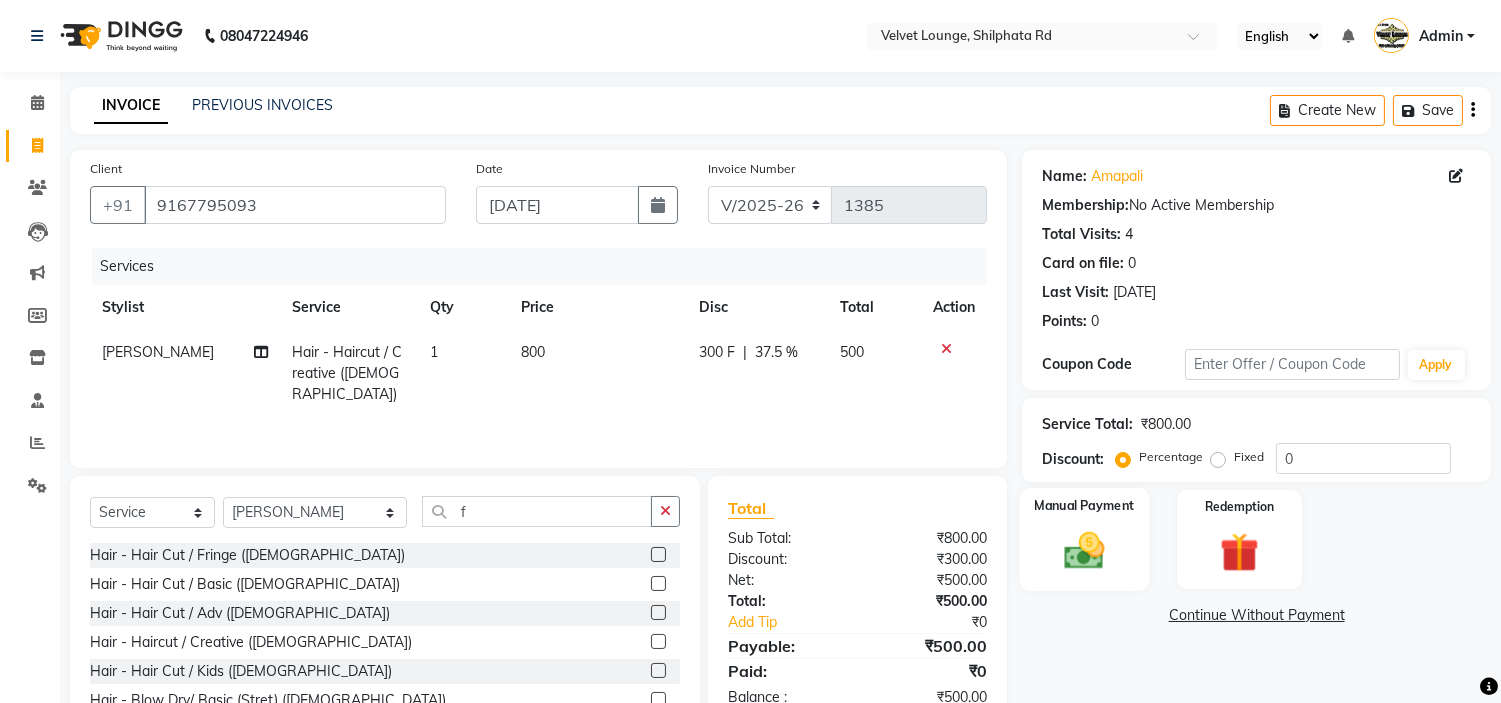 click 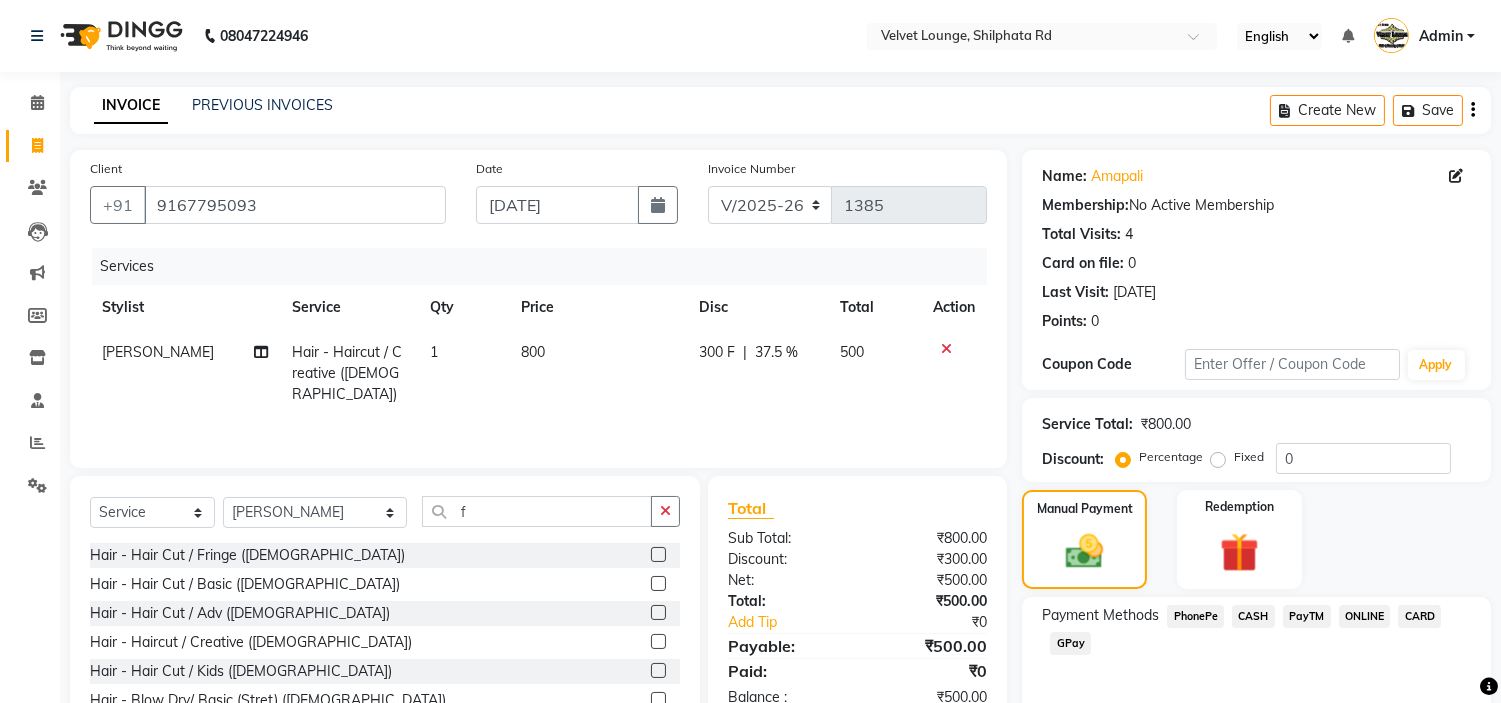 click on "PayTM" 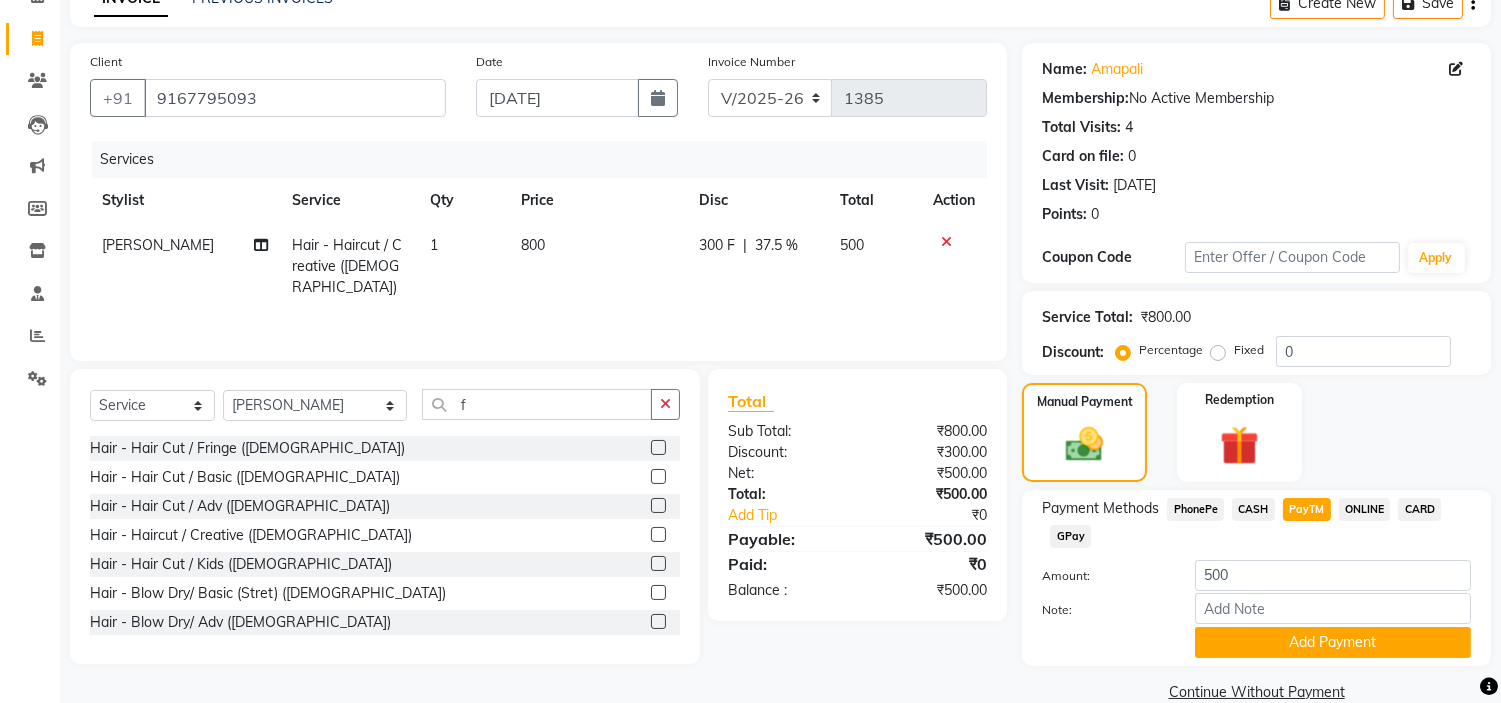 scroll, scrollTop: 103, scrollLeft: 0, axis: vertical 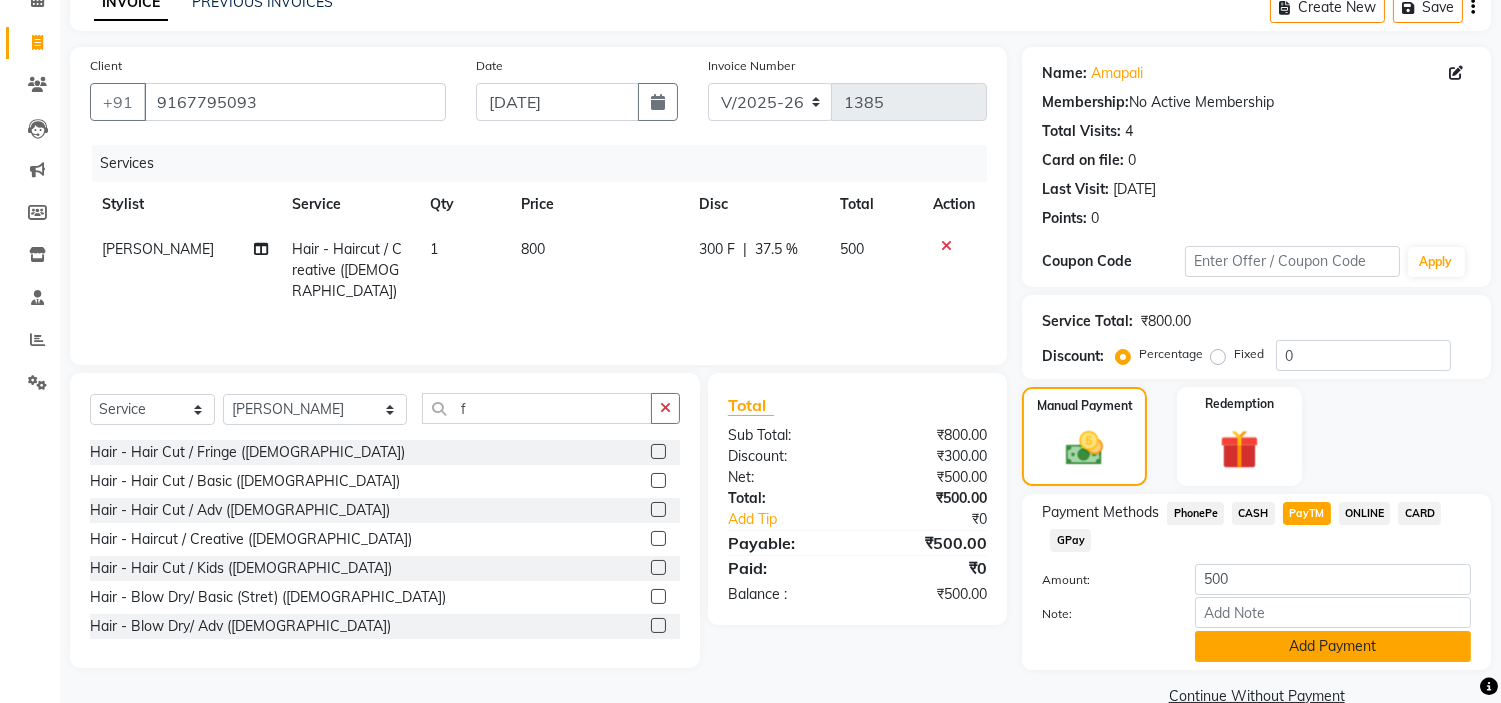 click on "Add Payment" 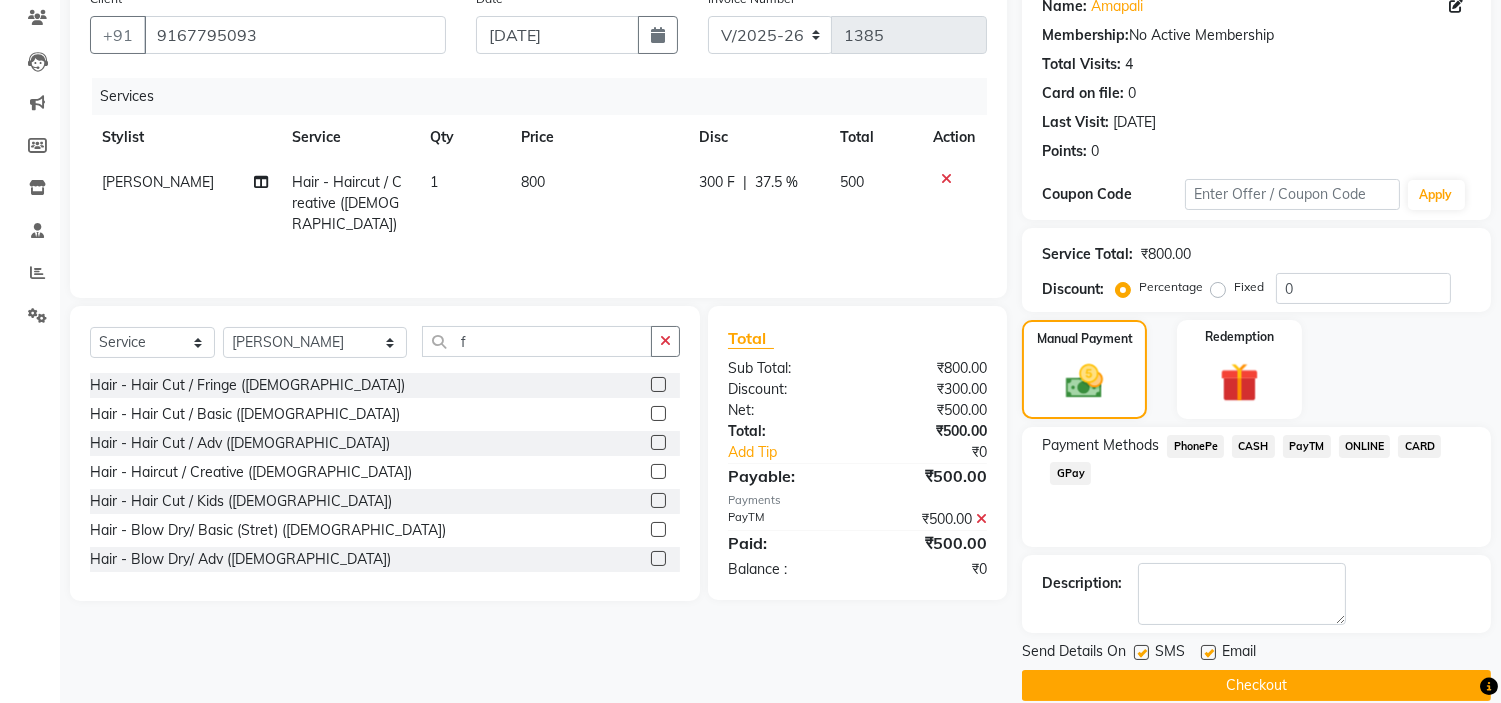 scroll, scrollTop: 196, scrollLeft: 0, axis: vertical 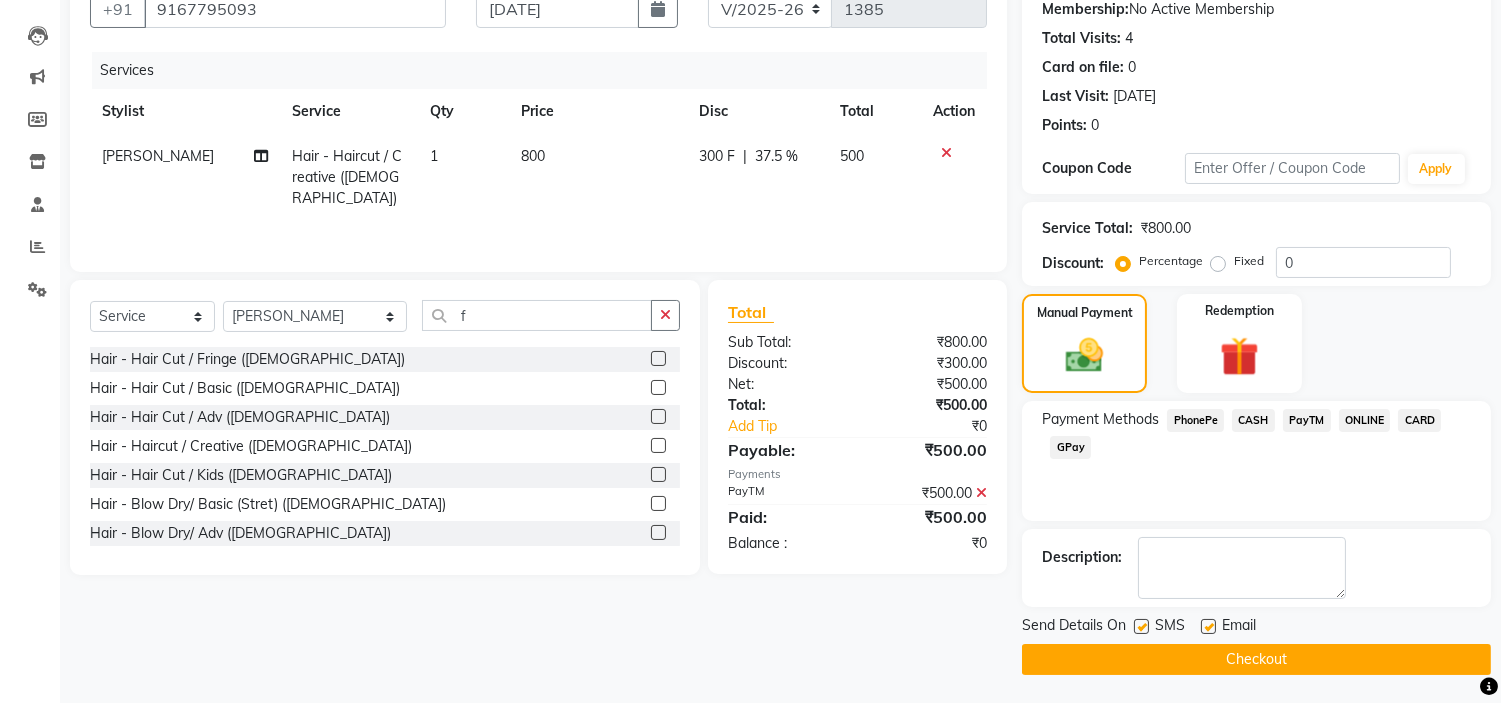 click on "Checkout" 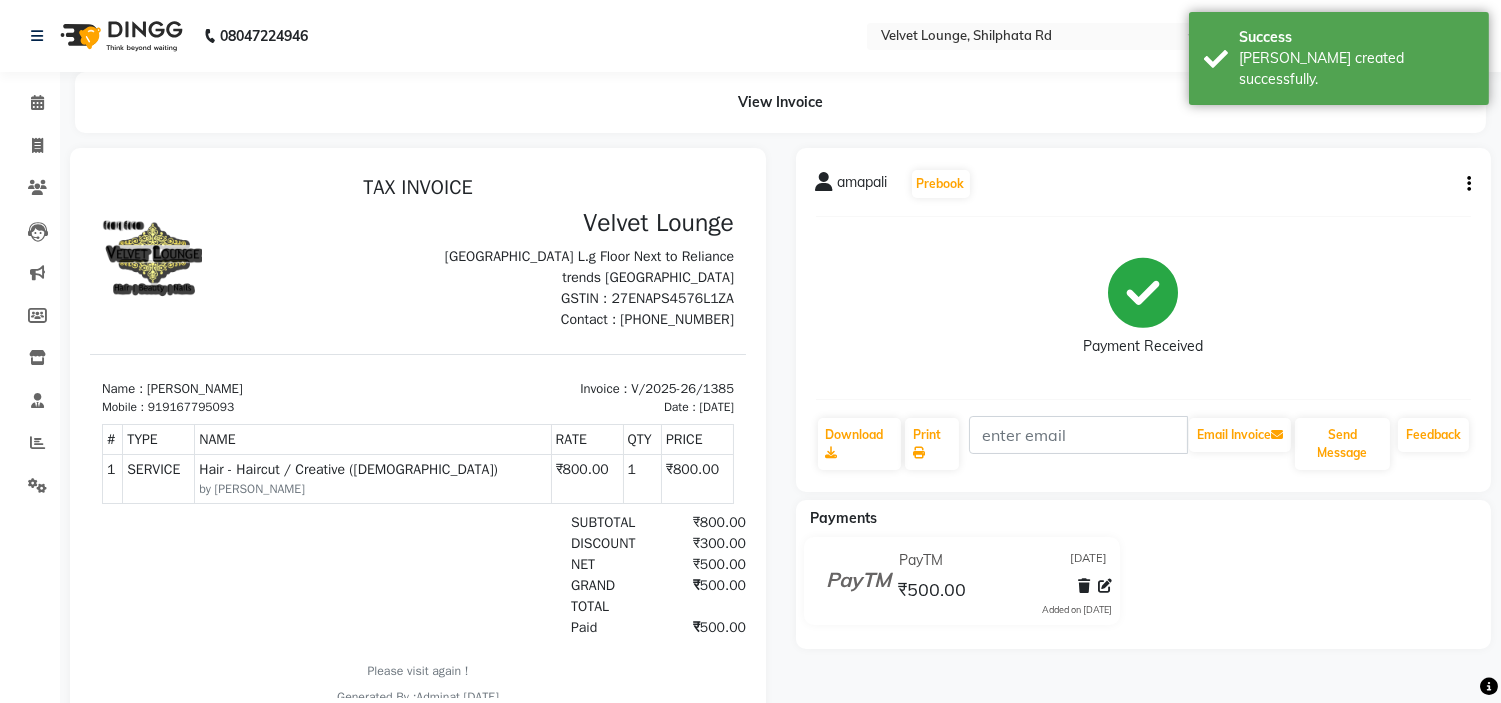 scroll, scrollTop: 0, scrollLeft: 0, axis: both 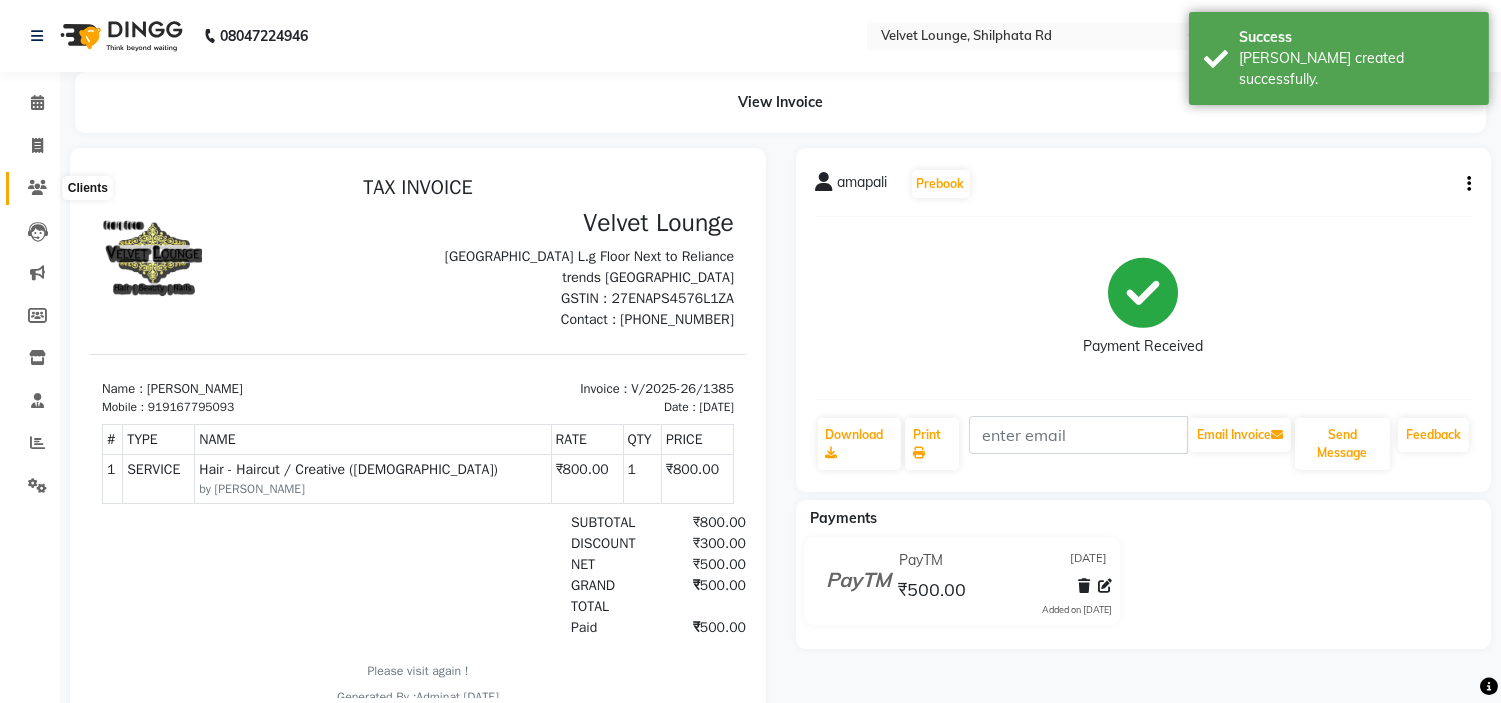 click 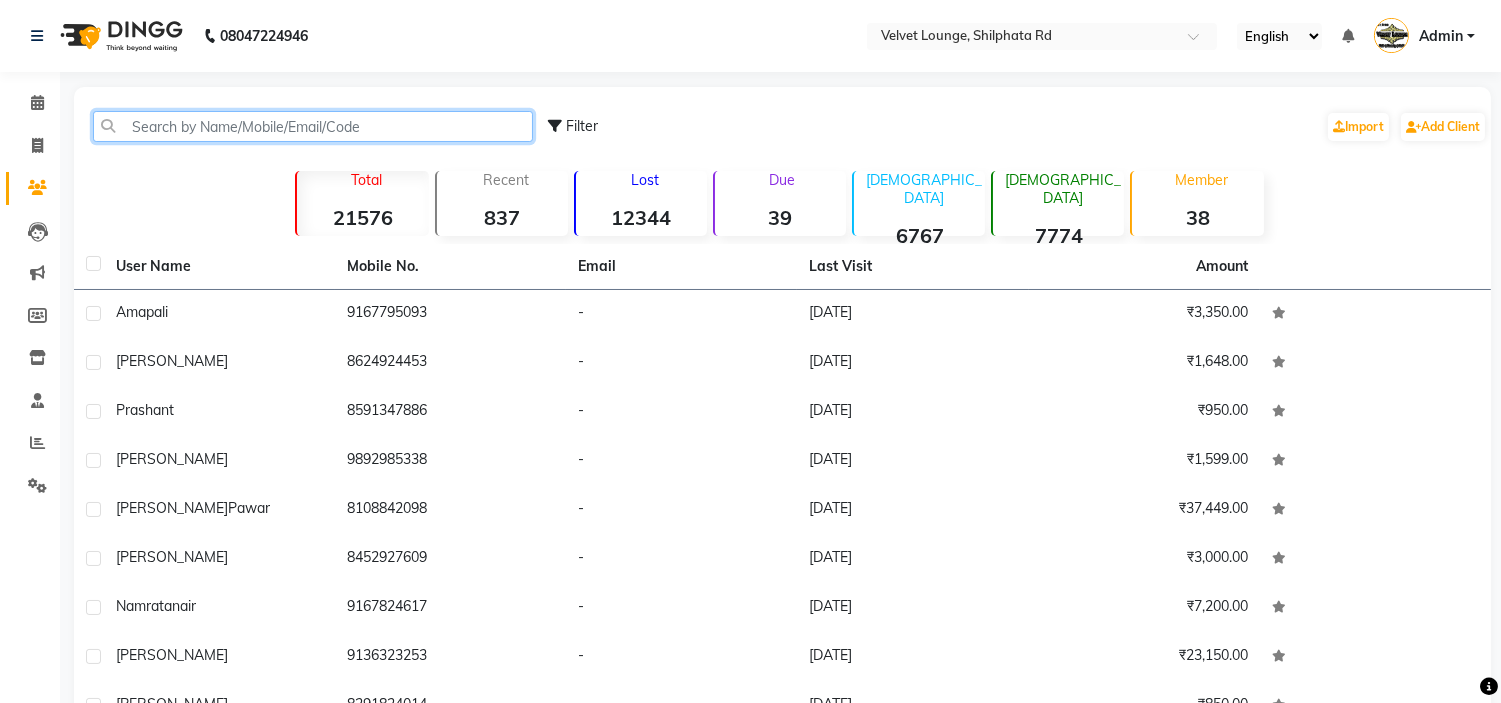 click 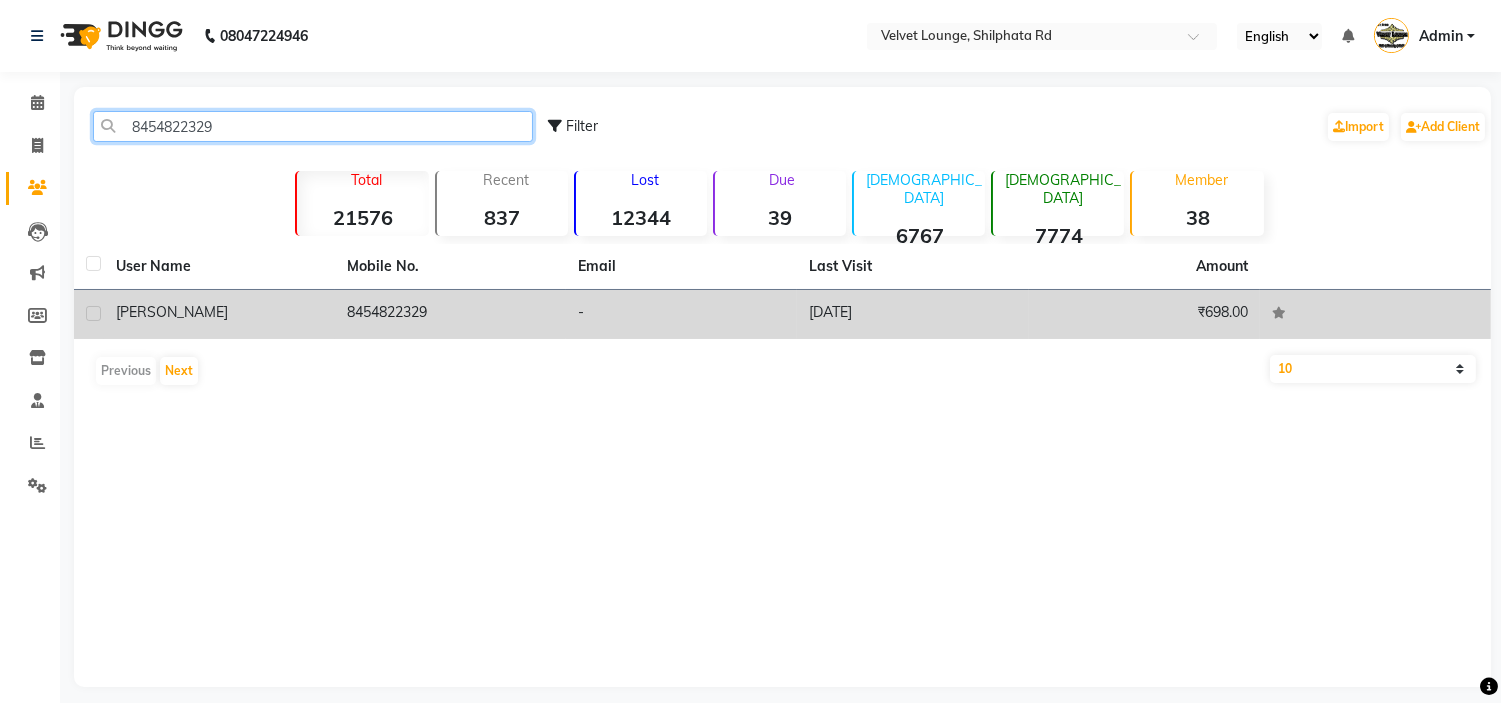 type on "8454822329" 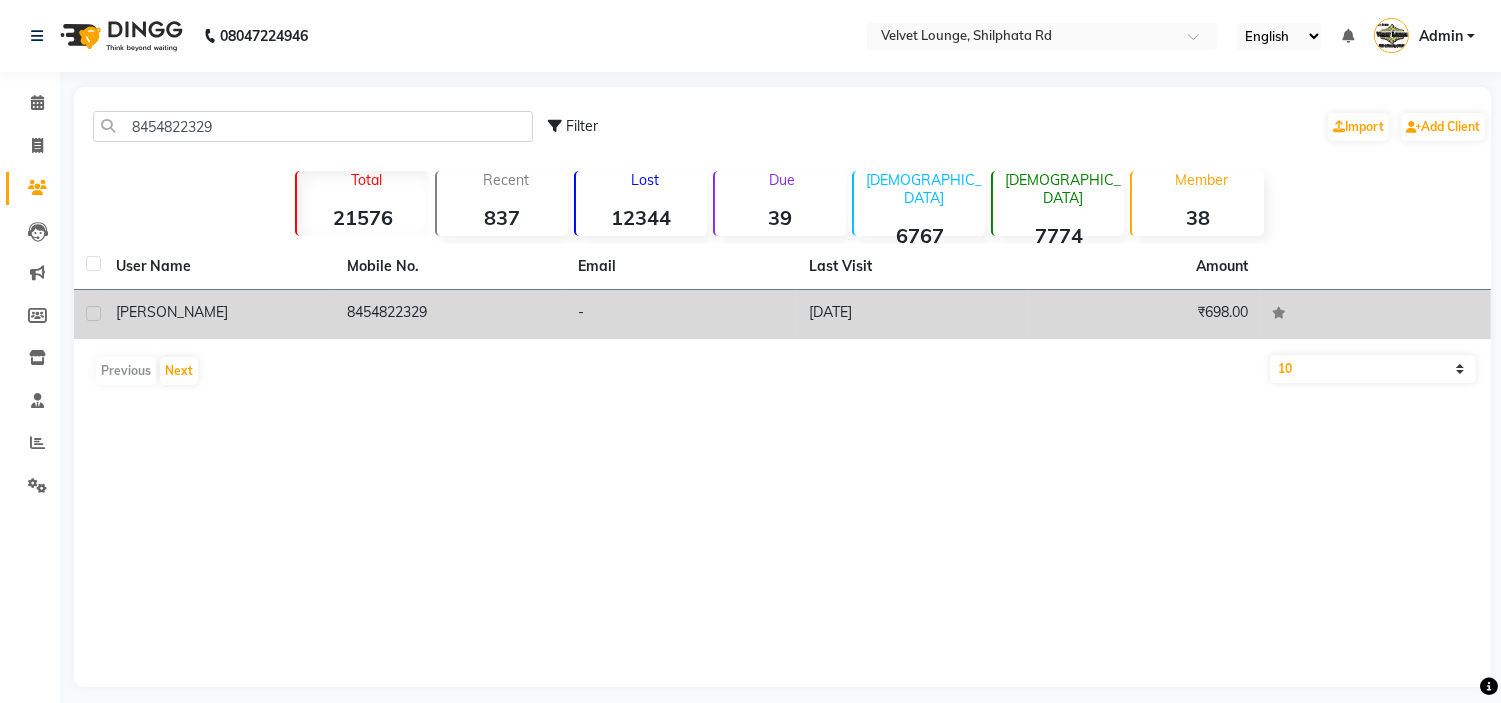 click on "jayesh" 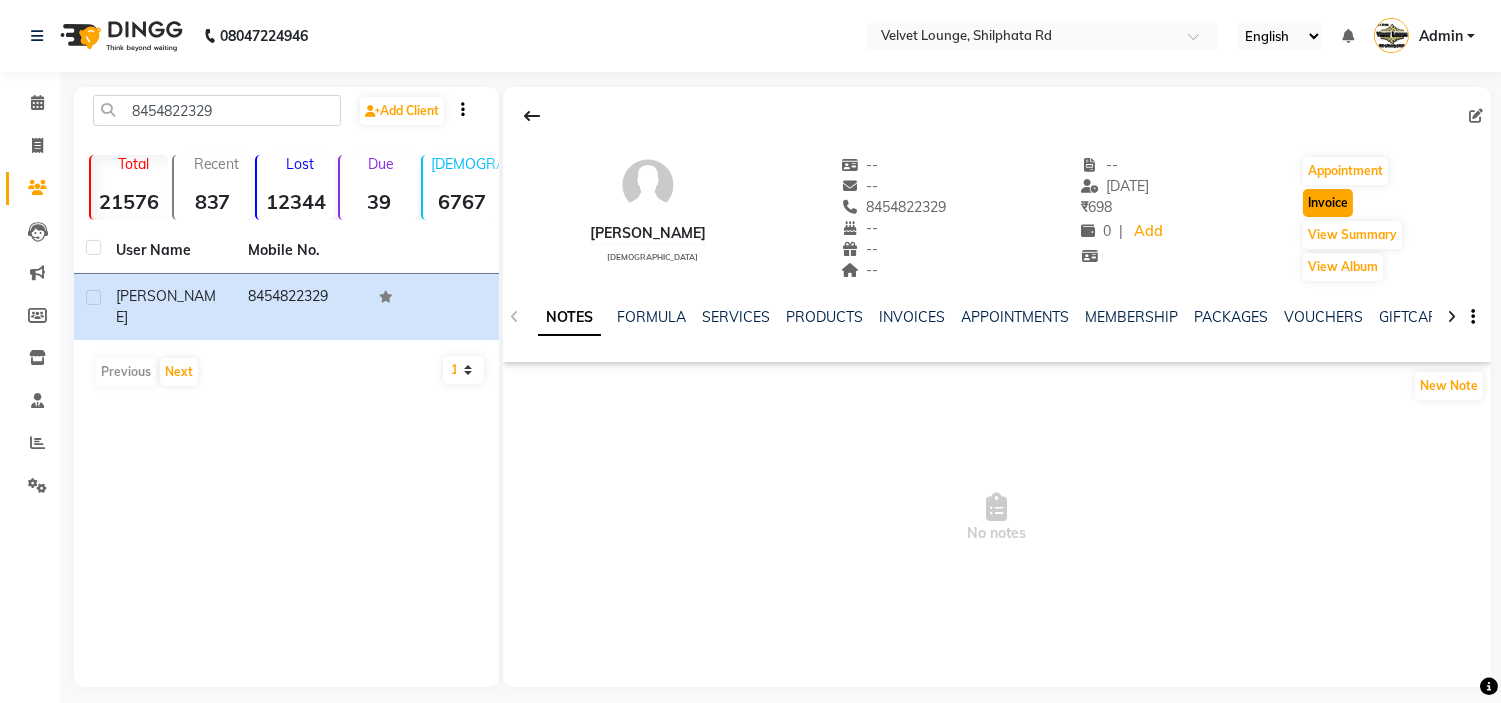 click on "Invoice" 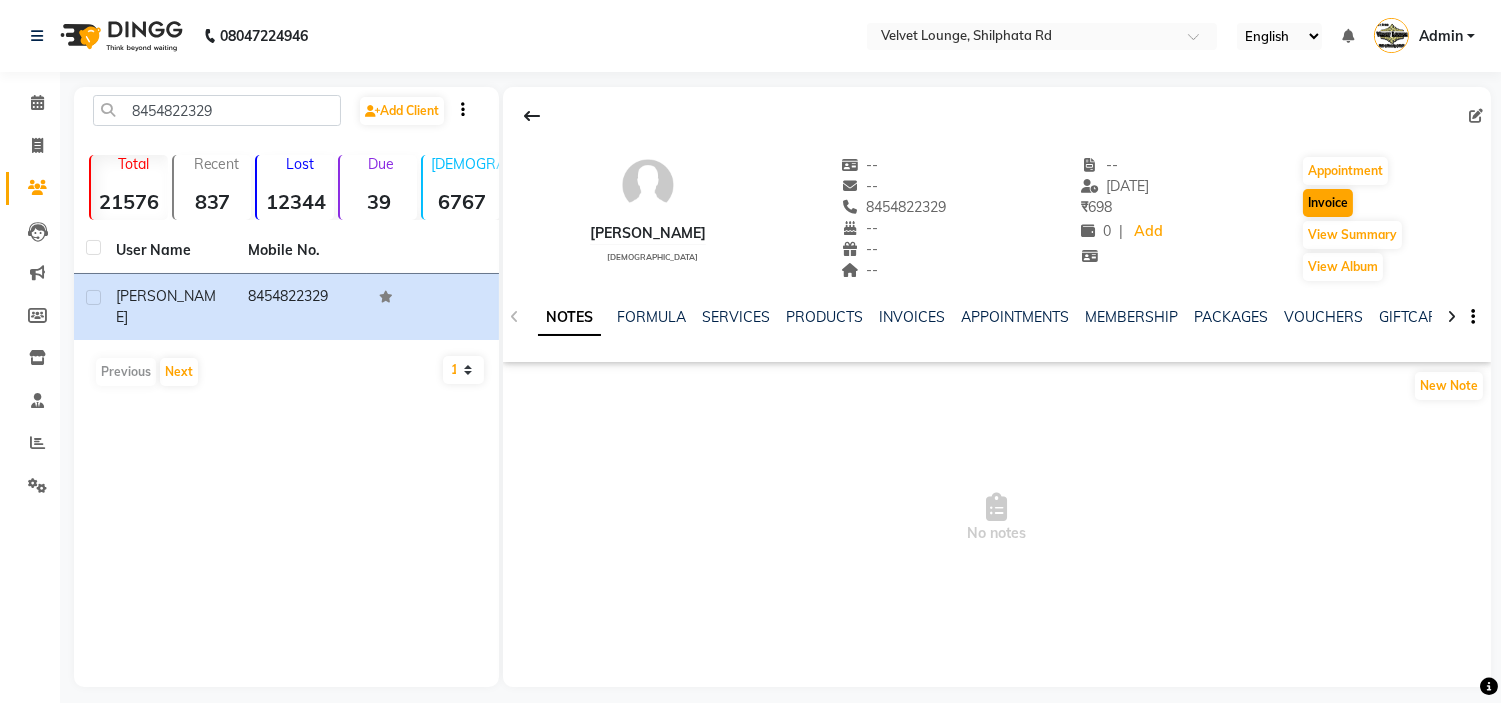 select on "service" 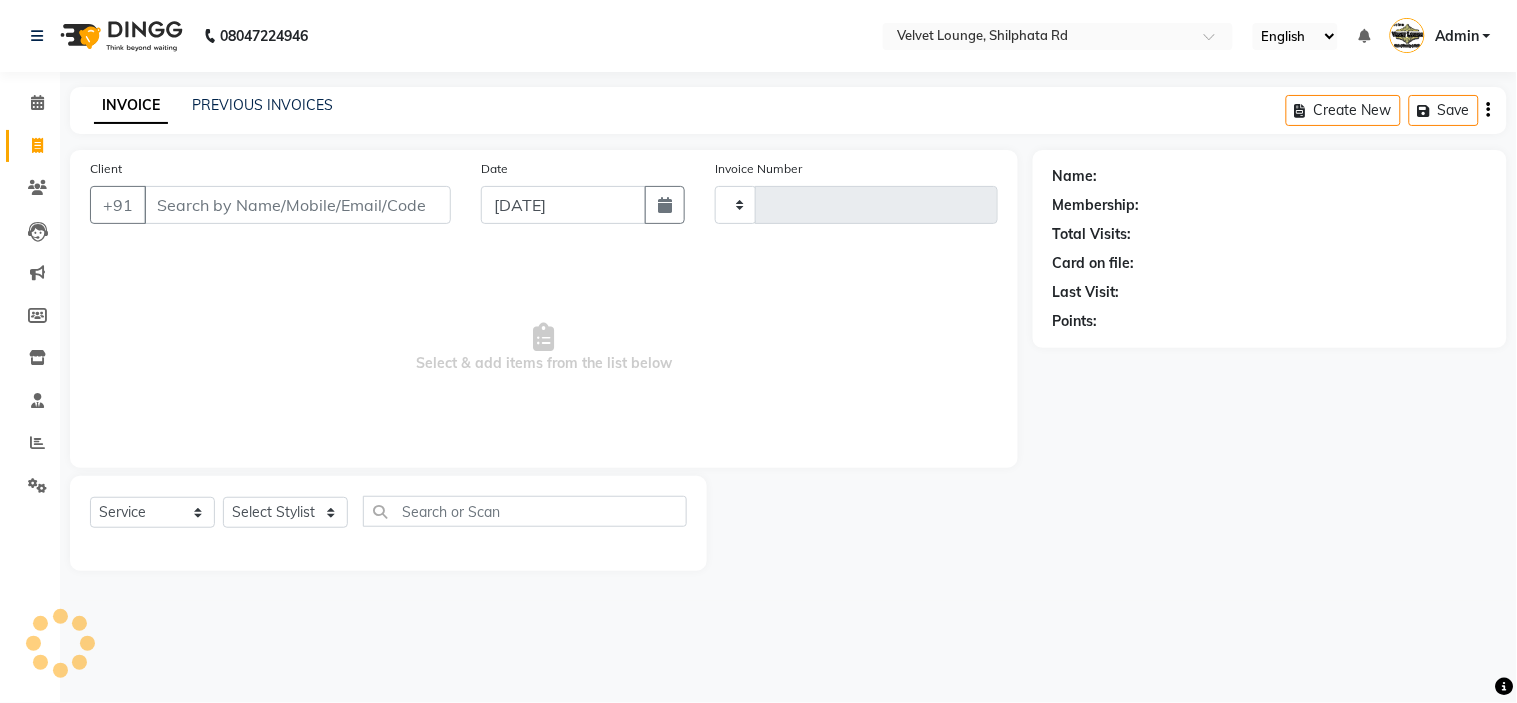 type on "1386" 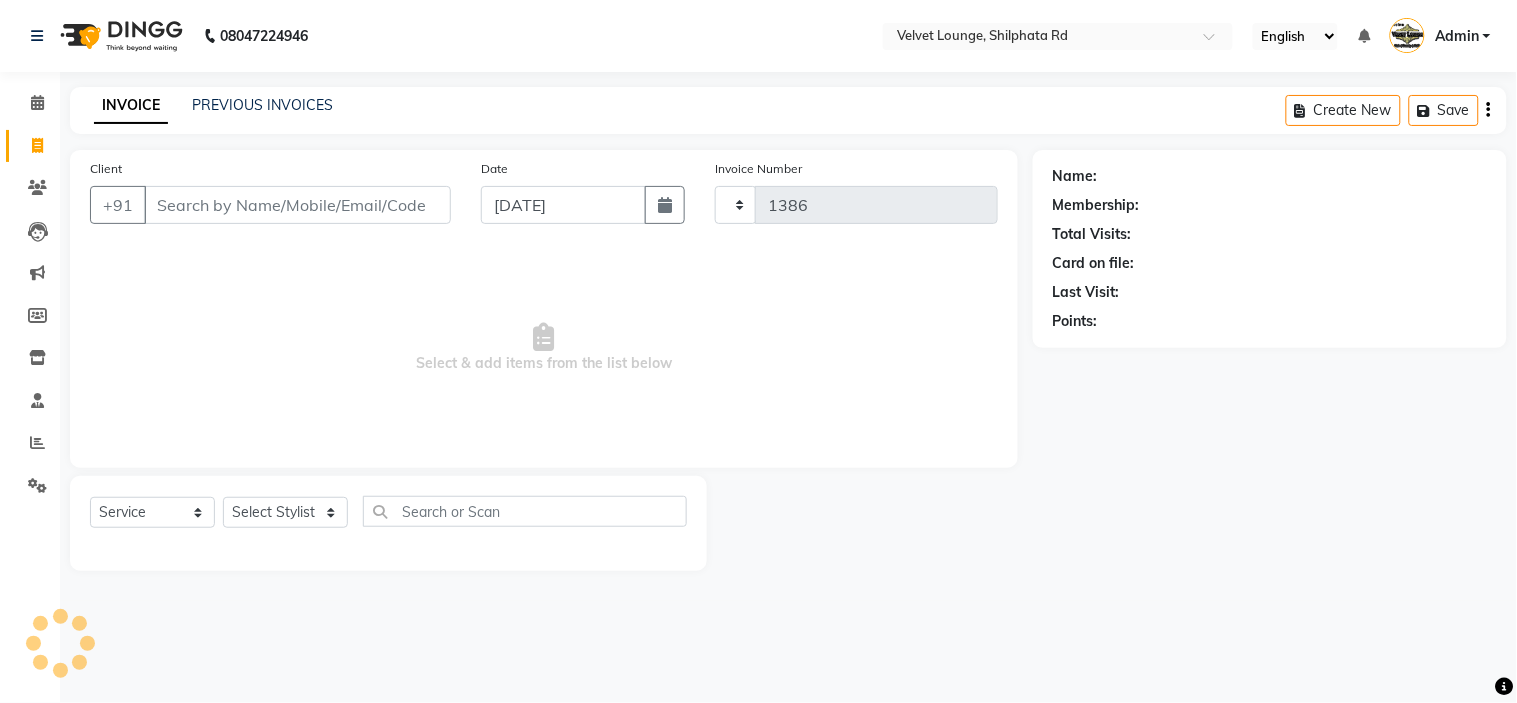 select on "122" 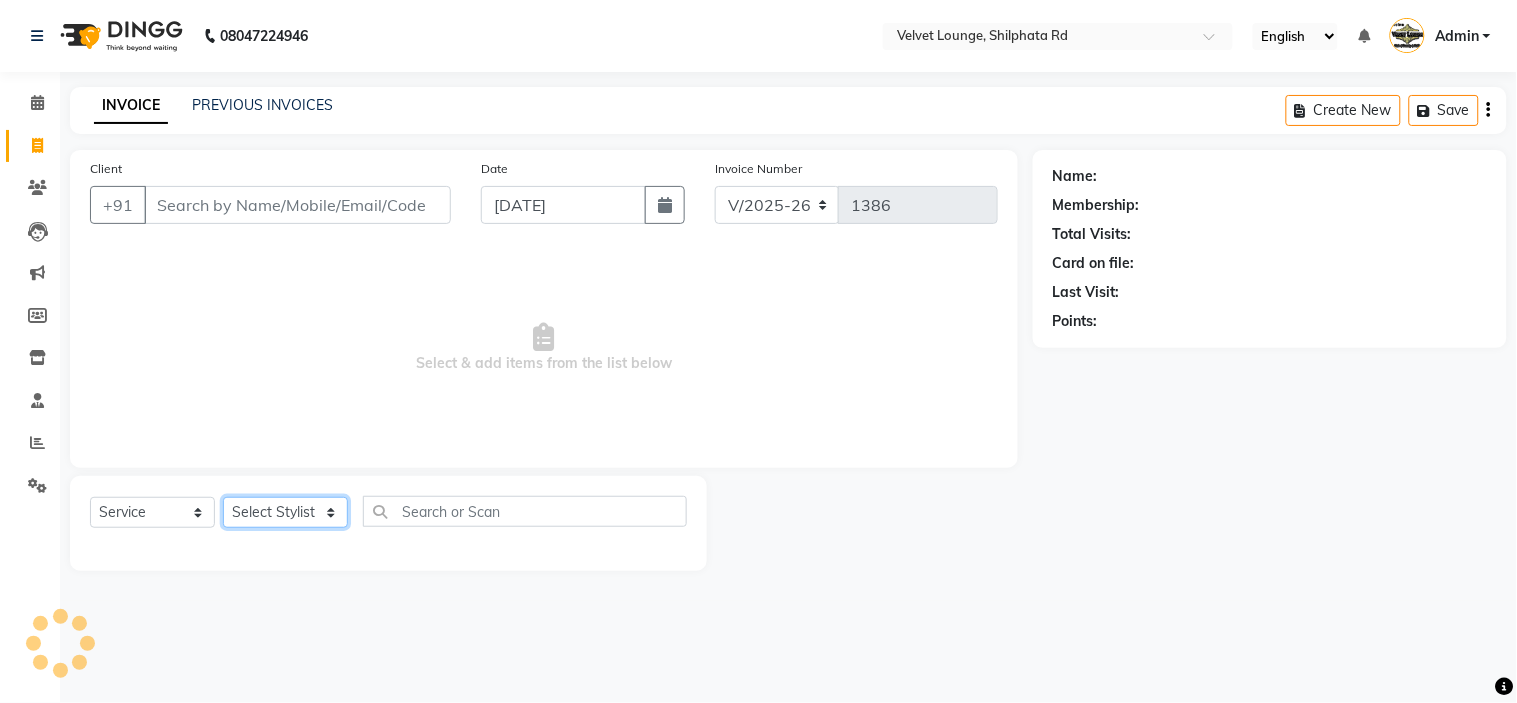 click on "Select Stylist" 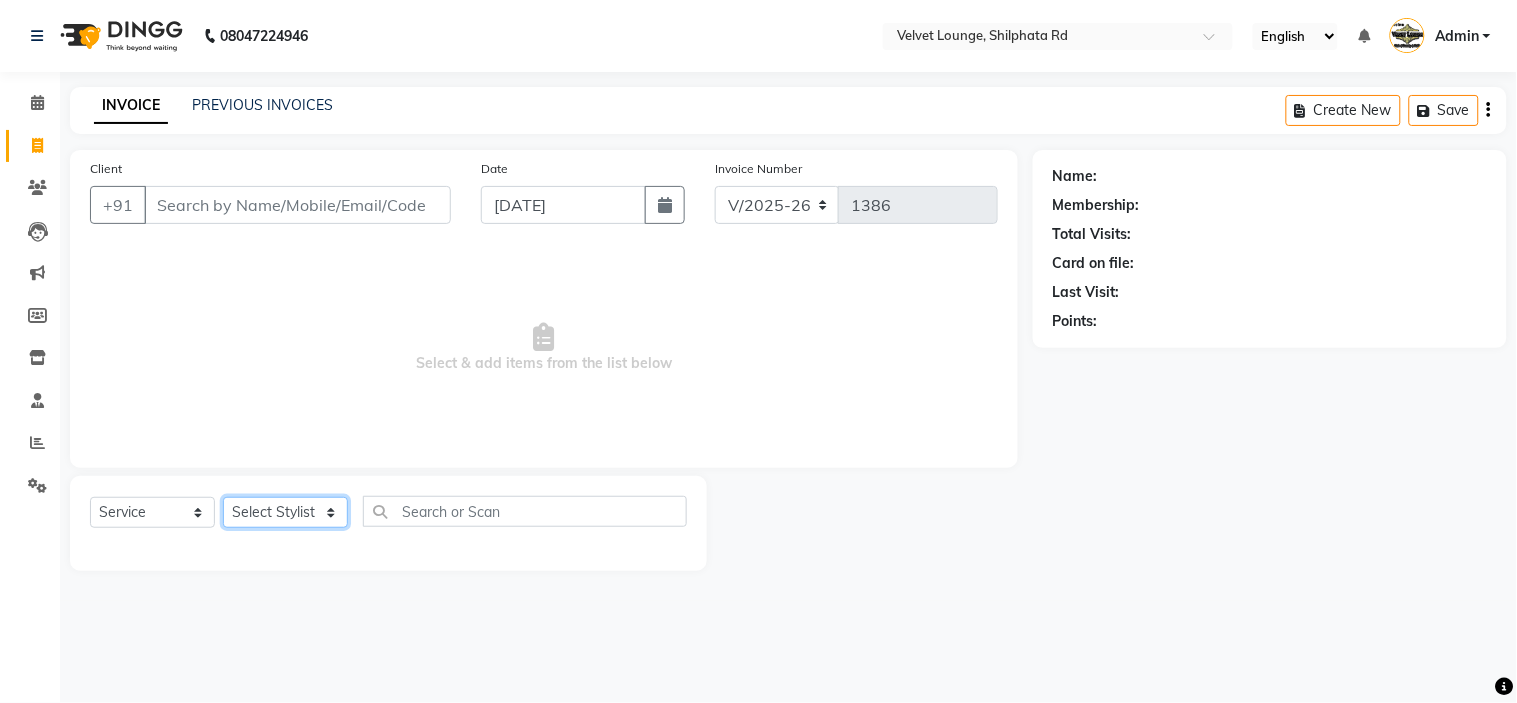 type on "8454822329" 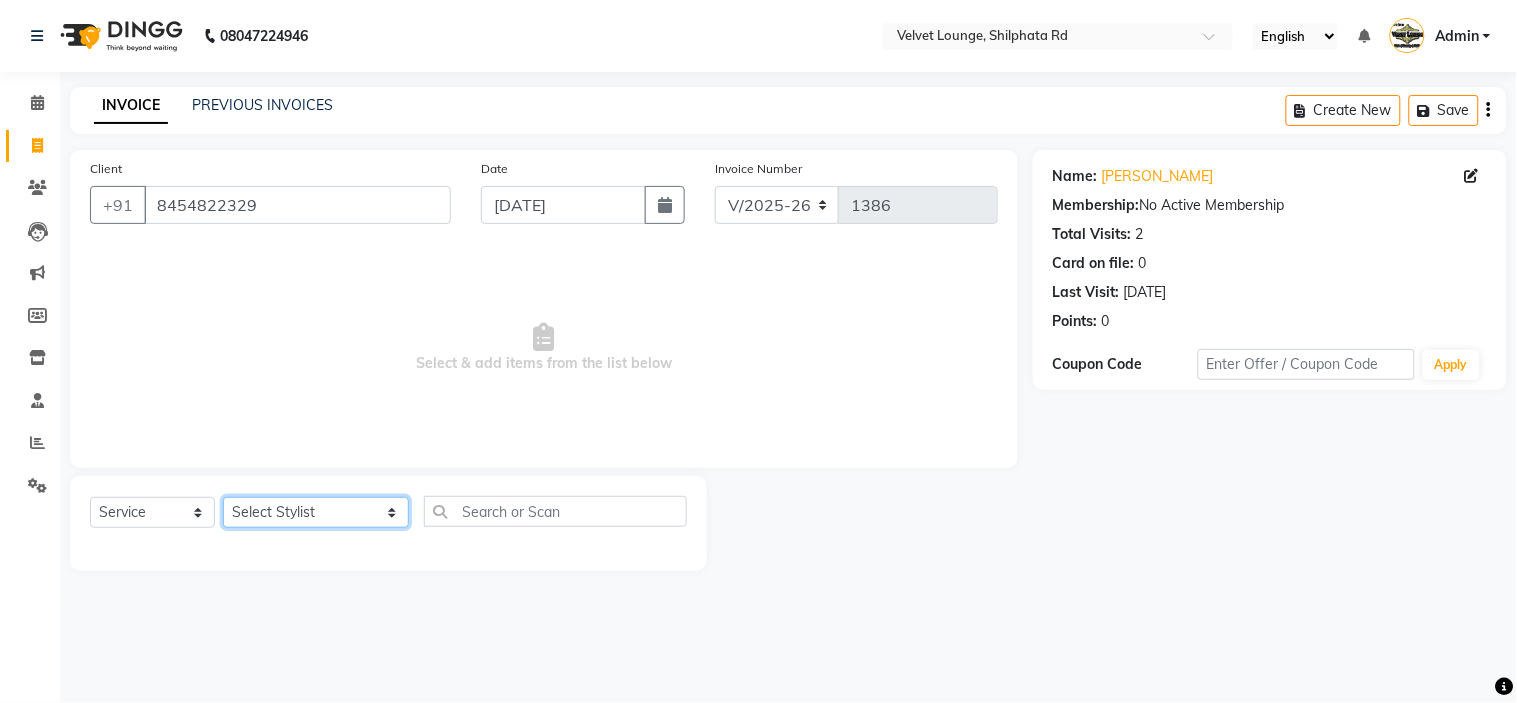 select on "31385" 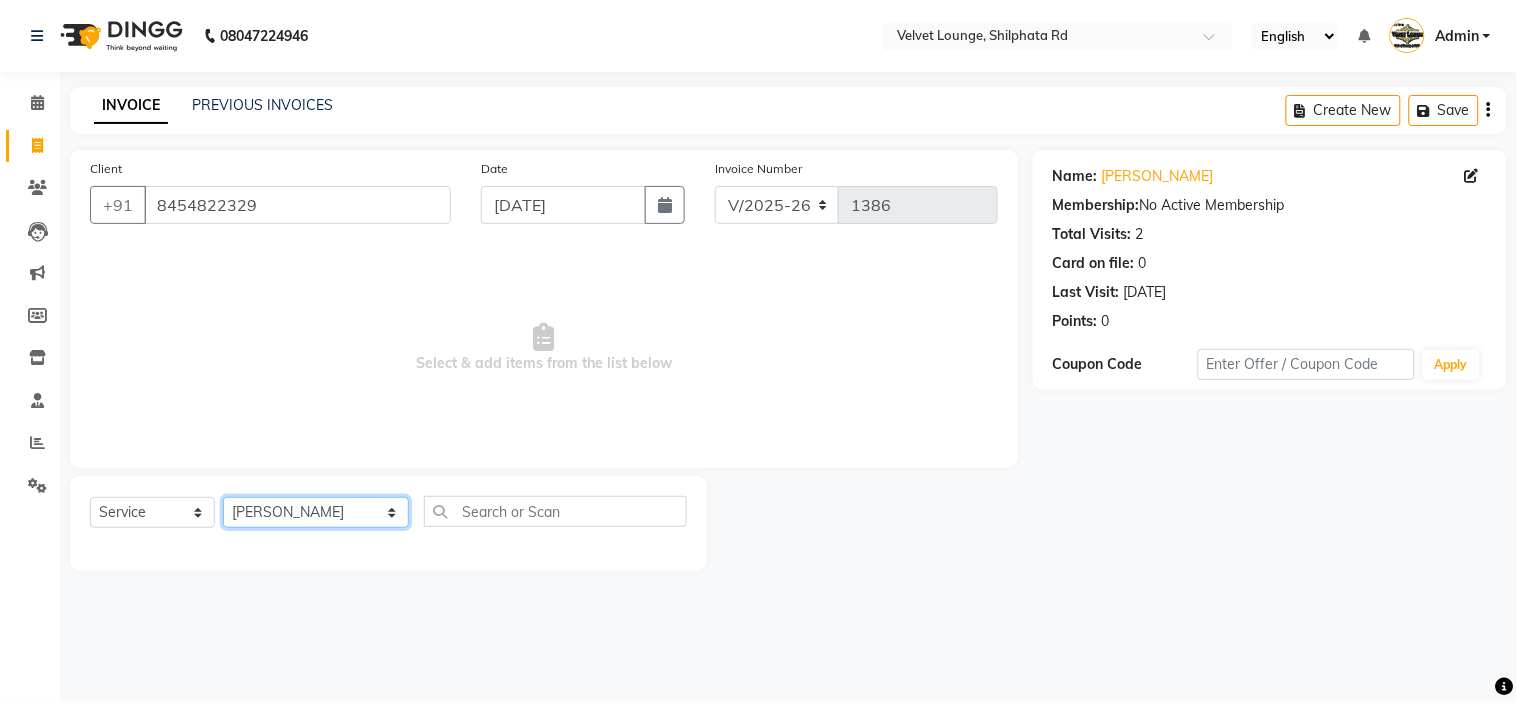 click on "Select Stylist aadil mohaMAD  aarif khan Abrar Ajay ajay jaishwal alam khan aman amit kumar  ANJALI SINGH Ashish singh ashwini palem  chandradeep DOLLY faizan siddique  fardeen shaikh Garima singh Gulshan jaya jyoti deepak chandaliya kalam karan  Madhu manish sir miraj khan  Mohmad Adnan Ansari mustakin neeta kumbhar neha tamatta pradnya rahul thakur RAZAK SALIM SAIKH rohit Rutuja SAHEER sahil khan salman mahomad imran  SALMA SHAIKH SAMEER KHAN sana santosh jaiswal saqib sayali shaddma  ansari shalu mehra shekhar bansode SHIVADURGA GANTAM shubham pal  shweta pandey varshita gurbani vishal shinde" 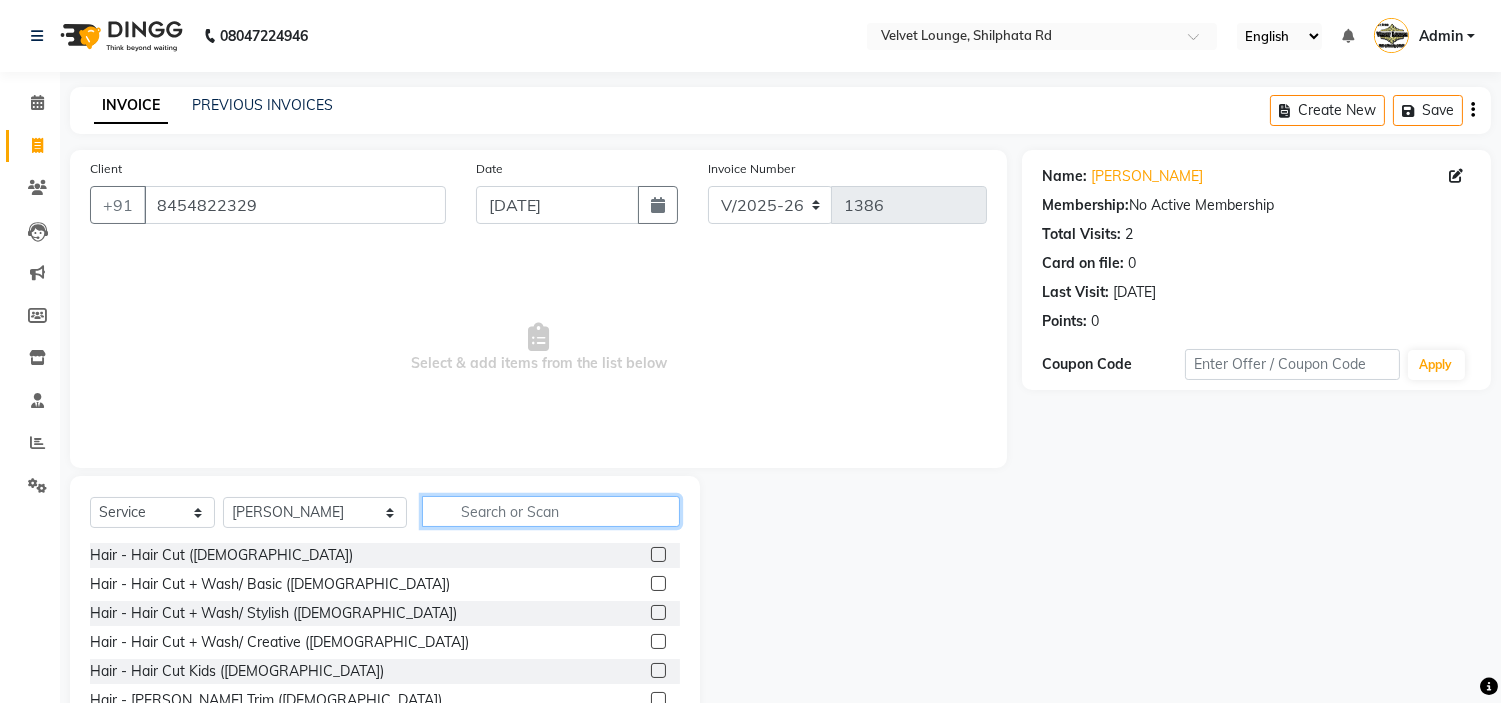 click 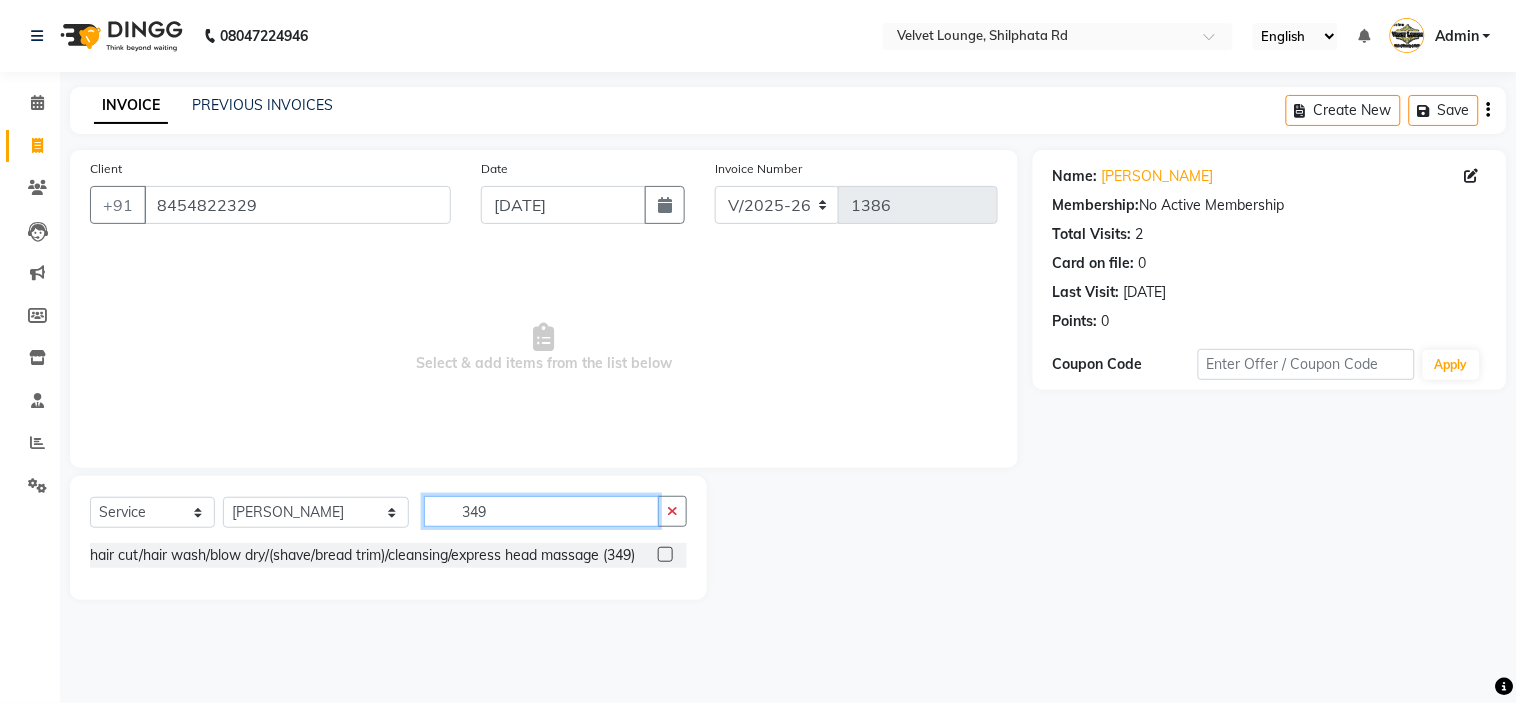 type on "349" 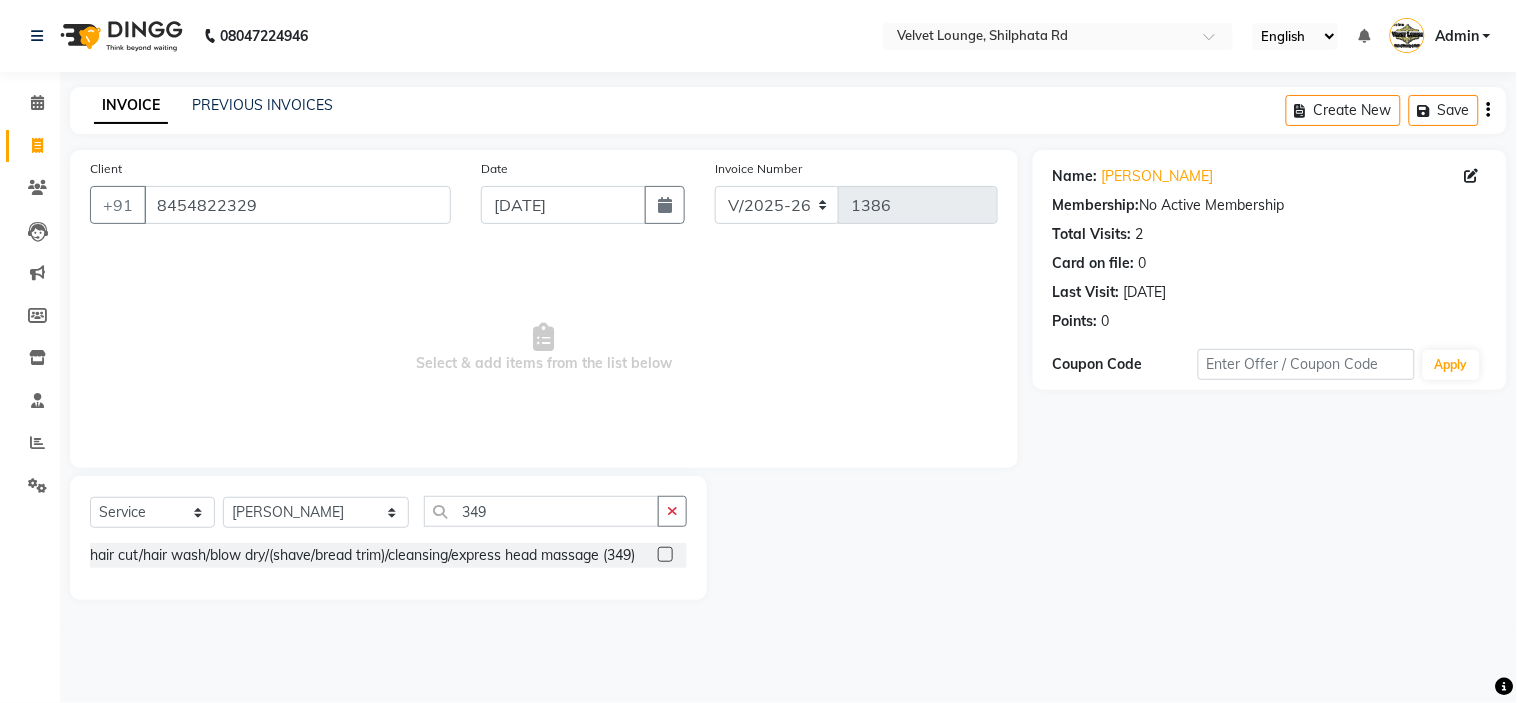 click on "INVOICE PREVIOUS INVOICES Create New   Save  Client +91 8454822329 Date 13-07-2025 Invoice Number V/2025 V/2025-26 1386  Select & add items from the list below  Select  Service  Product  Membership  Package Voucher Prepaid Gift Card  Select Stylist aadil mohaMAD  aarif khan Abrar Ajay ajay jaishwal alam khan aman amit kumar  ANJALI SINGH Ashish singh ashwini palem  chandradeep DOLLY faizan siddique  fardeen shaikh Garima singh Gulshan jaya jyoti deepak chandaliya kalam karan  Madhu manish sir miraj khan  Mohmad Adnan Ansari mustakin neeta kumbhar neha tamatta pradnya rahul thakur RAZAK SALIM SAIKH rohit Rutuja SAHEER sahil khan salman mahomad imran  SALMA SHAIKH SAMEER KHAN sana santosh jaiswal saqib sayali shaddma  ansari shalu mehra shekhar bansode SHIVADURGA GANTAM shubham pal  shweta pandey varshita gurbani vishal shinde 349 hair cut/hair wash/blow dry/(shave/bread trim)/cleansing/express head massage (349)   Name: Jayesh  Membership:  No Active Membership  Total Visits:  2 Card on file:  0 Last Visit:" 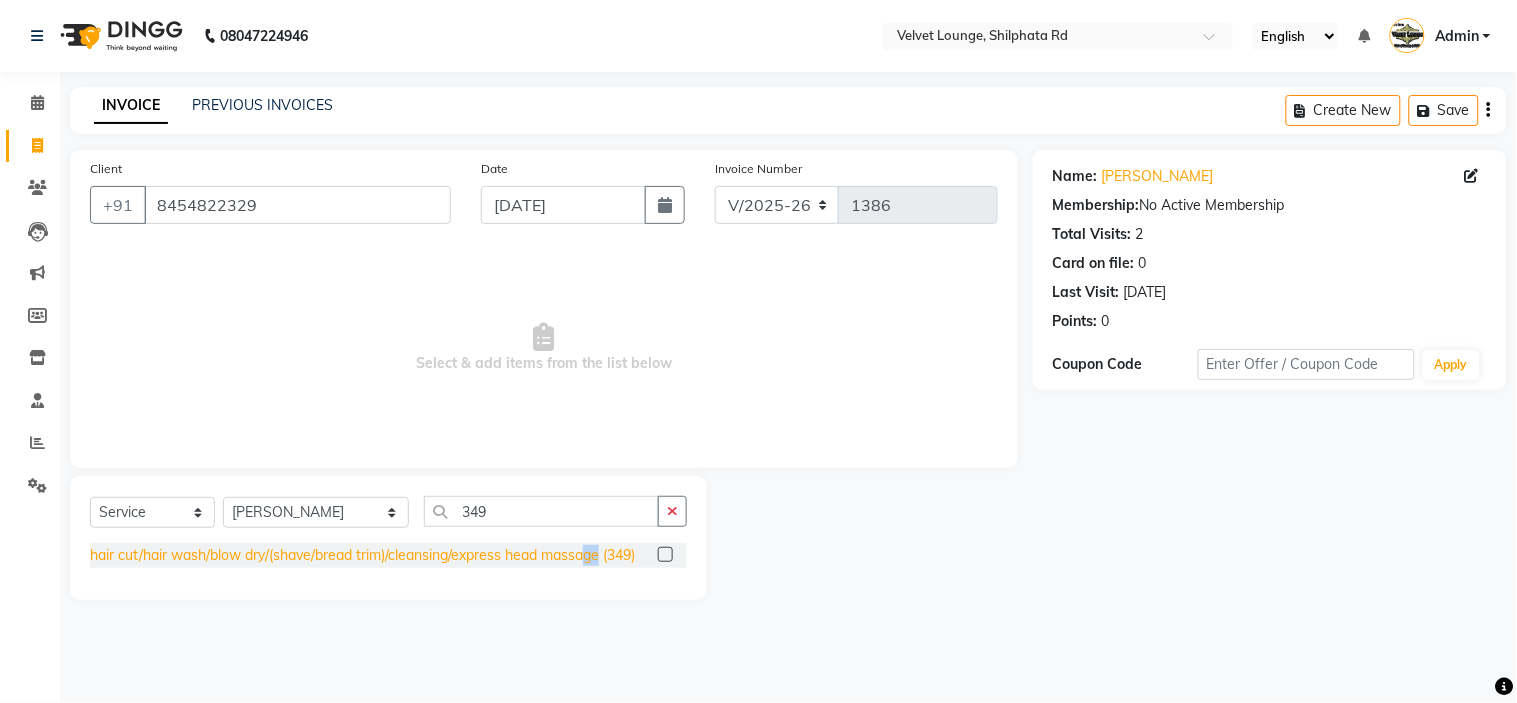 drag, startPoint x: 606, startPoint y: 576, endPoint x: 616, endPoint y: 563, distance: 16.40122 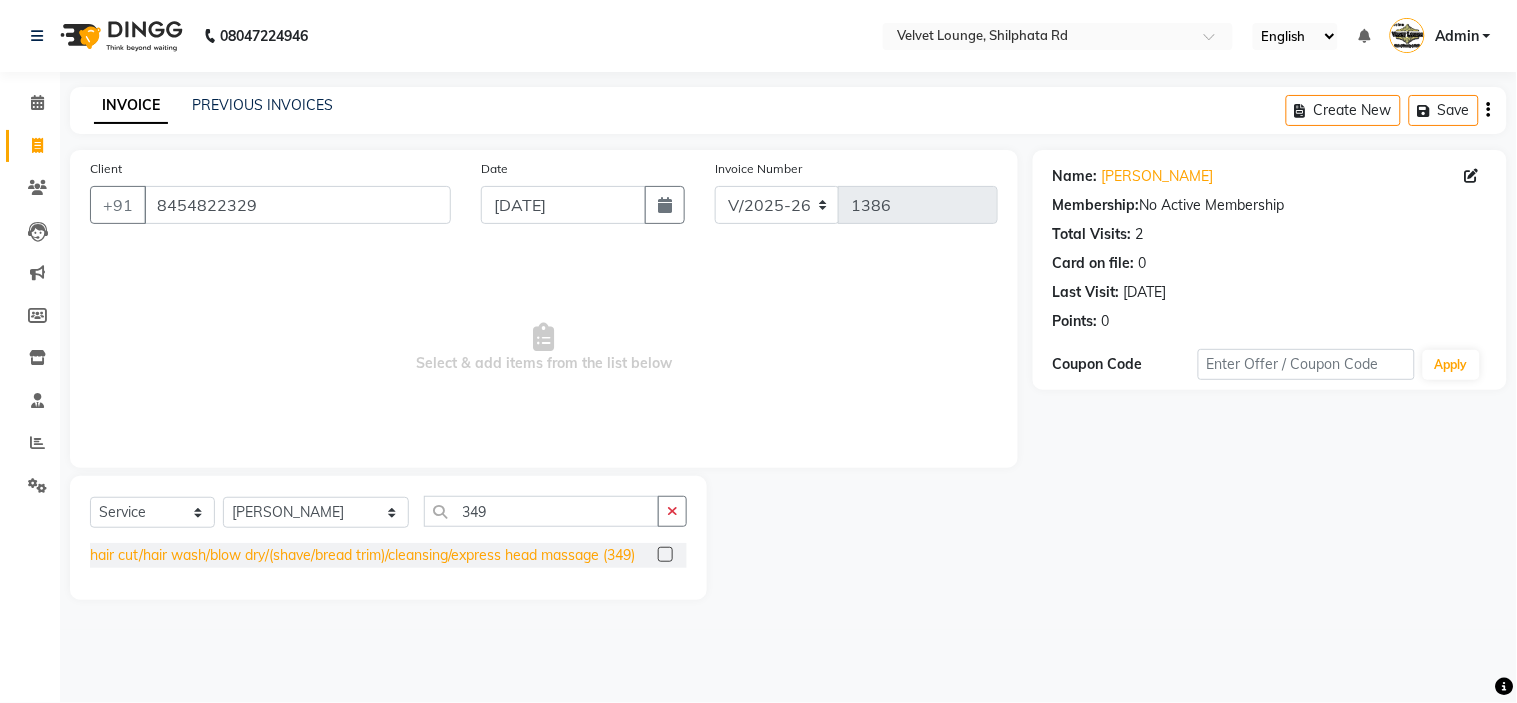 click on "hair cut/hair wash/blow dry/(shave/bread trim)/cleansing/express head massage (349)" 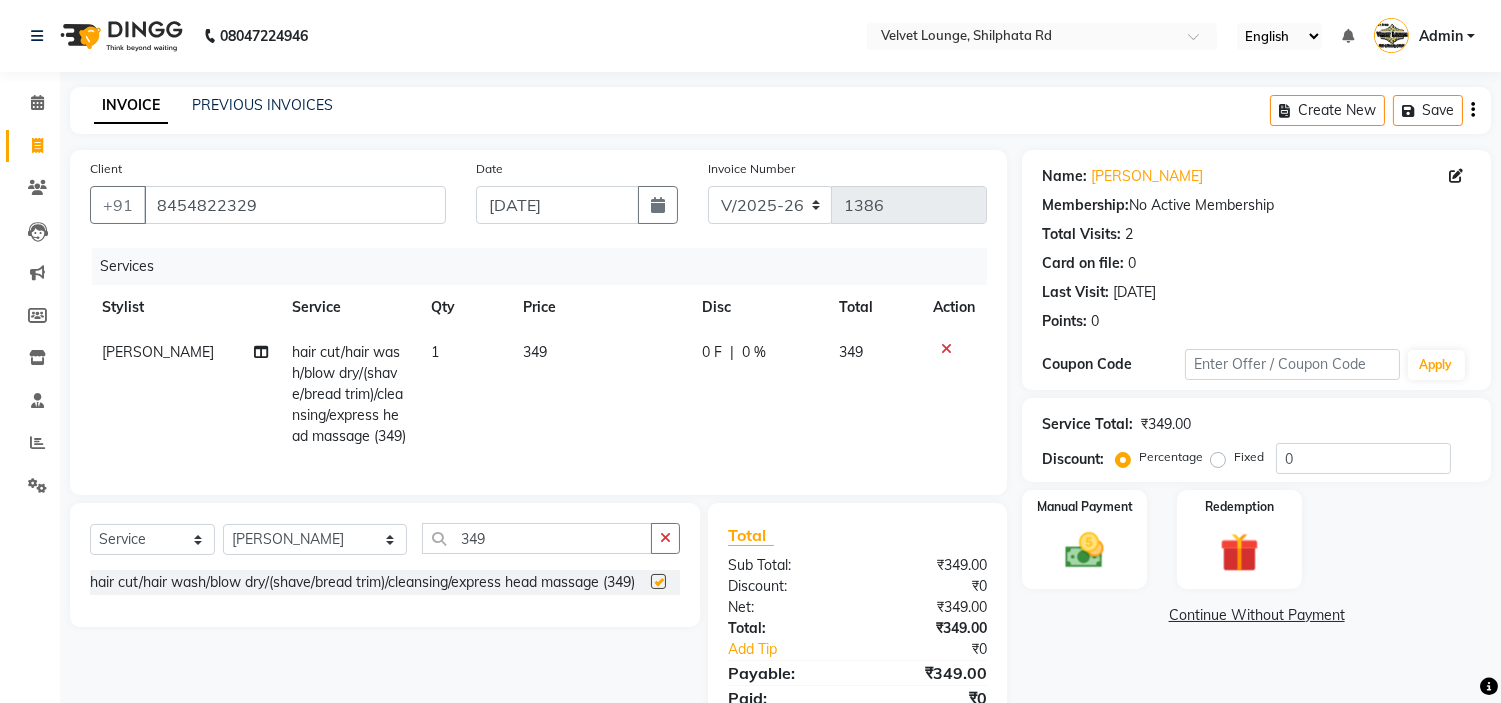 checkbox on "false" 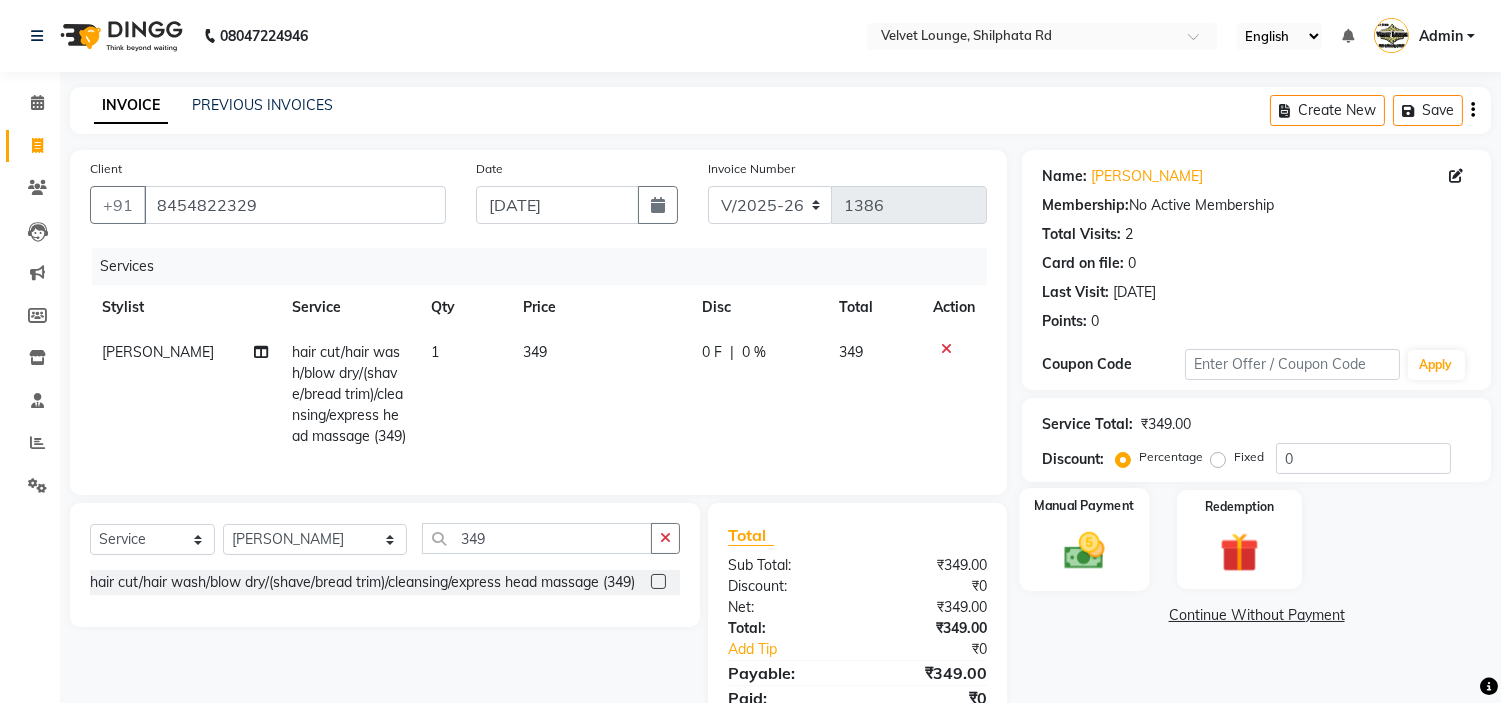 click 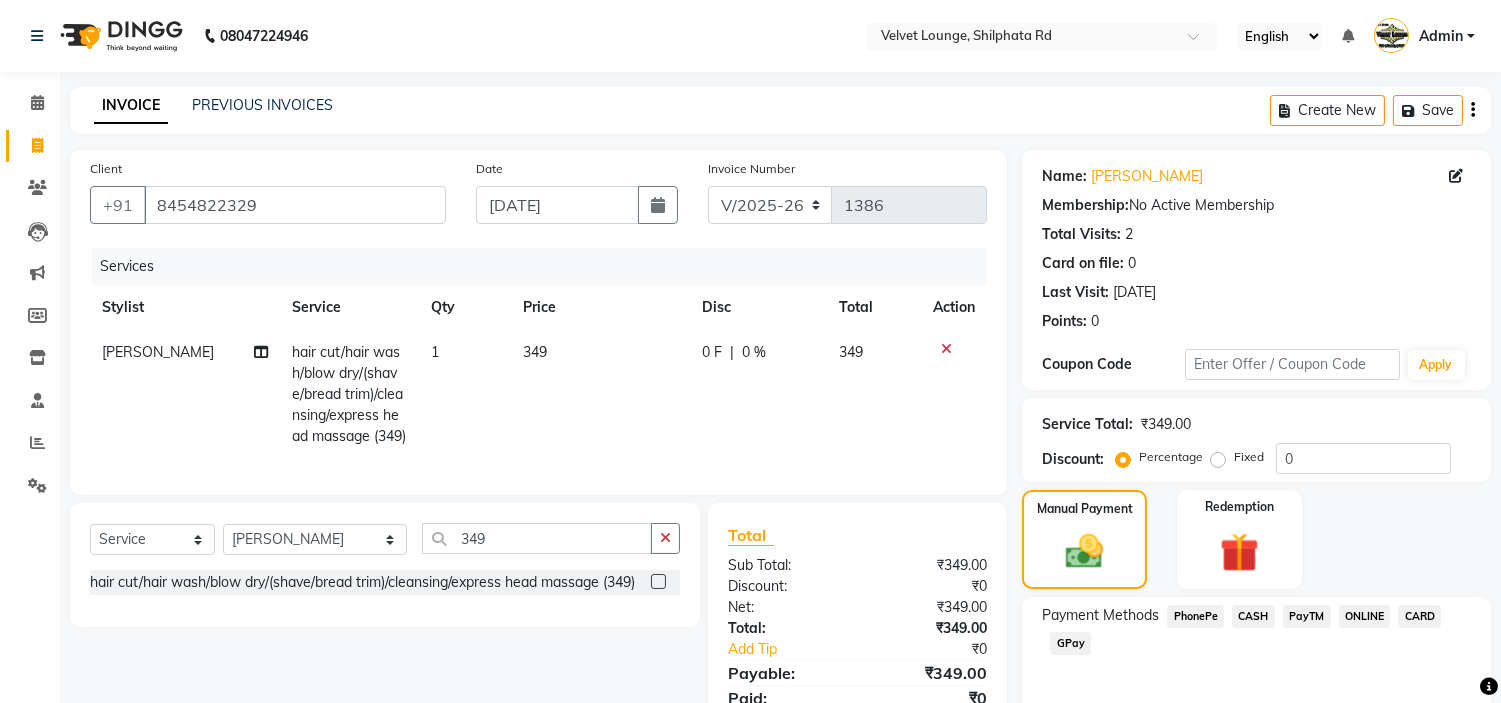 click on "CASH" 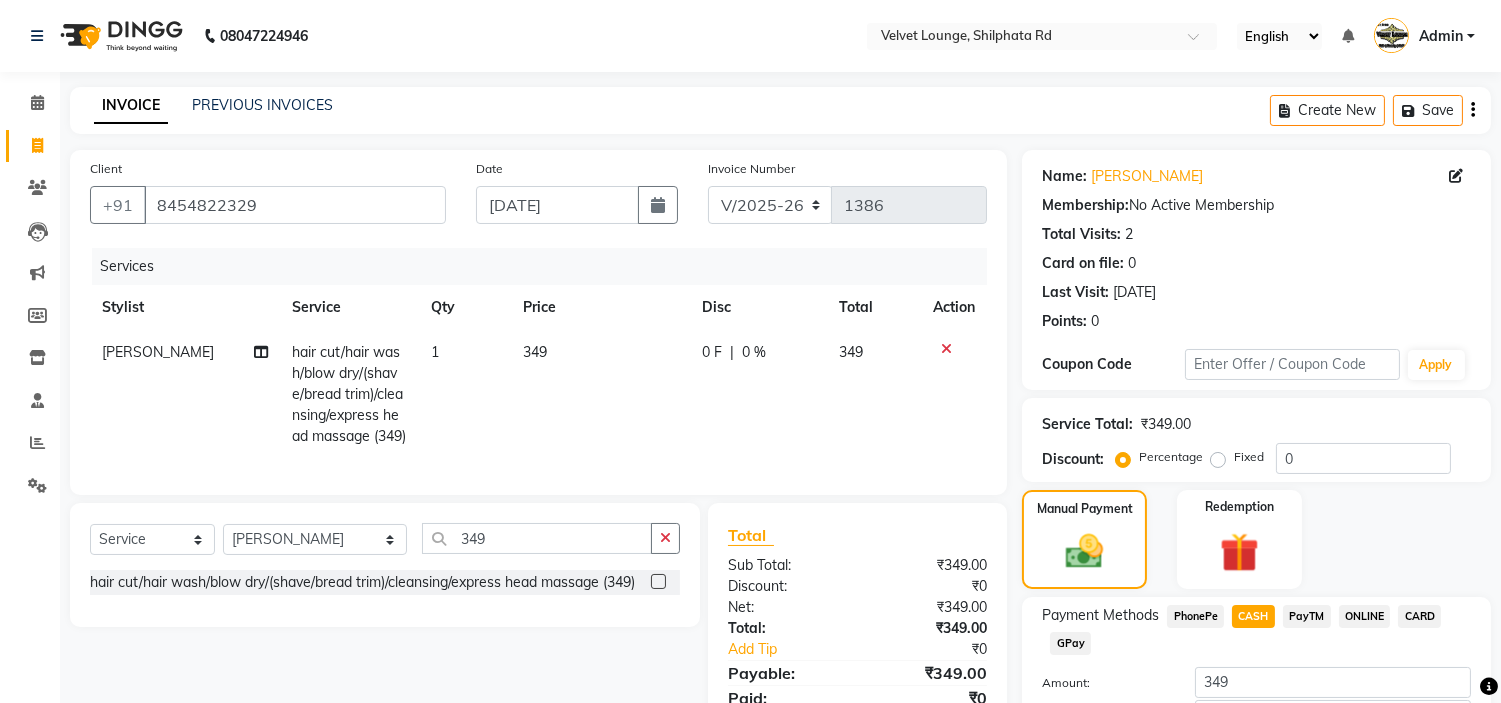 click on "PayTM" 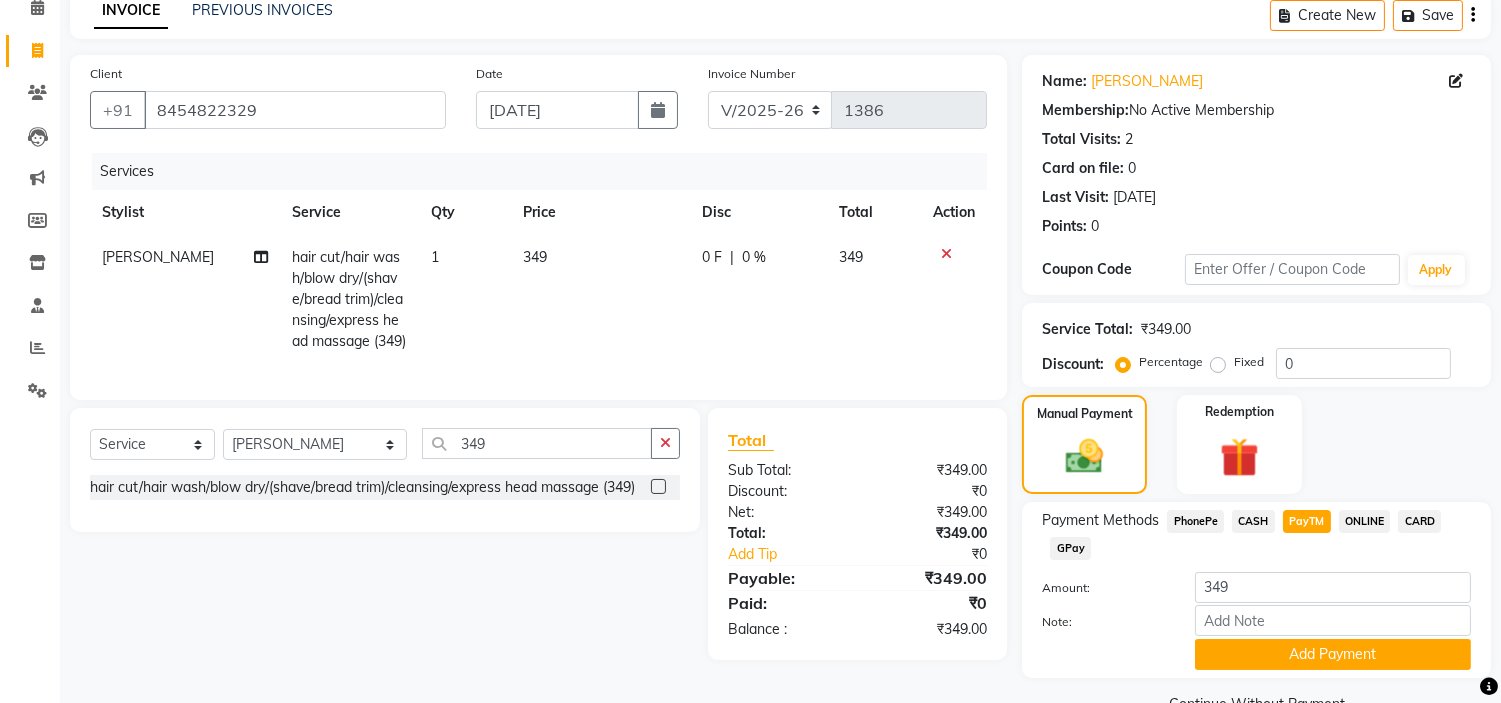 scroll, scrollTop: 141, scrollLeft: 0, axis: vertical 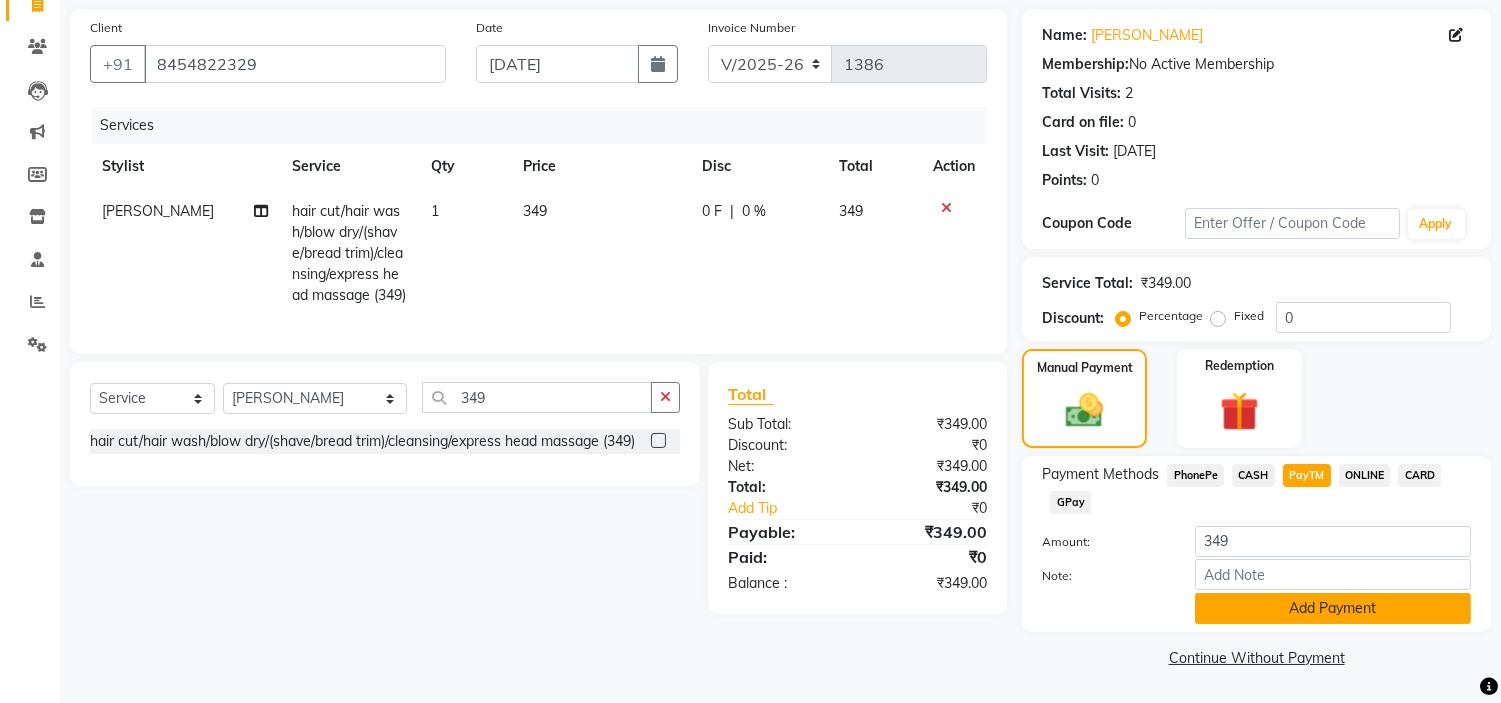 click on "Add Payment" 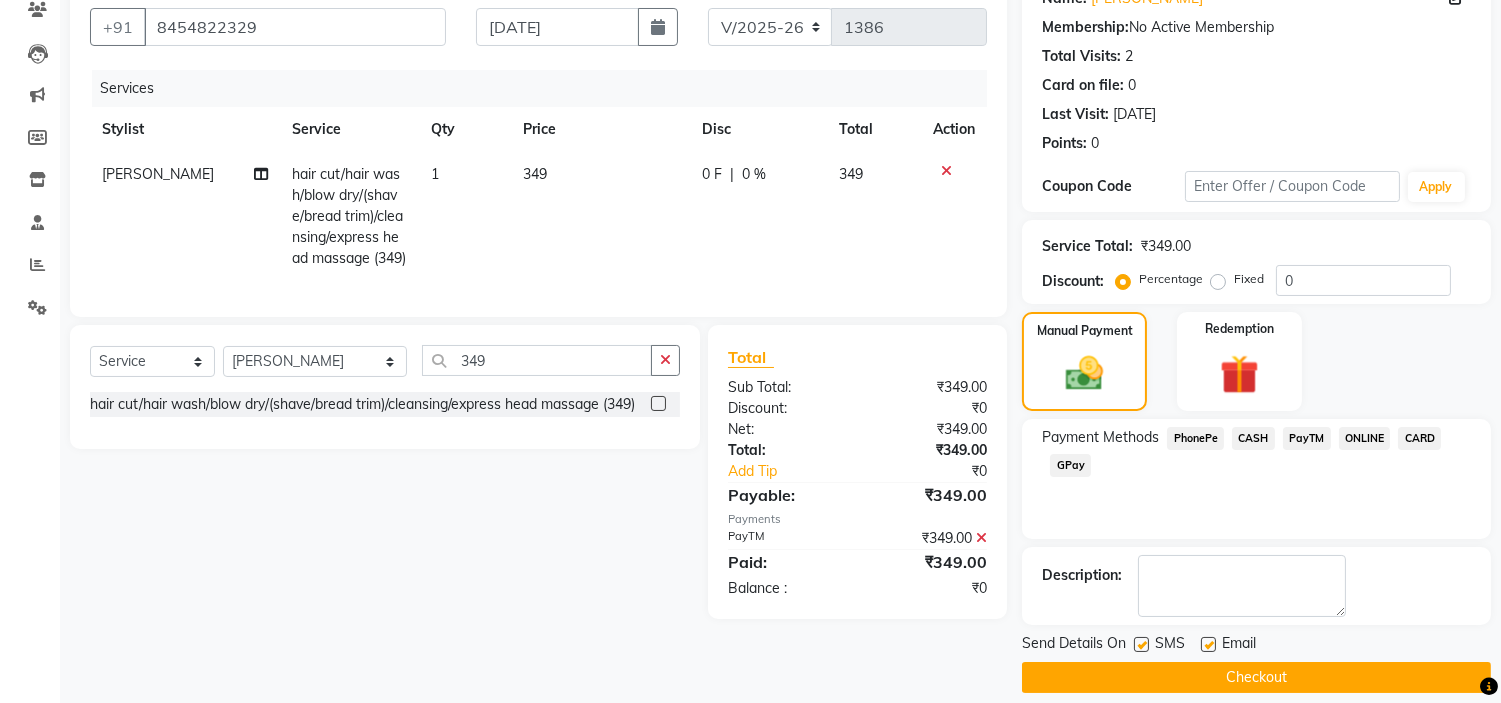 scroll, scrollTop: 196, scrollLeft: 0, axis: vertical 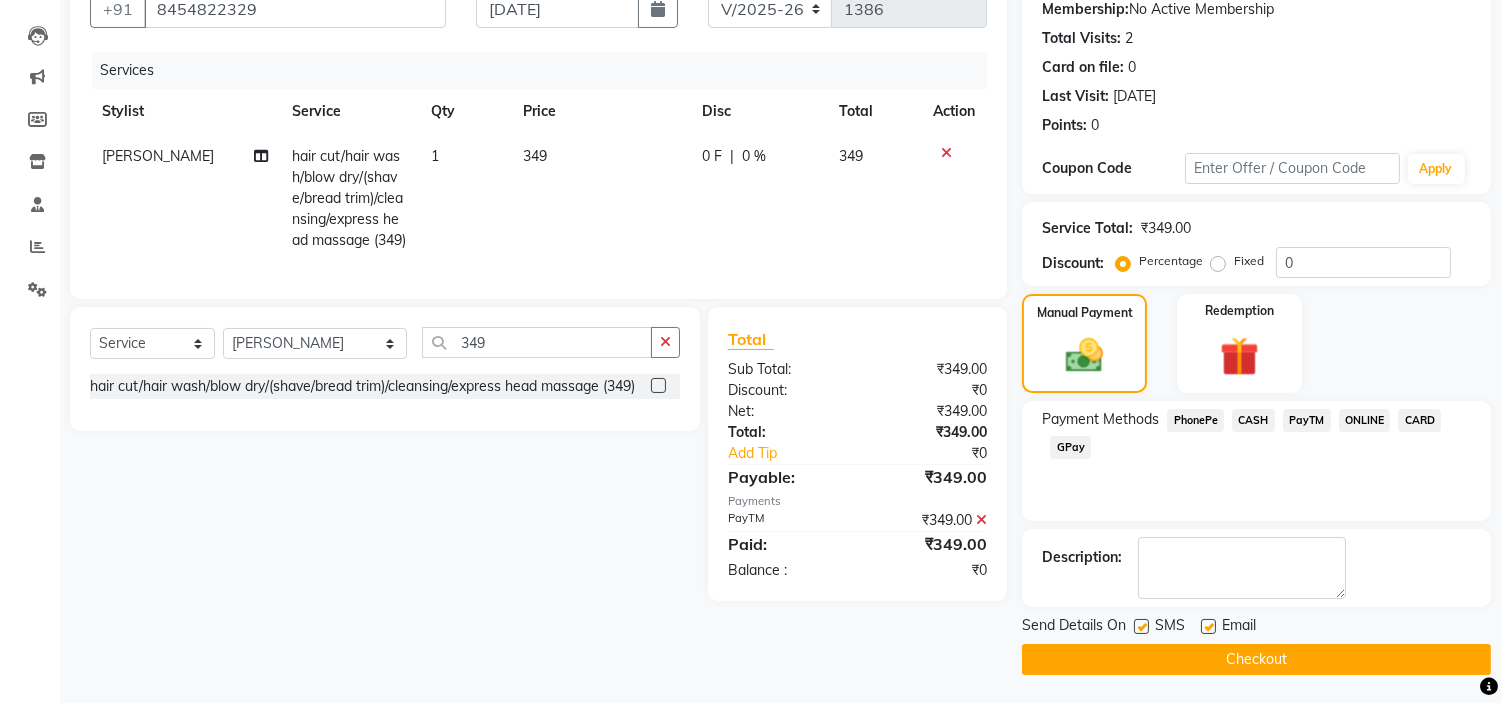 click on "Checkout" 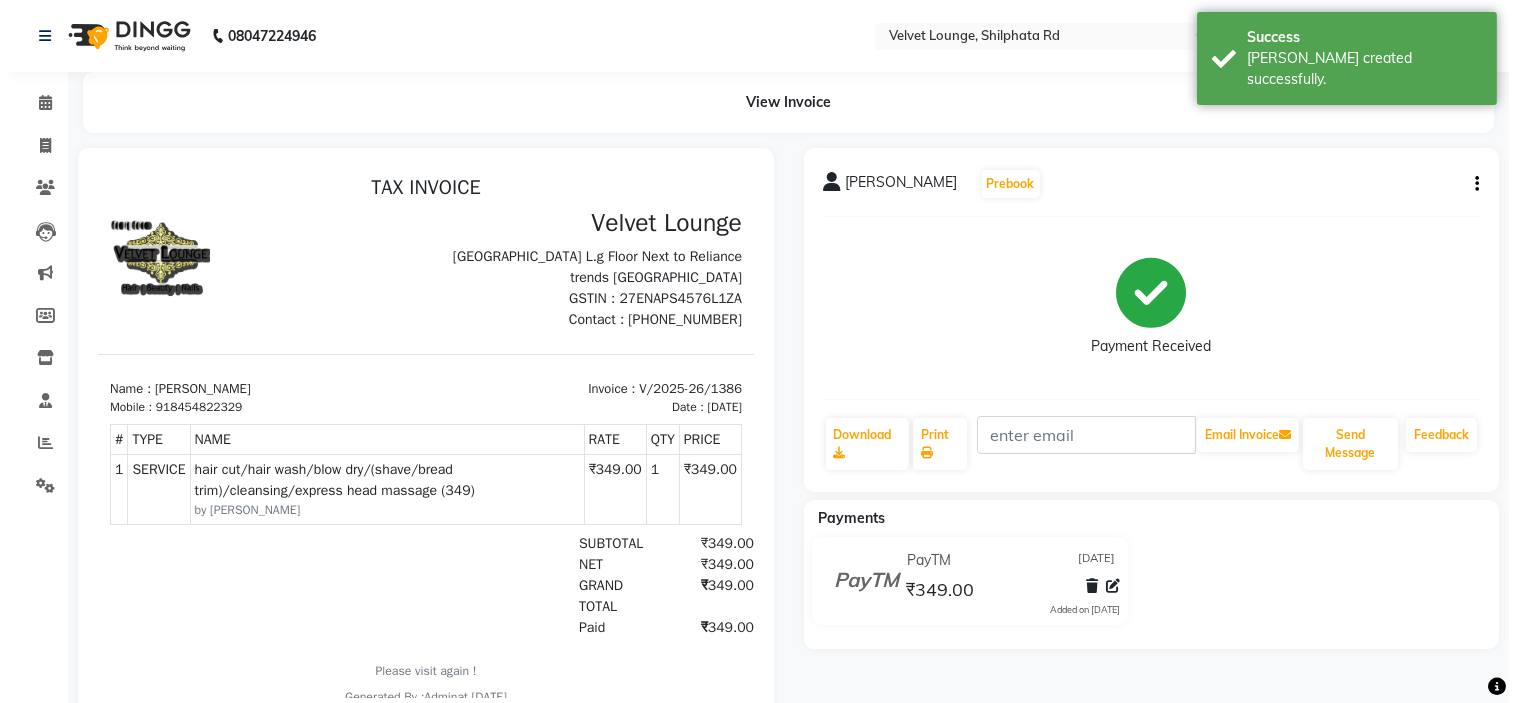 scroll, scrollTop: 0, scrollLeft: 0, axis: both 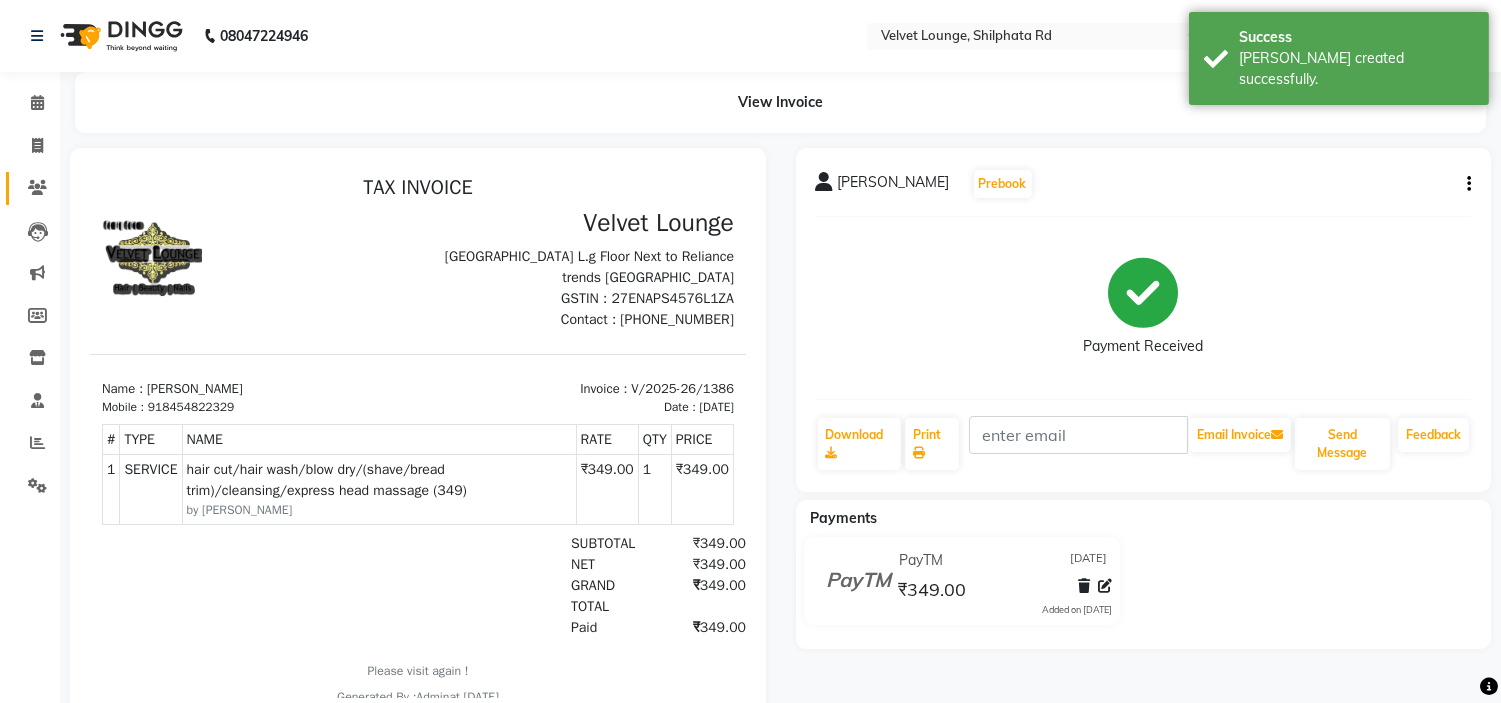 click on "Clients" 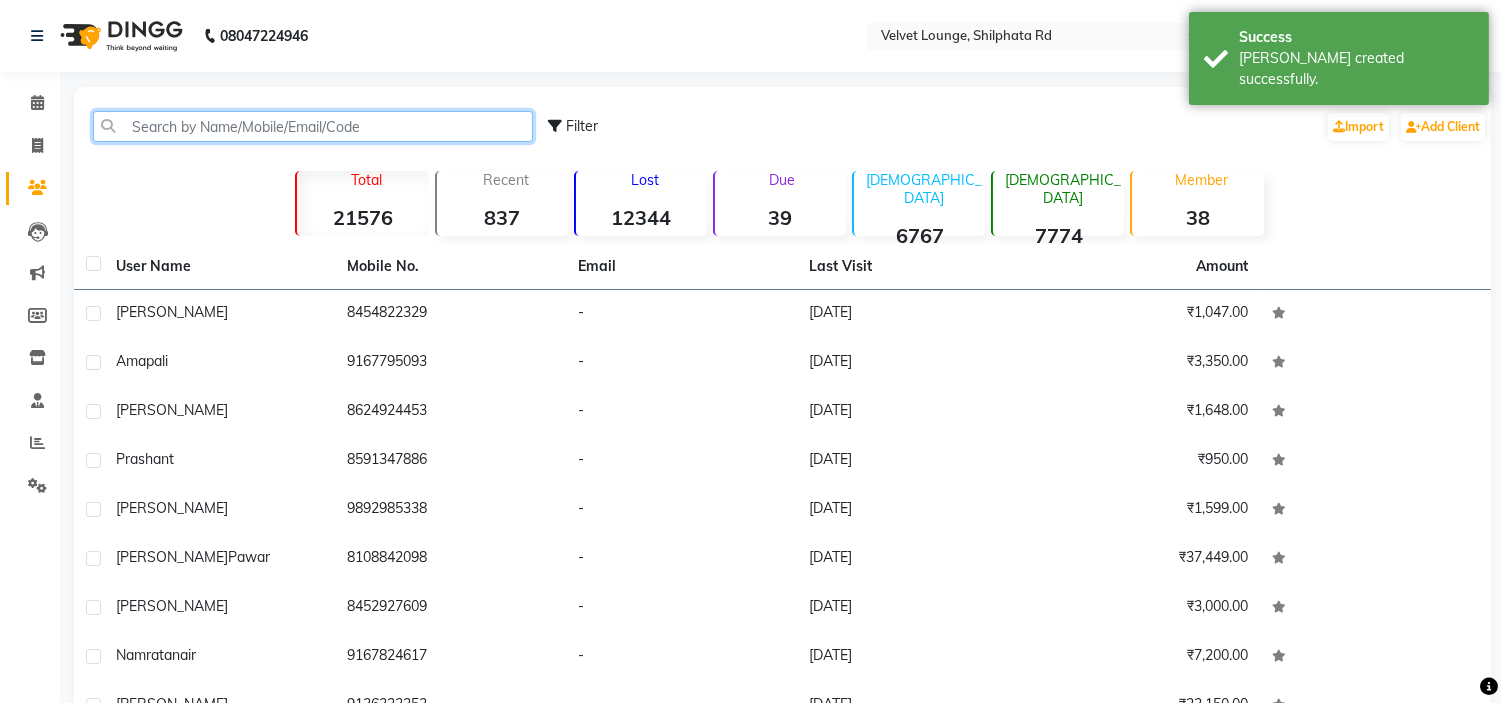 click 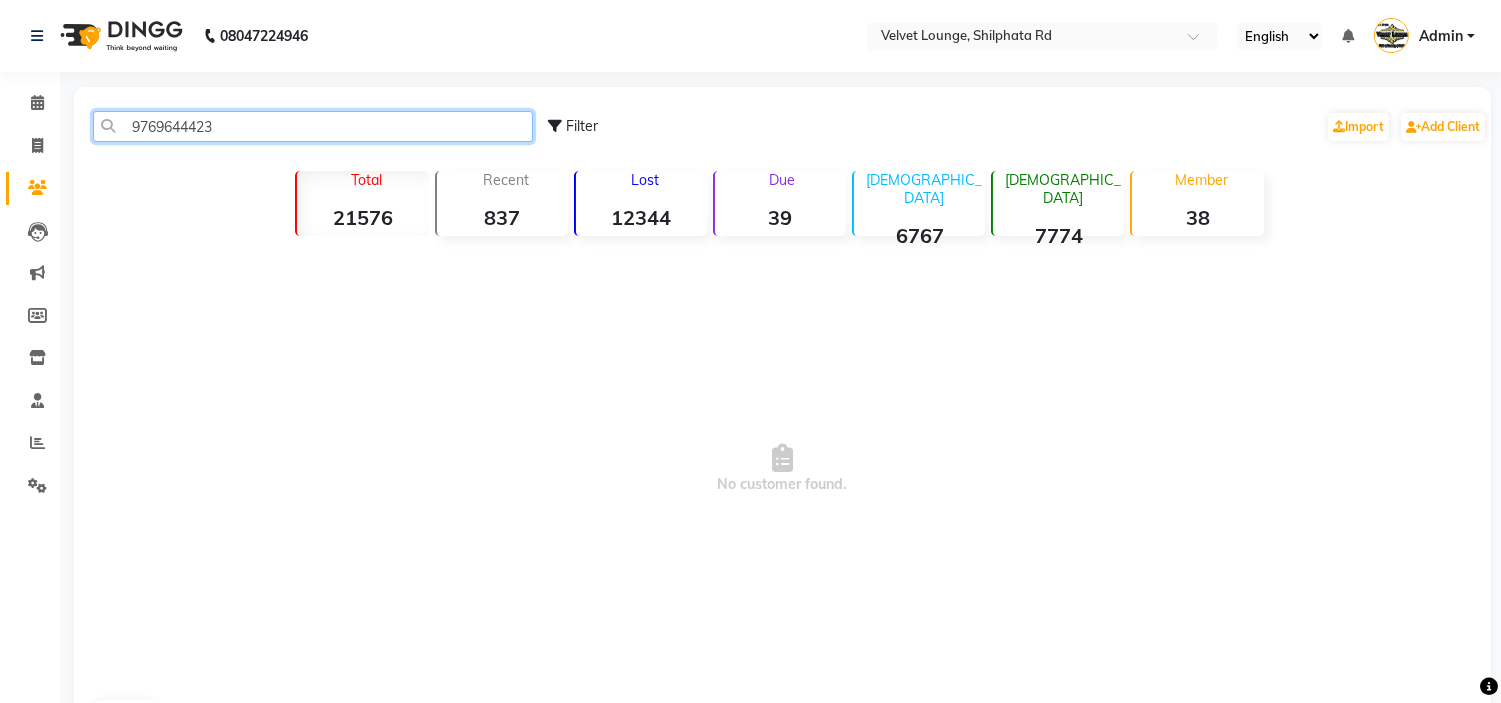 click on "9769644423" 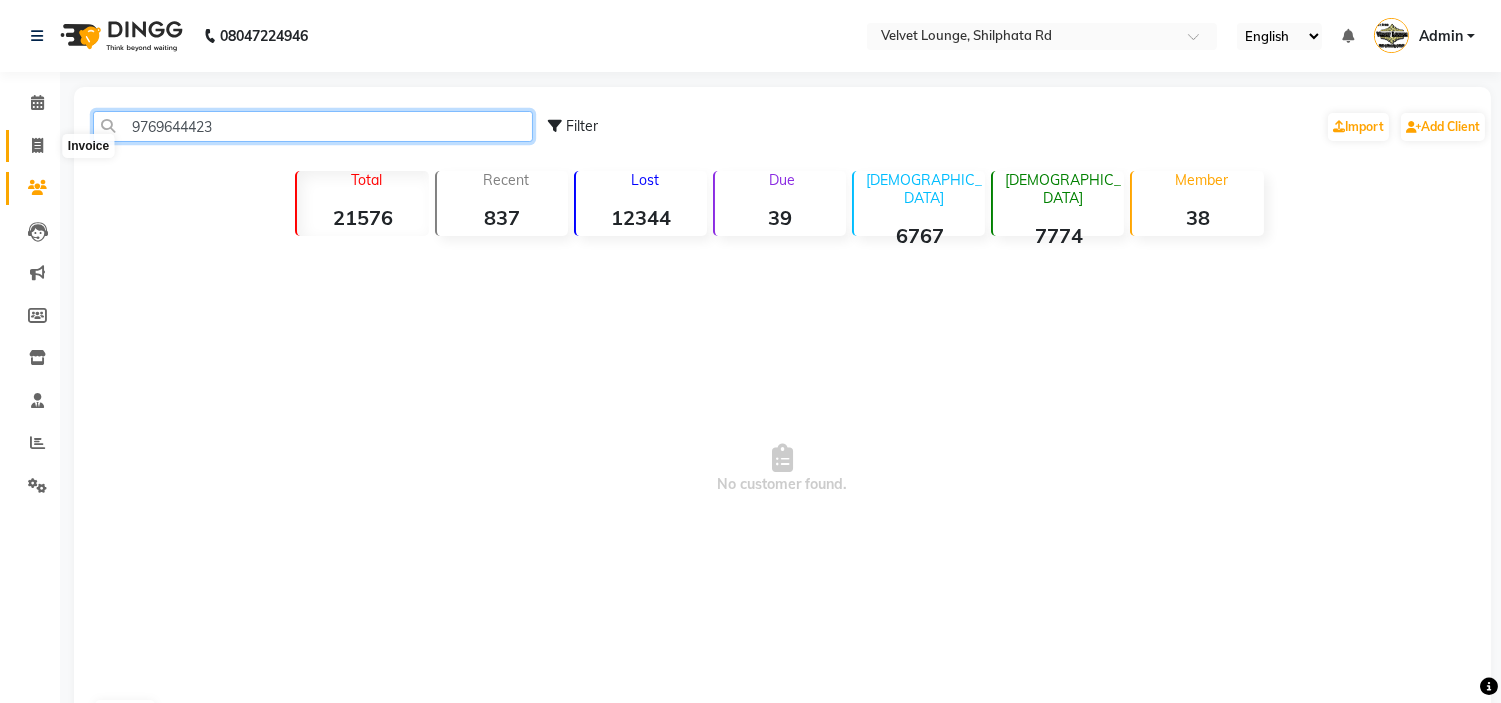 type on "9769644423" 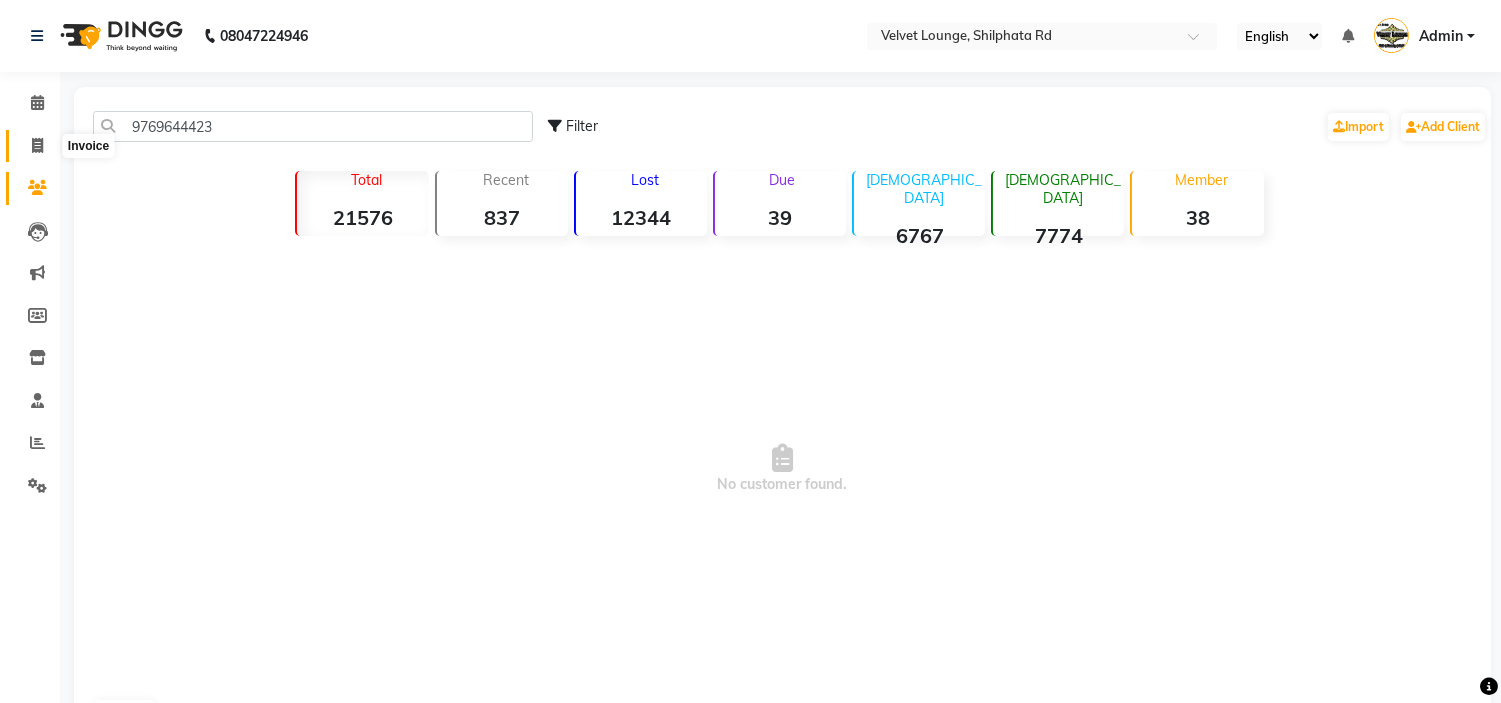 click 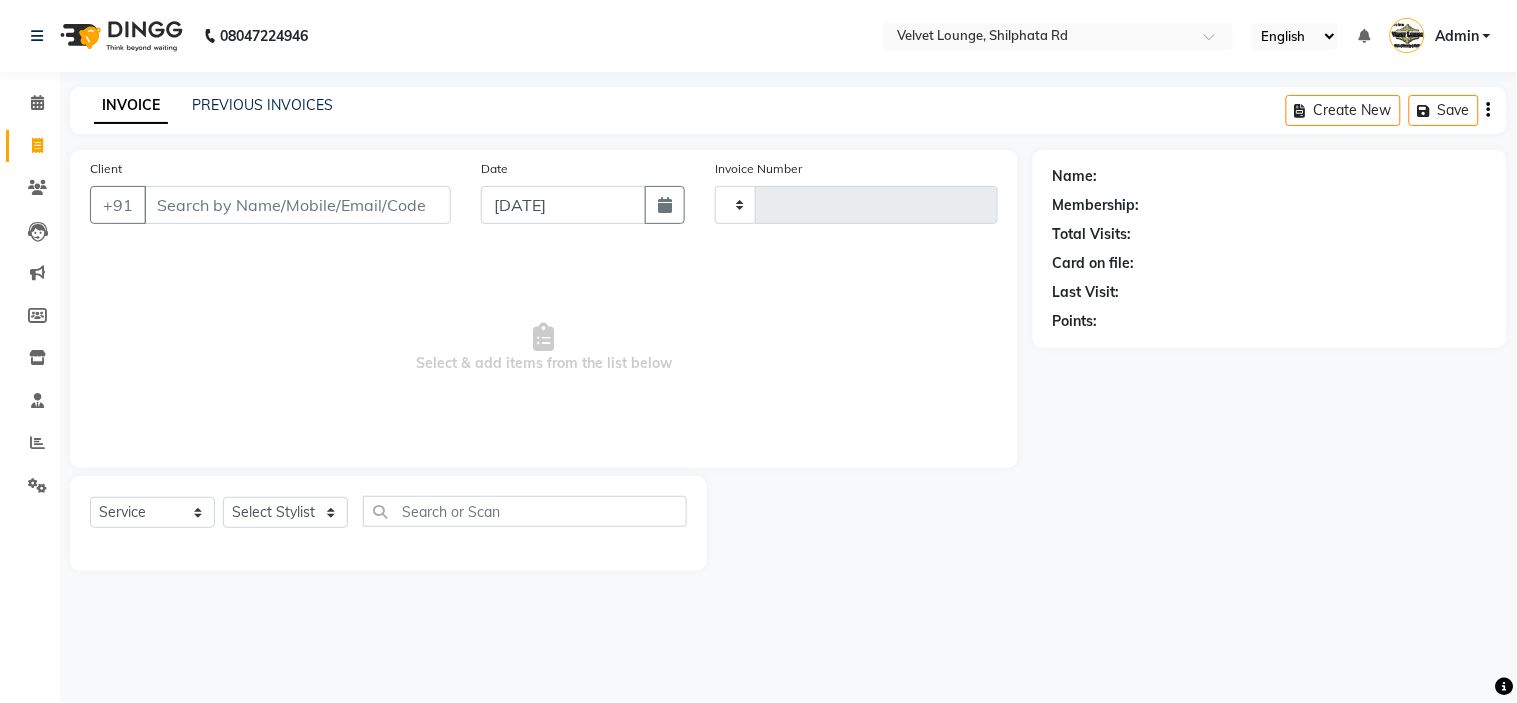 type on "1387" 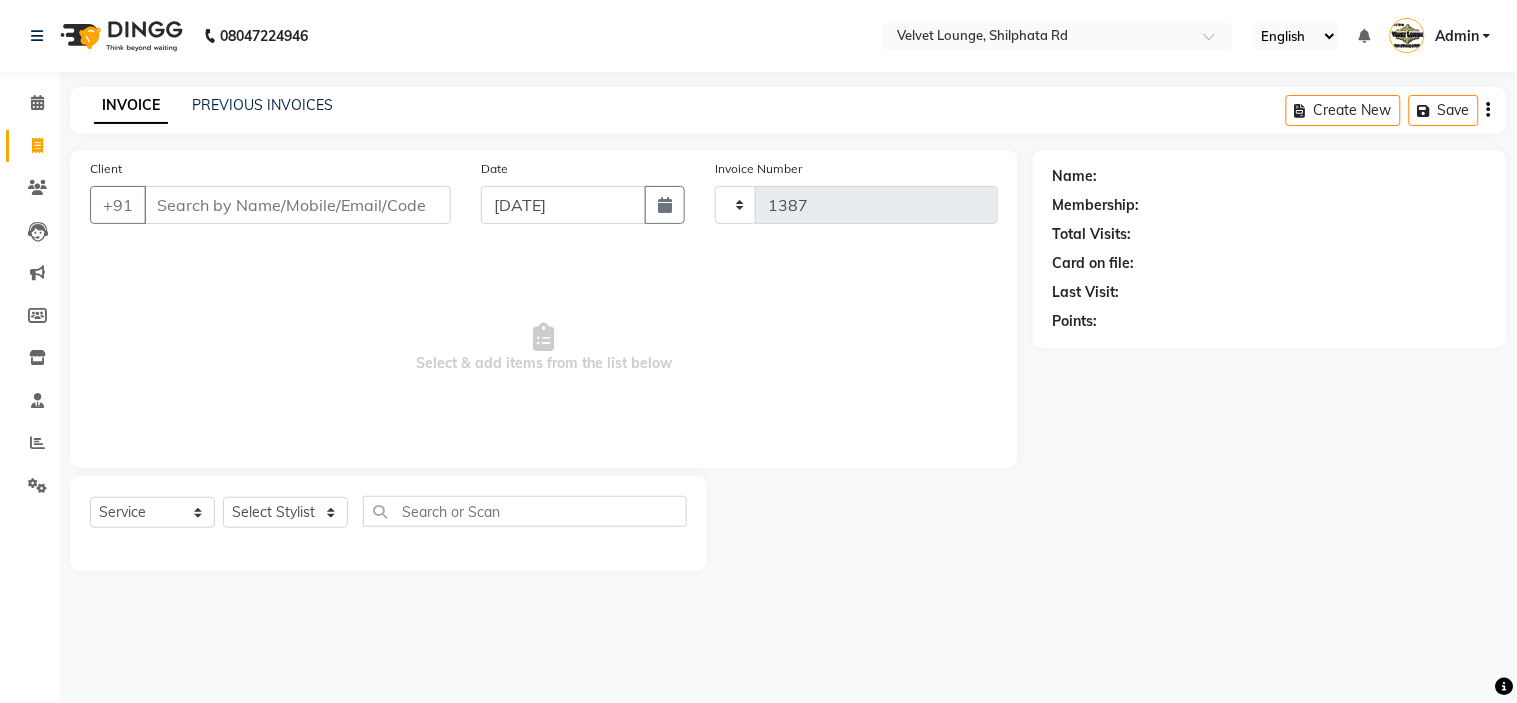 select on "122" 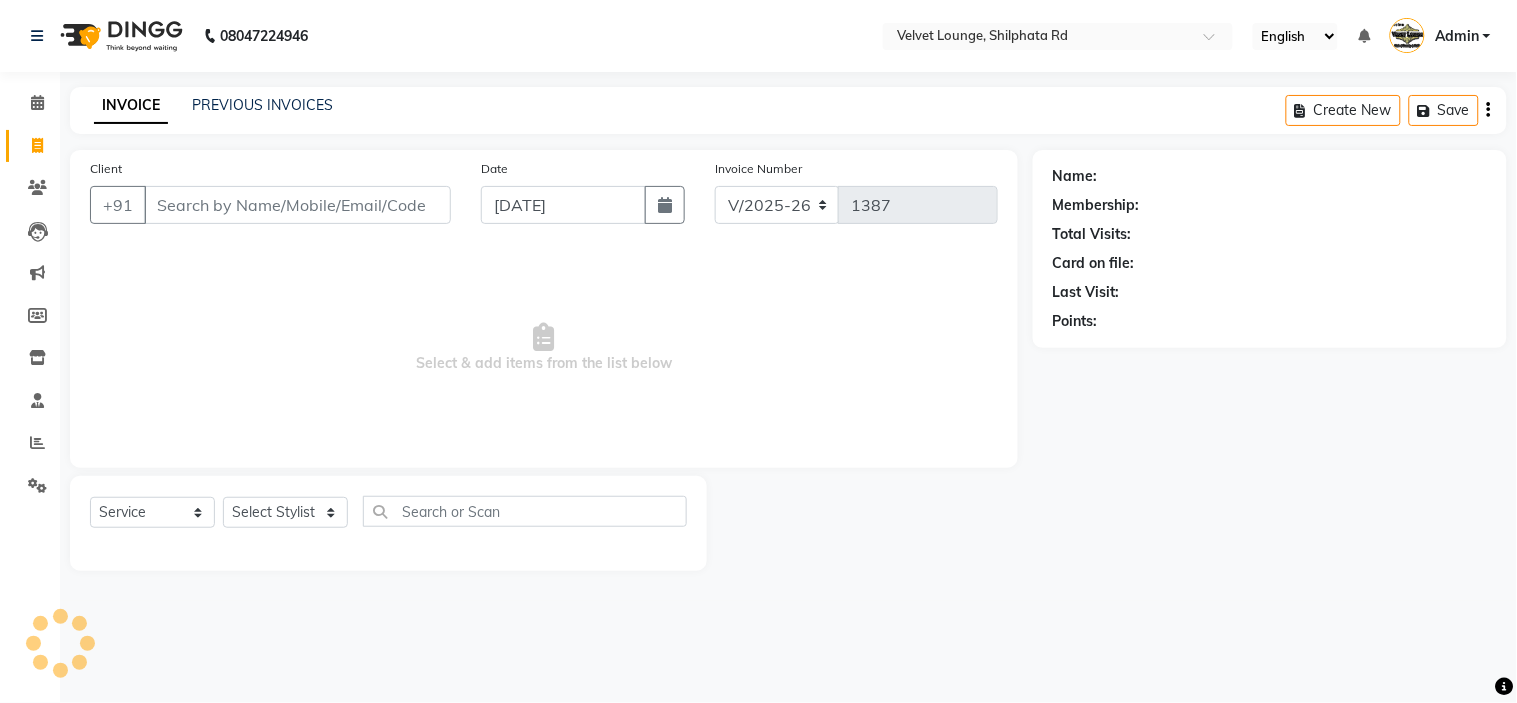click on "Client" at bounding box center (297, 205) 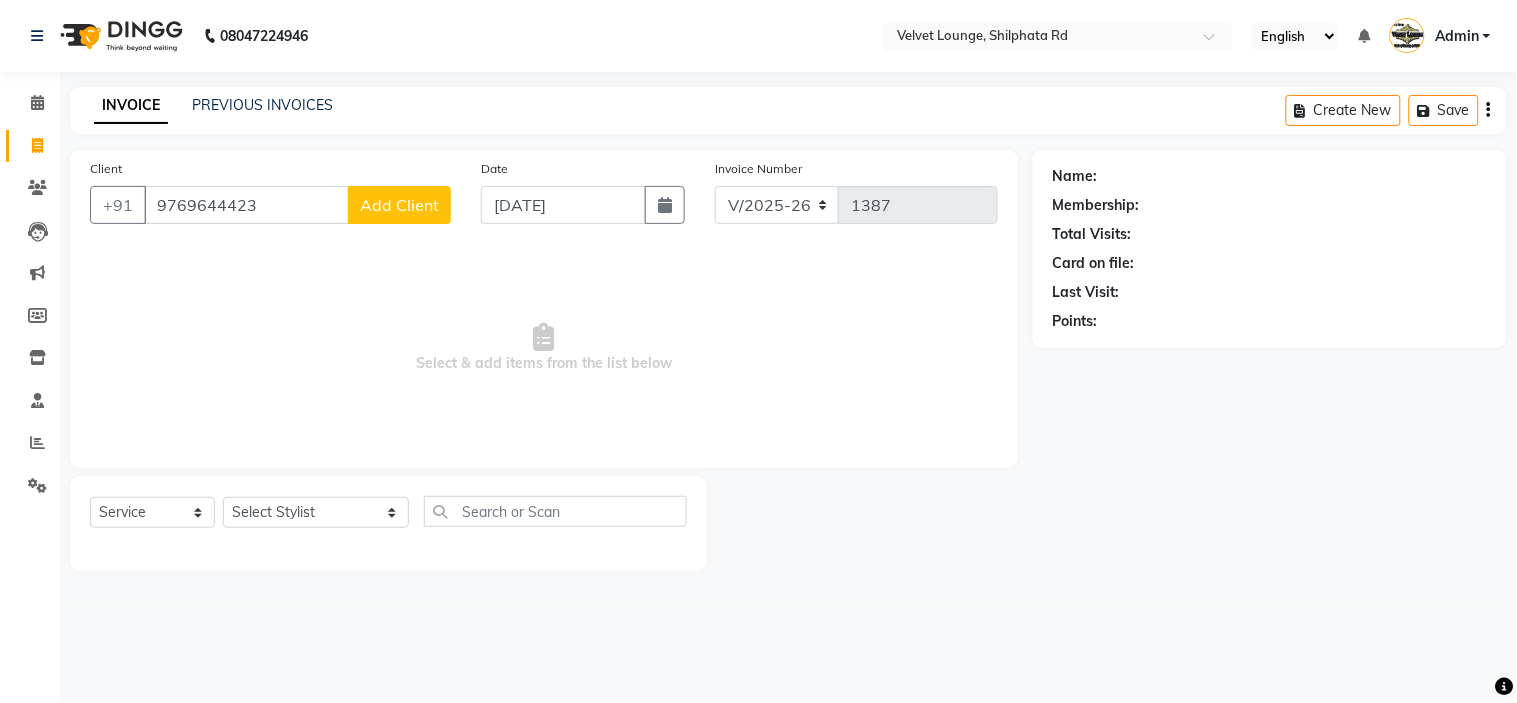 type on "9769644423" 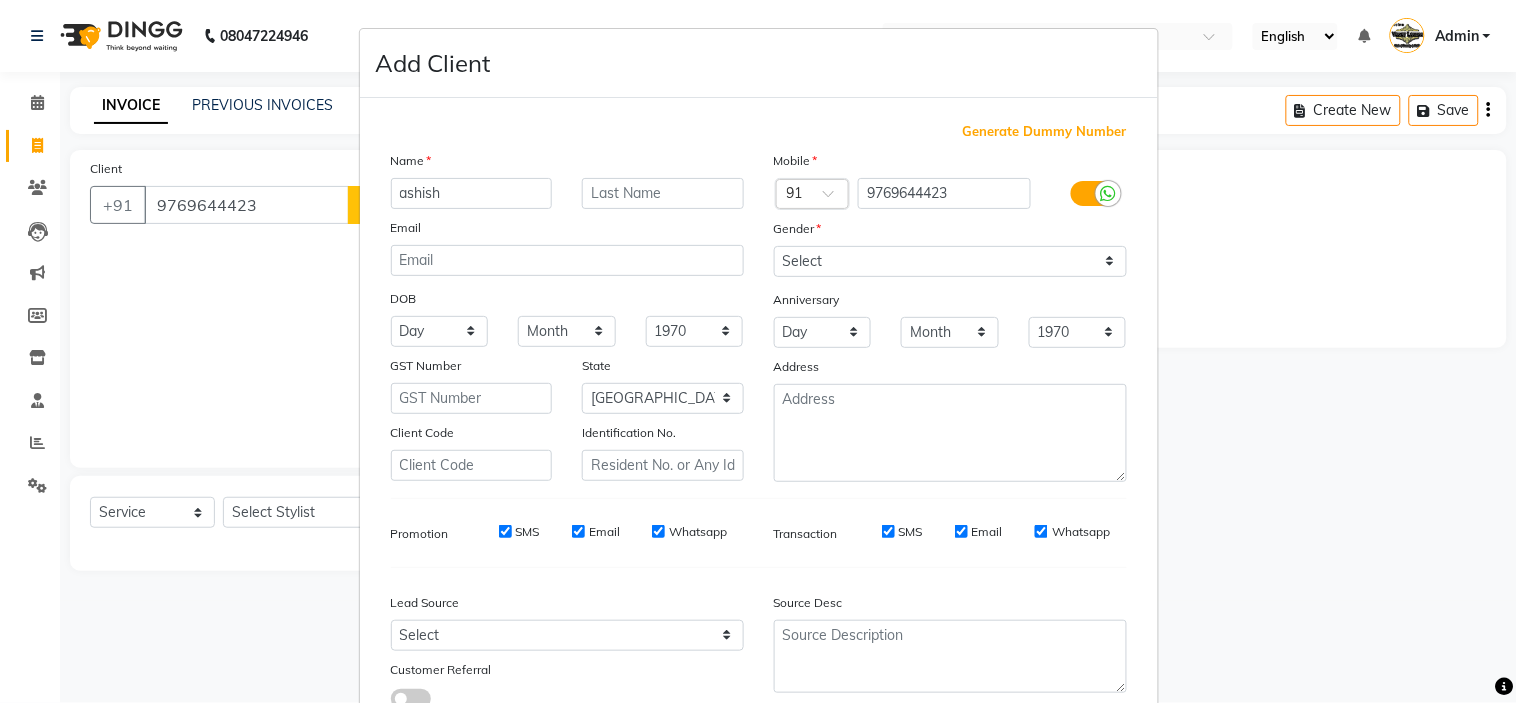 type on "ashish" 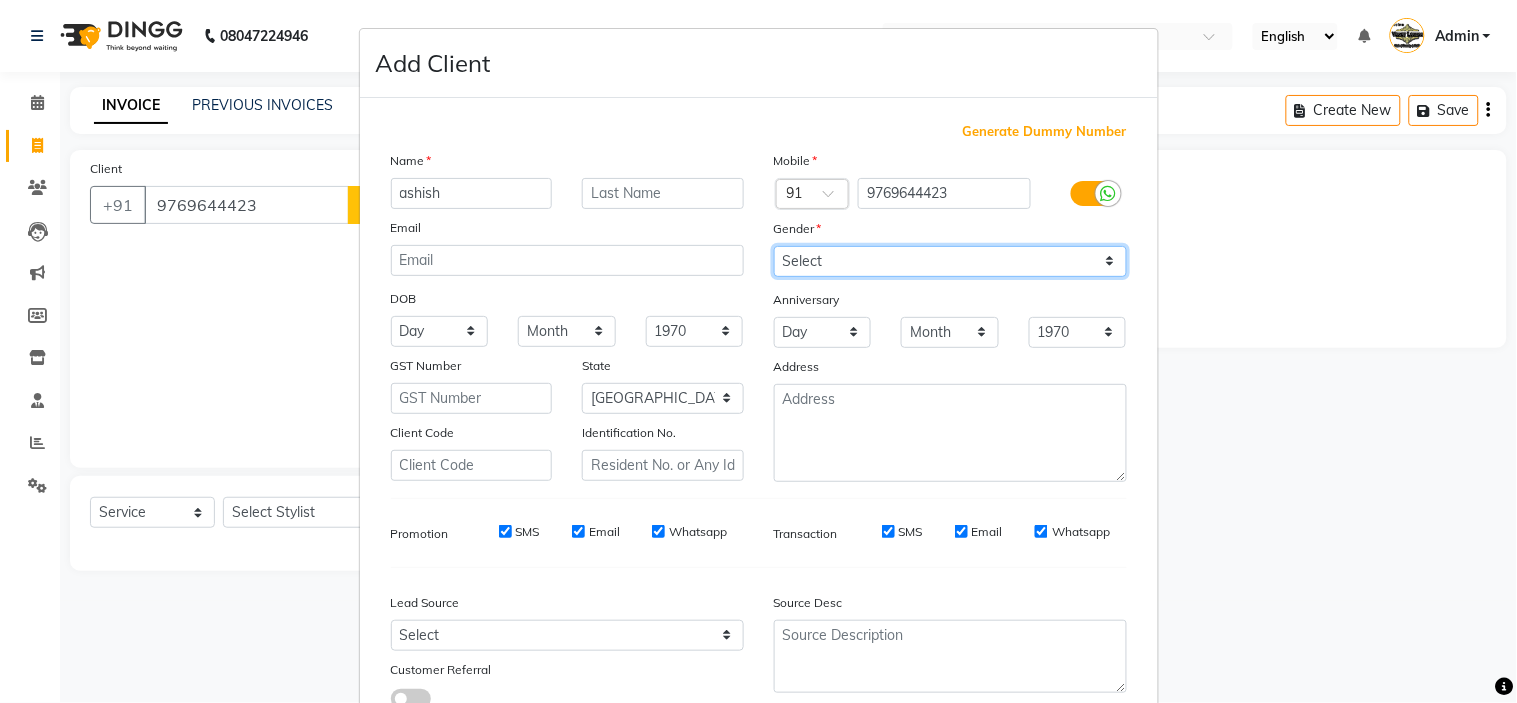 click on "Select Male Female Other Prefer Not To Say" at bounding box center (950, 261) 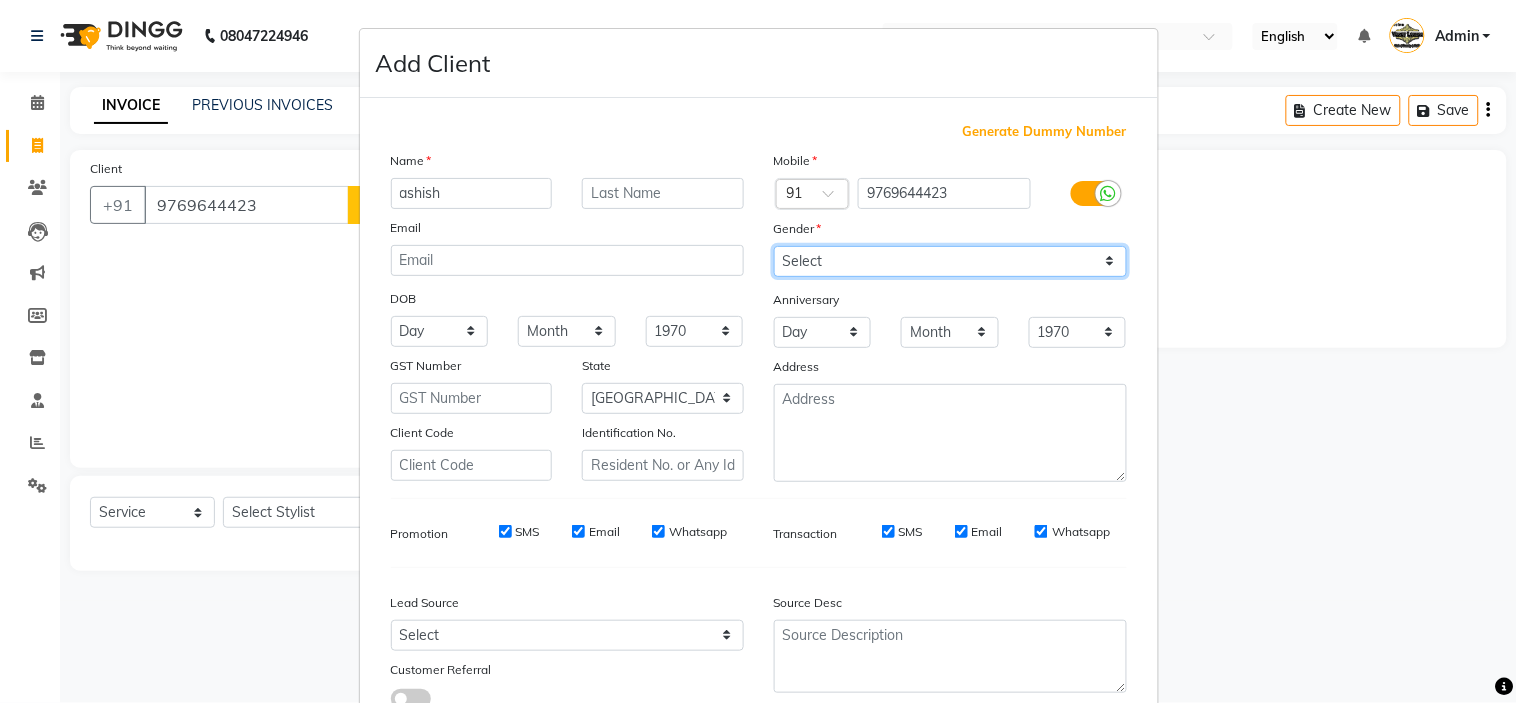 select on "male" 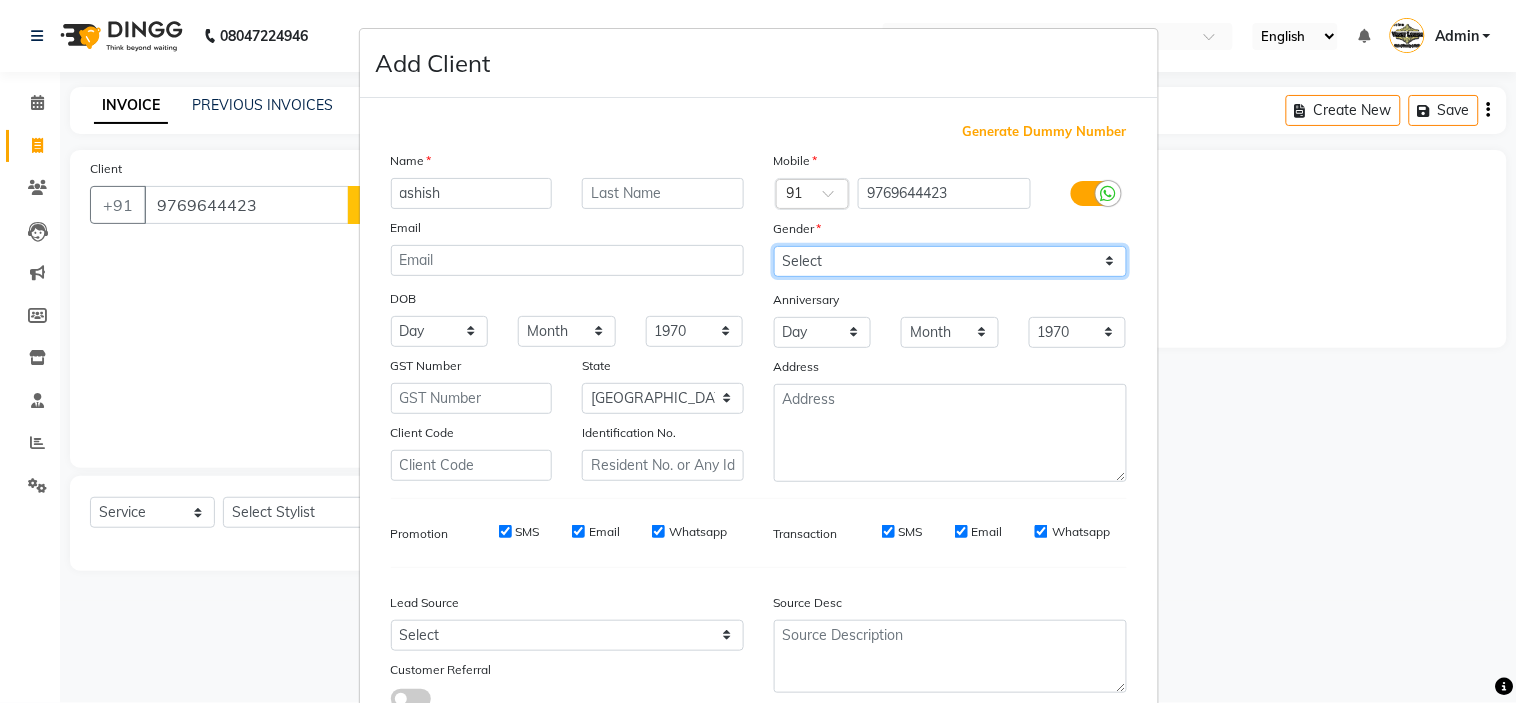 click on "Select Male Female Other Prefer Not To Say" at bounding box center [950, 261] 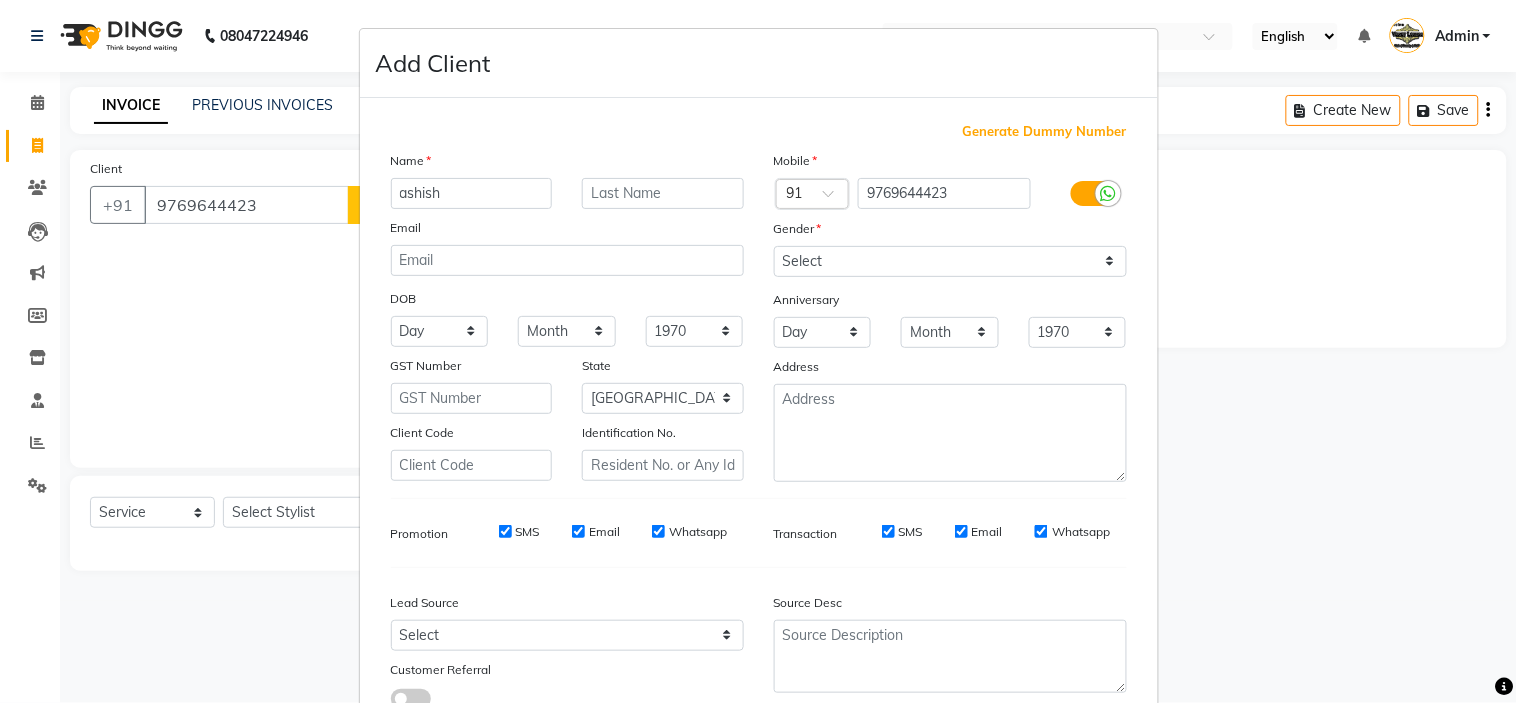 click on "Add Client Generate Dummy Number Name ashish Email DOB Day 01 02 03 04 05 06 07 08 09 10 11 12 13 14 15 16 17 18 19 20 21 22 23 24 25 26 27 28 29 30 31 Month January February March April May June July August September October November December 1940 1941 1942 1943 1944 1945 1946 1947 1948 1949 1950 1951 1952 1953 1954 1955 1956 1957 1958 1959 1960 1961 1962 1963 1964 1965 1966 1967 1968 1969 1970 1971 1972 1973 1974 1975 1976 1977 1978 1979 1980 1981 1982 1983 1984 1985 1986 1987 1988 1989 1990 1991 1992 1993 1994 1995 1996 1997 1998 1999 2000 2001 2002 2003 2004 2005 2006 2007 2008 2009 2010 2011 2012 2013 2014 2015 2016 2017 2018 2019 2020 2021 2022 2023 2024 GST Number State Select Andaman and Nicobar Islands Andhra Pradesh Arunachal Pradesh Assam Bihar Chandigarh Chhattisgarh Dadra and Nagar Haveli Daman and Diu Delhi Goa Gujarat Haryana Himachal Pradesh Jammu and Kashmir Jharkhand Karnataka Kerala Lakshadweep Madhya Pradesh Maharashtra Manipur Meghalaya Mizoram Nagaland Odisha Pondicherry Punjab Rajasthan" at bounding box center (758, 351) 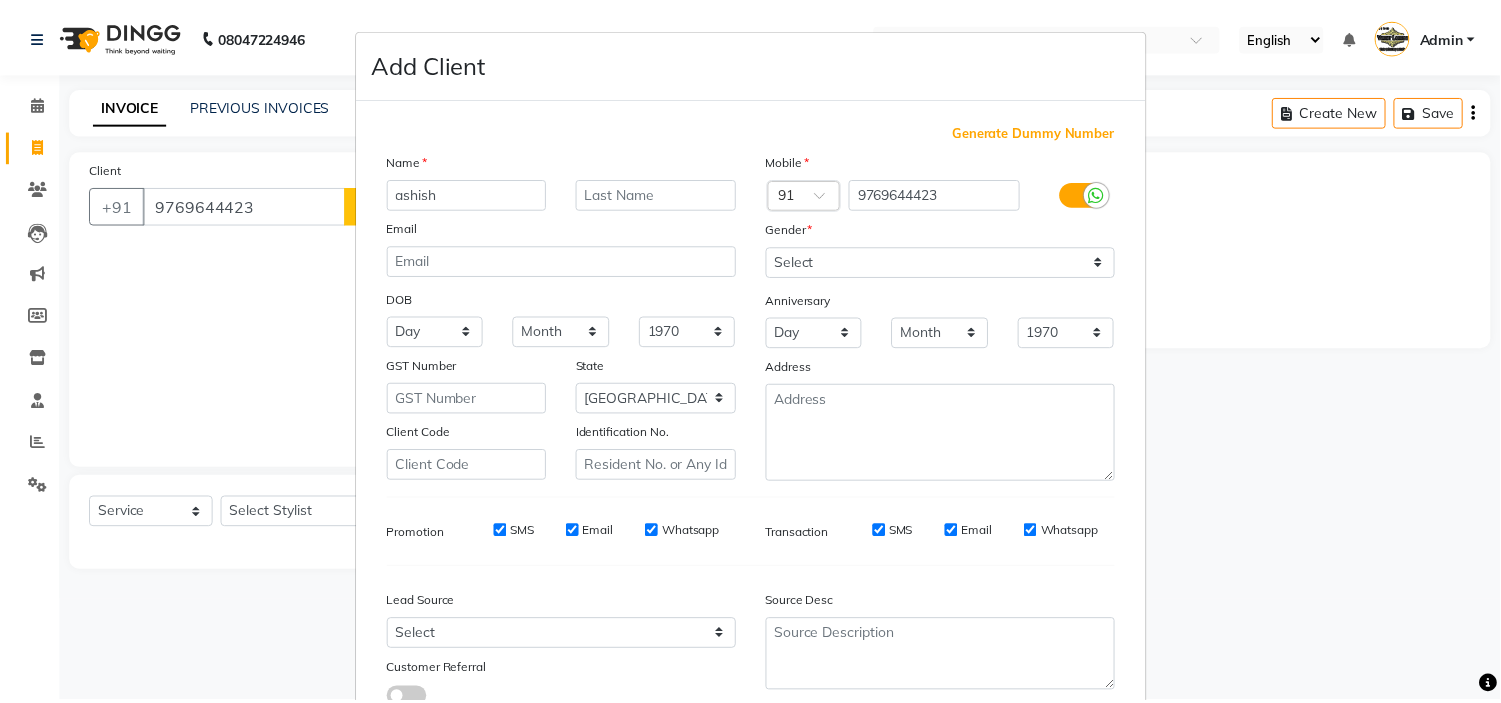 scroll, scrollTop: 147, scrollLeft: 0, axis: vertical 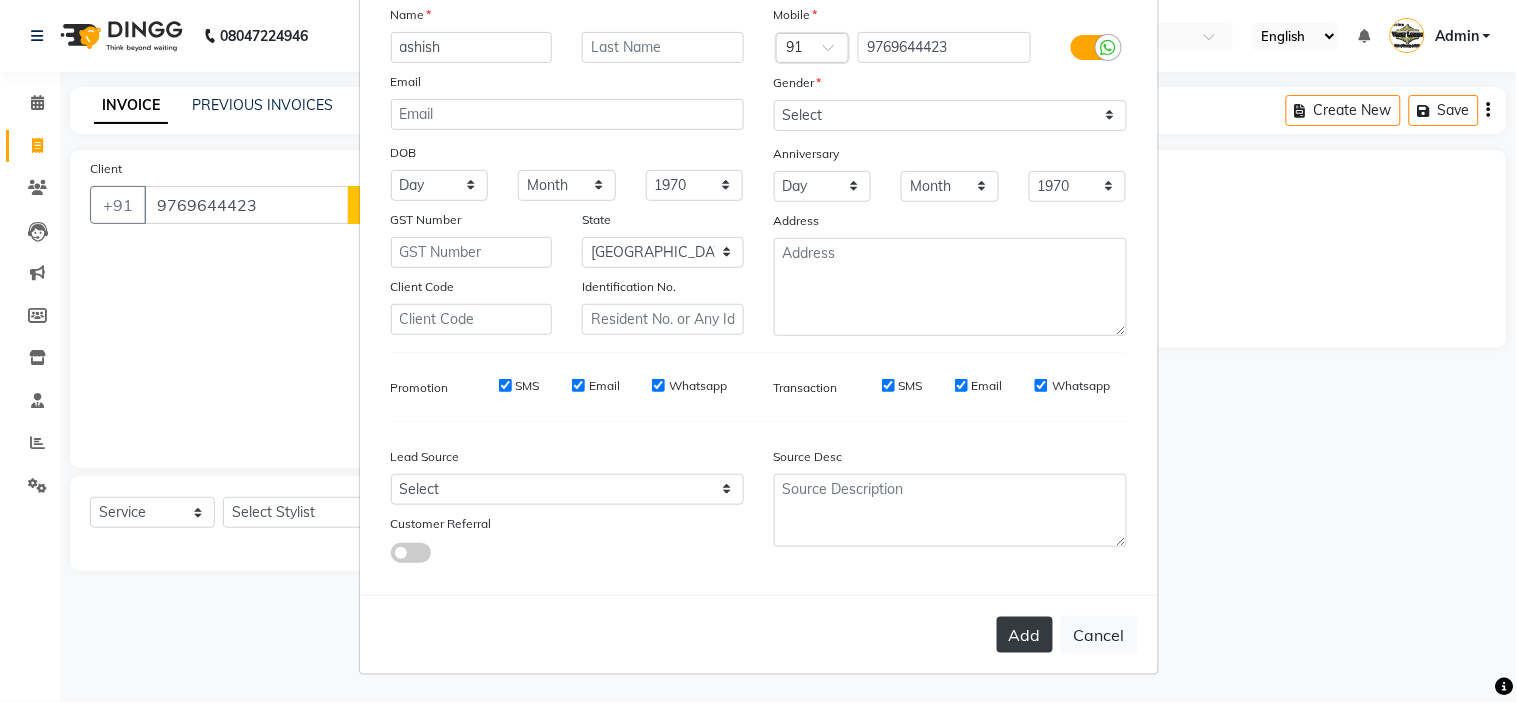 click on "Add" at bounding box center [1025, 635] 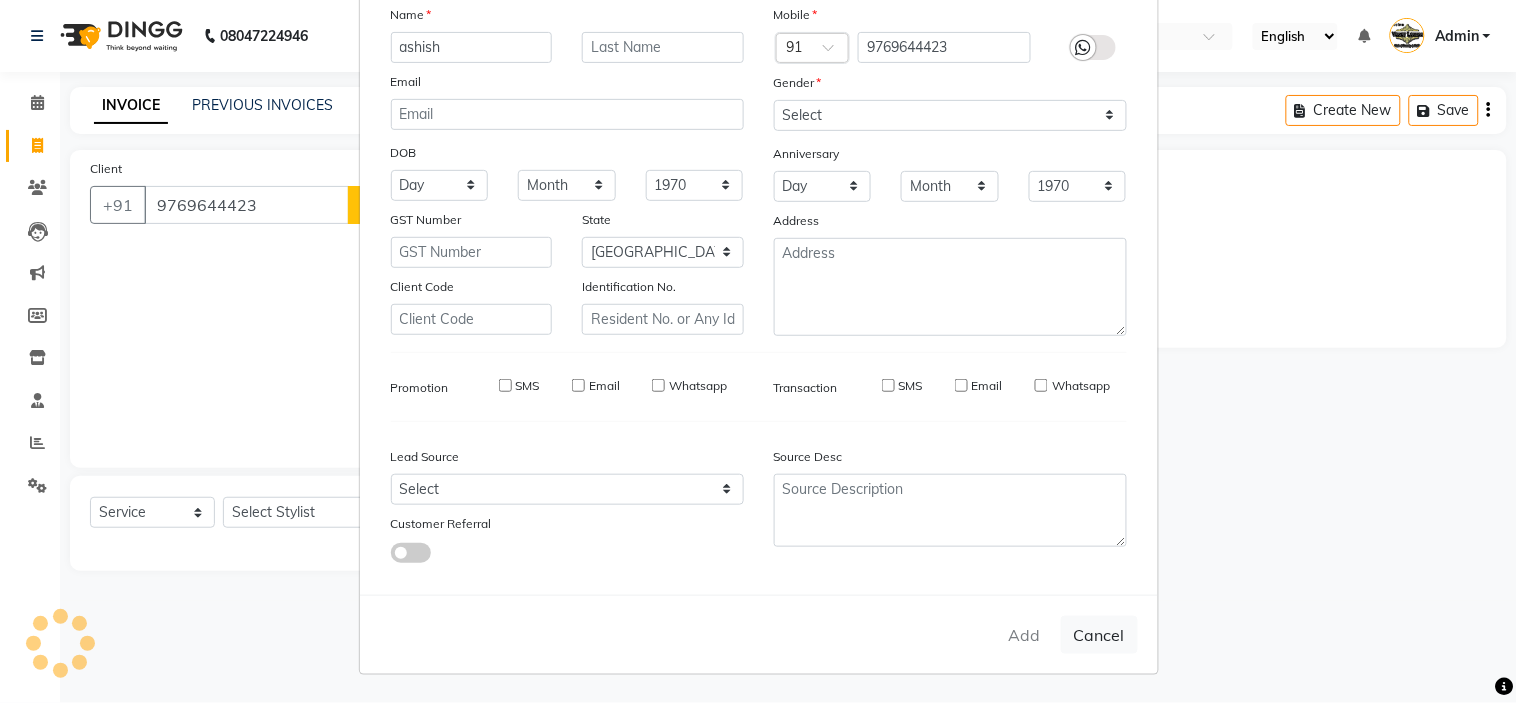 type 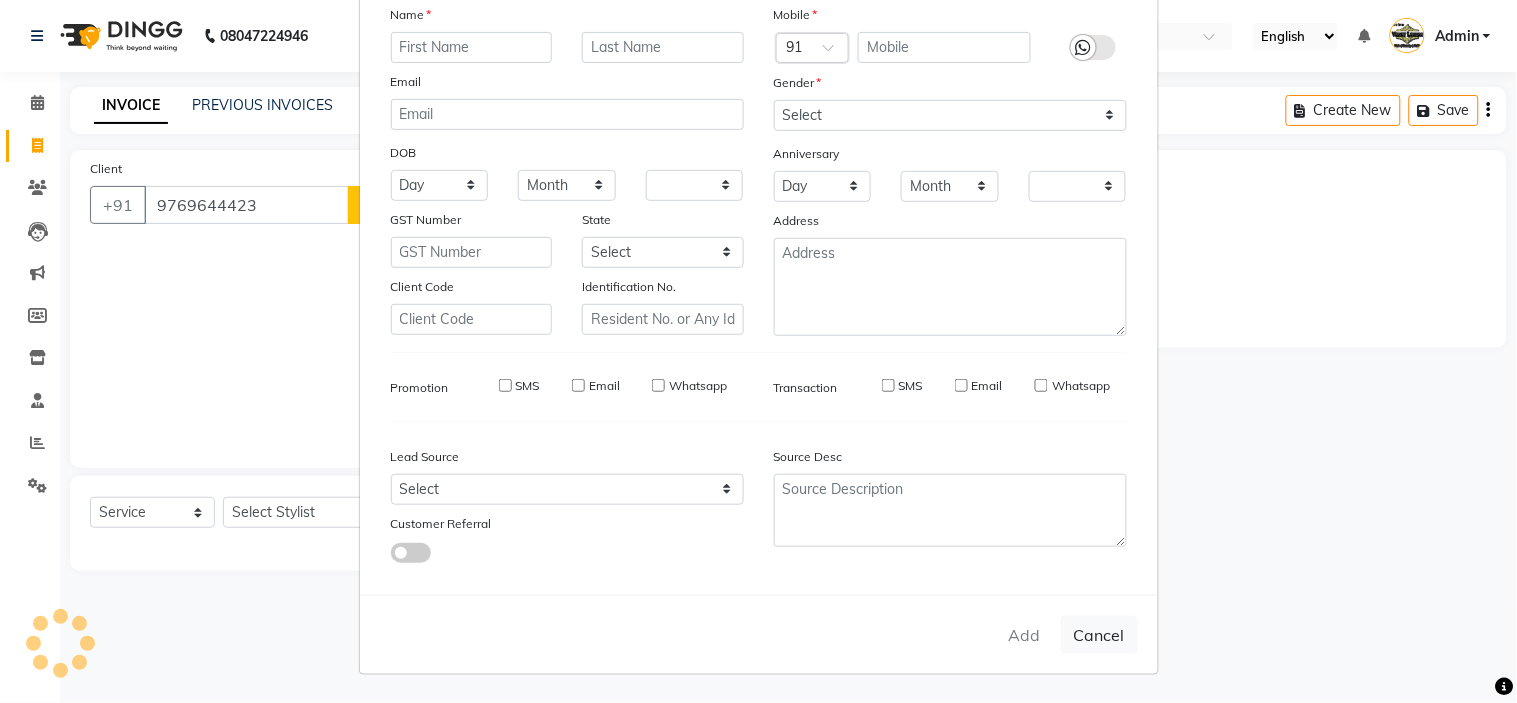 checkbox on "false" 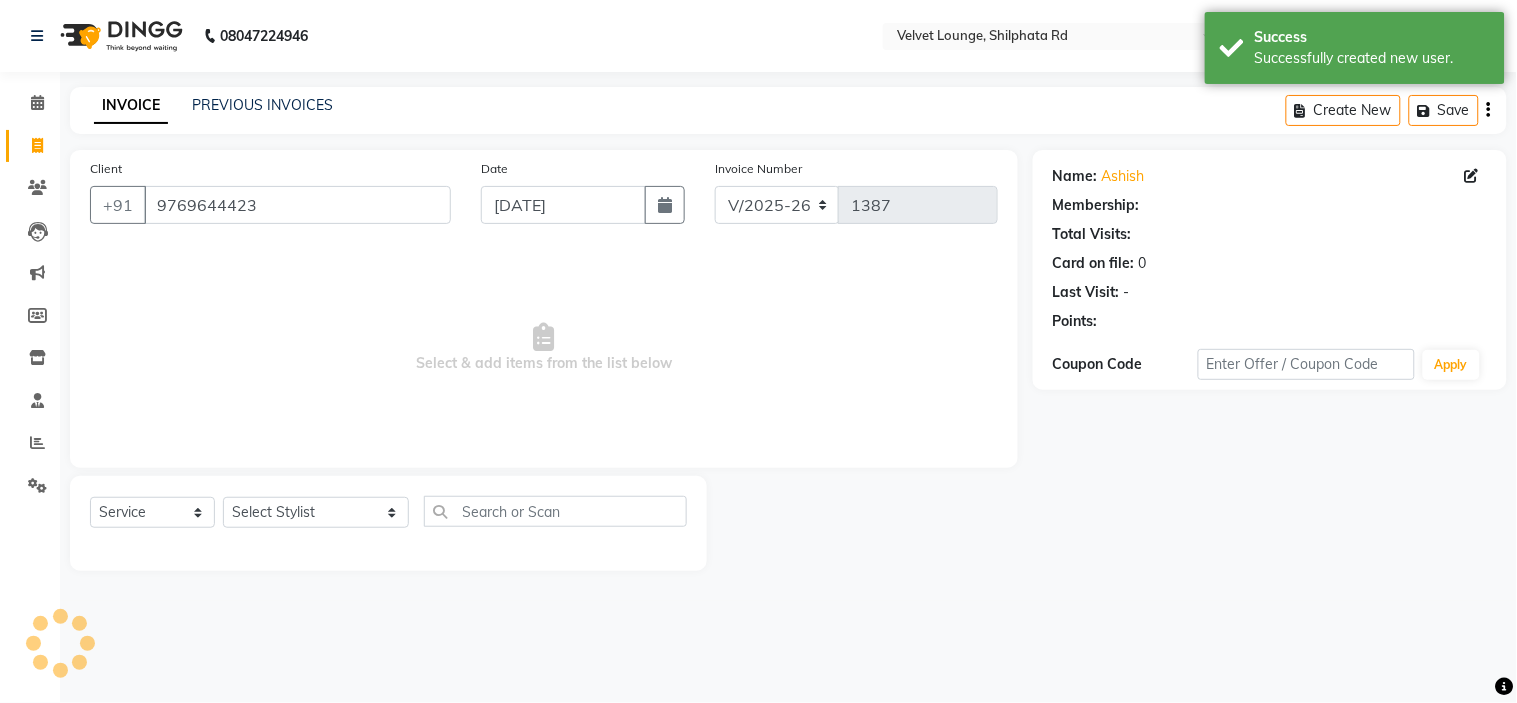 select on "1: Object" 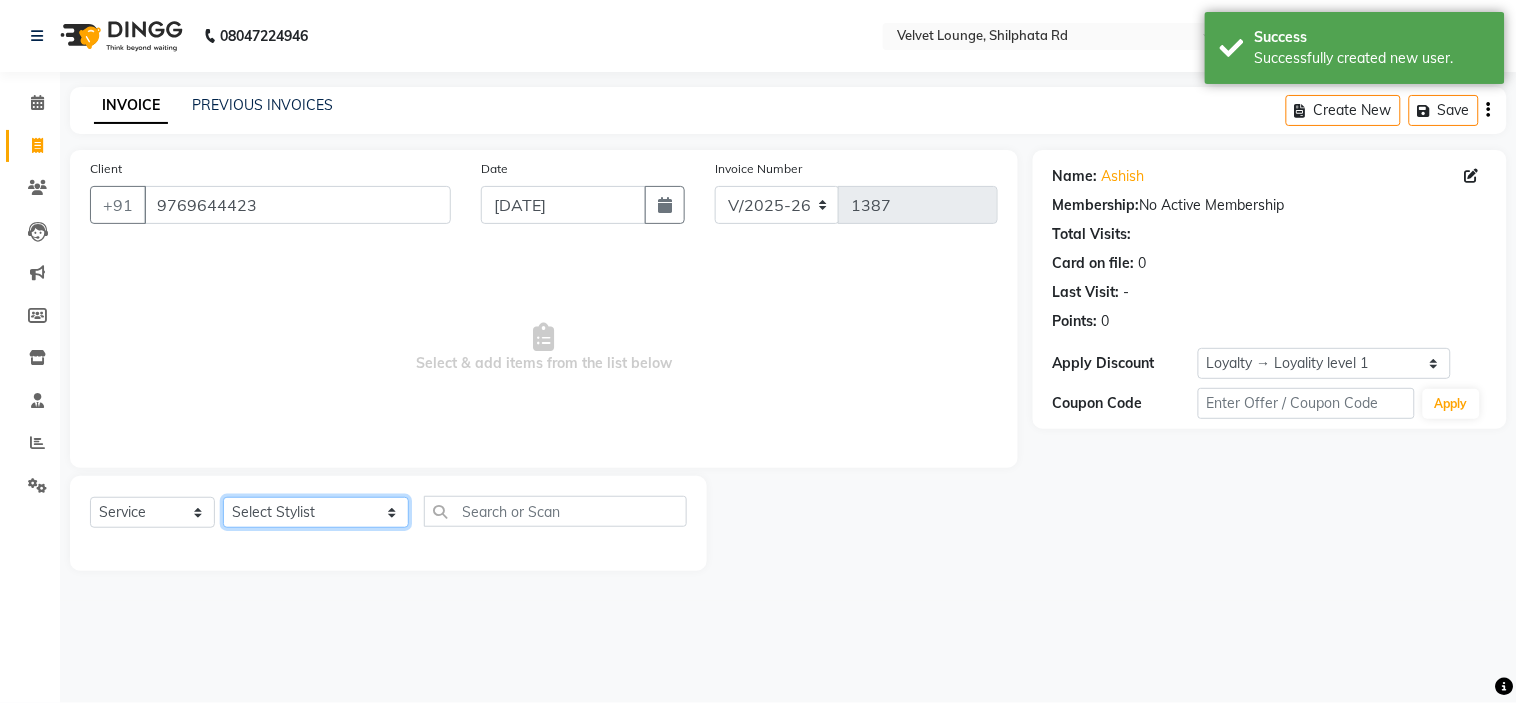 click on "Select Stylist aadil mohaMAD  aarif khan Abrar Ajay ajay jaishwal alam khan aman amit kumar  ANJALI SINGH Ashish singh ashwini palem  chandradeep DOLLY faizan siddique  fardeen shaikh Garima singh Gulshan jaya jyoti deepak chandaliya kalam karan  Madhu manish sir miraj khan  Mohmad Adnan Ansari mustakin neeta kumbhar neha tamatta pradnya rahul thakur RAZAK SALIM SAIKH rohit Rutuja SAHEER sahil khan salman mahomad imran  SALMA SHAIKH SAMEER KHAN sana santosh jaiswal saqib sayali shaddma  ansari shalu mehra shekhar bansode SHIVADURGA GANTAM shubham pal  shweta pandey varshita gurbani vishal shinde" 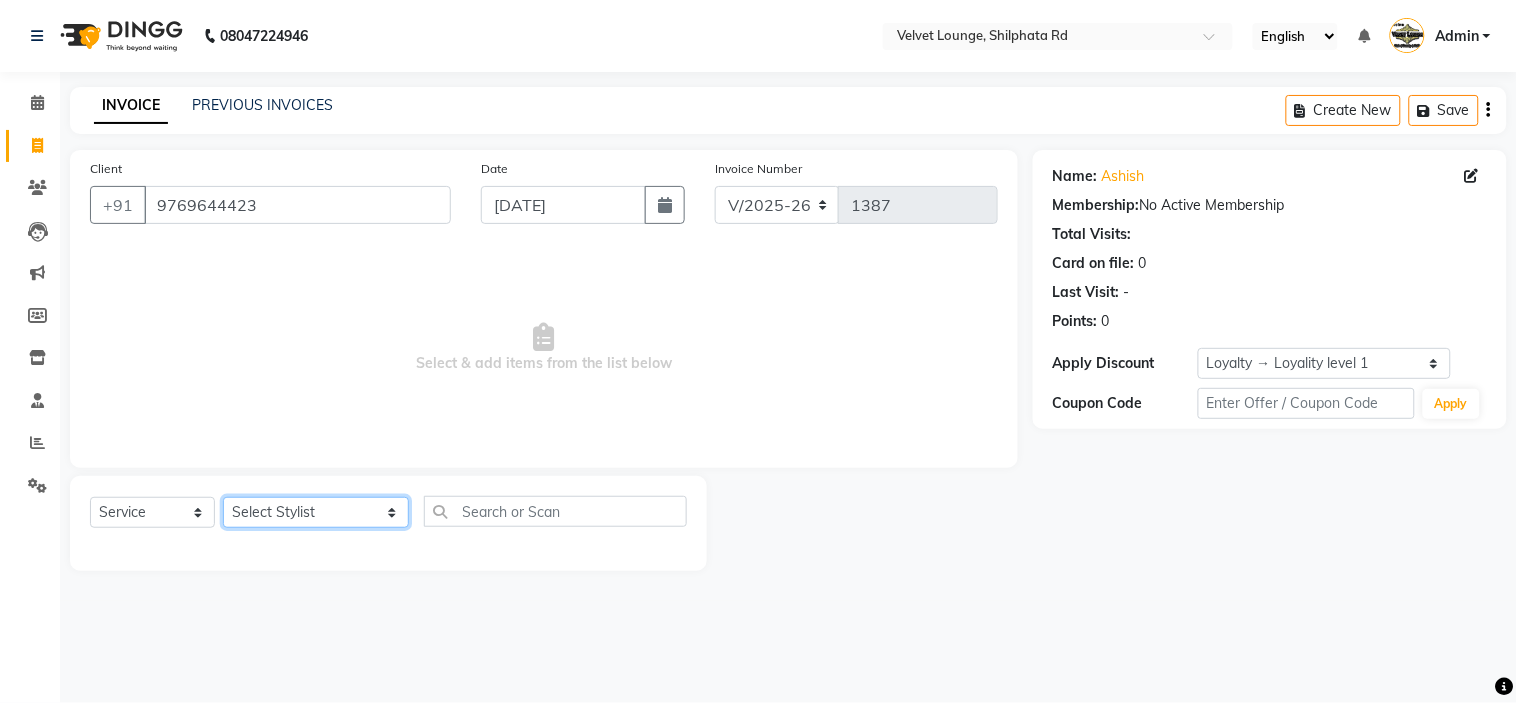 select on "83314" 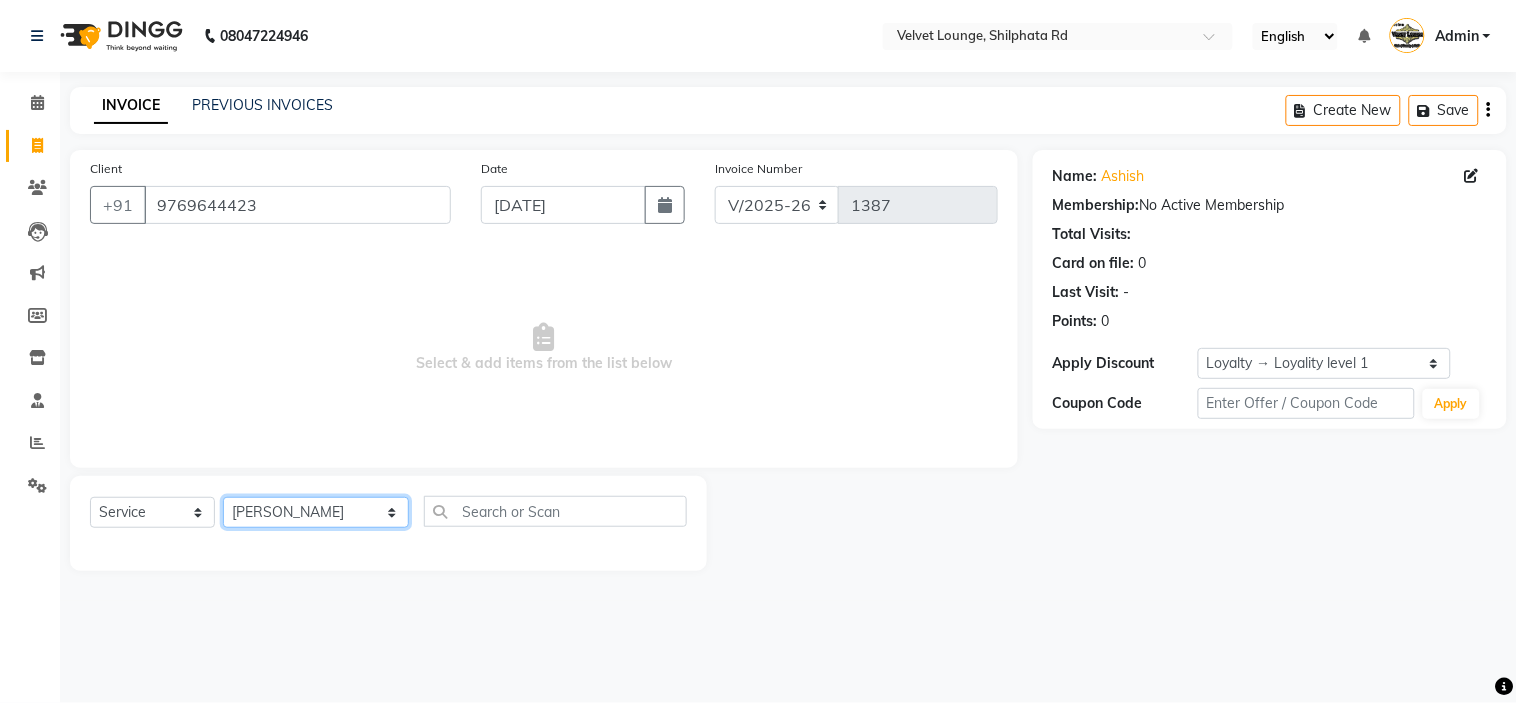 click on "Select Stylist aadil mohaMAD  aarif khan Abrar Ajay ajay jaishwal alam khan aman amit kumar  ANJALI SINGH Ashish singh ashwini palem  chandradeep DOLLY faizan siddique  fardeen shaikh Garima singh Gulshan jaya jyoti deepak chandaliya kalam karan  Madhu manish sir miraj khan  Mohmad Adnan Ansari mustakin neeta kumbhar neha tamatta pradnya rahul thakur RAZAK SALIM SAIKH rohit Rutuja SAHEER sahil khan salman mahomad imran  SALMA SHAIKH SAMEER KHAN sana santosh jaiswal saqib sayali shaddma  ansari shalu mehra shekhar bansode SHIVADURGA GANTAM shubham pal  shweta pandey varshita gurbani vishal shinde" 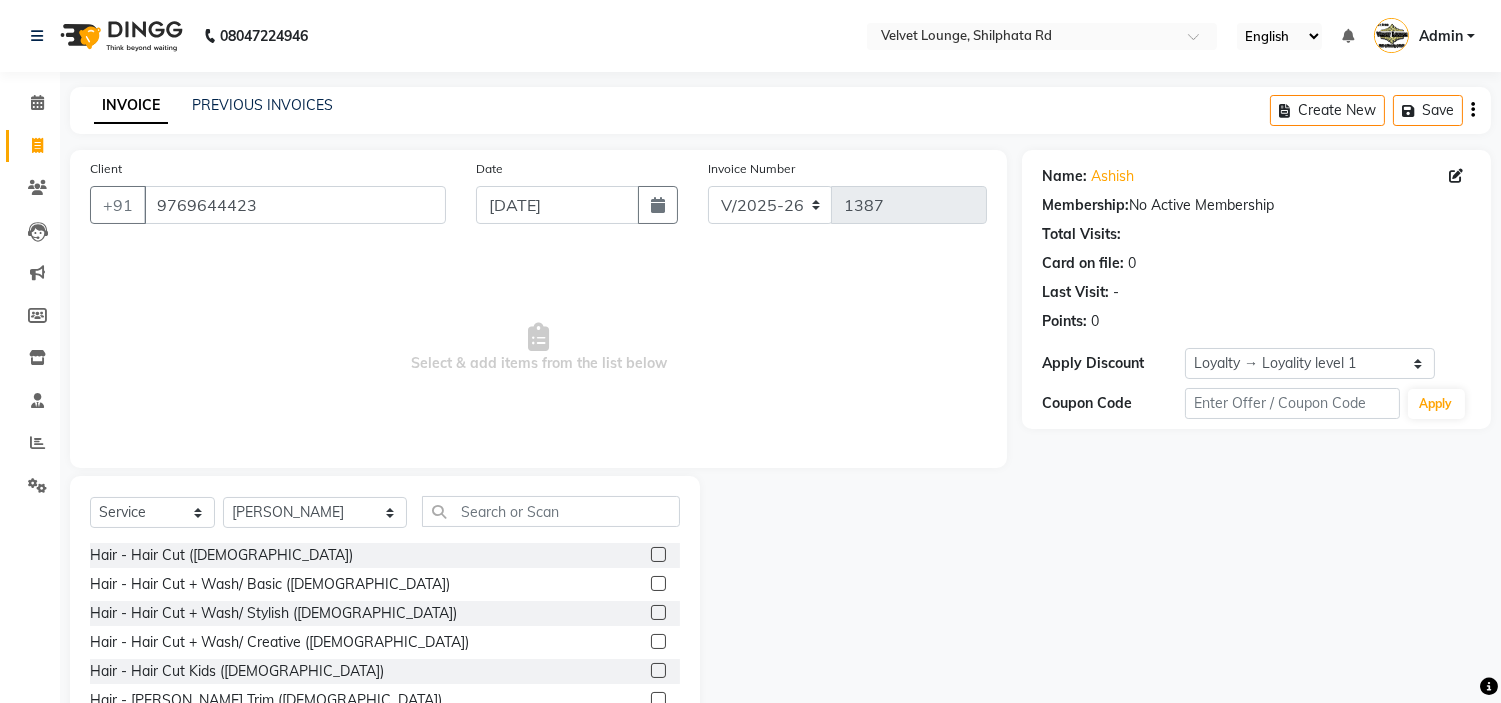 click 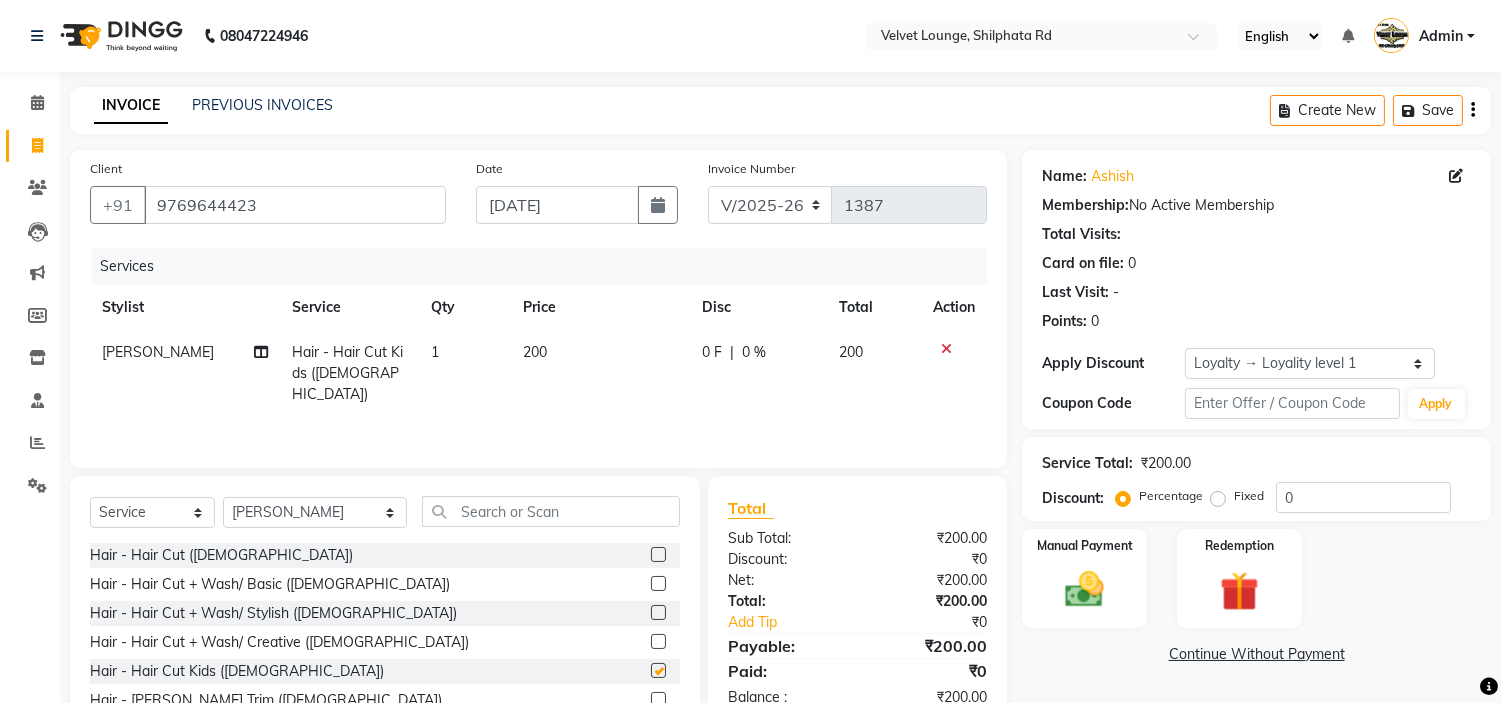 checkbox on "false" 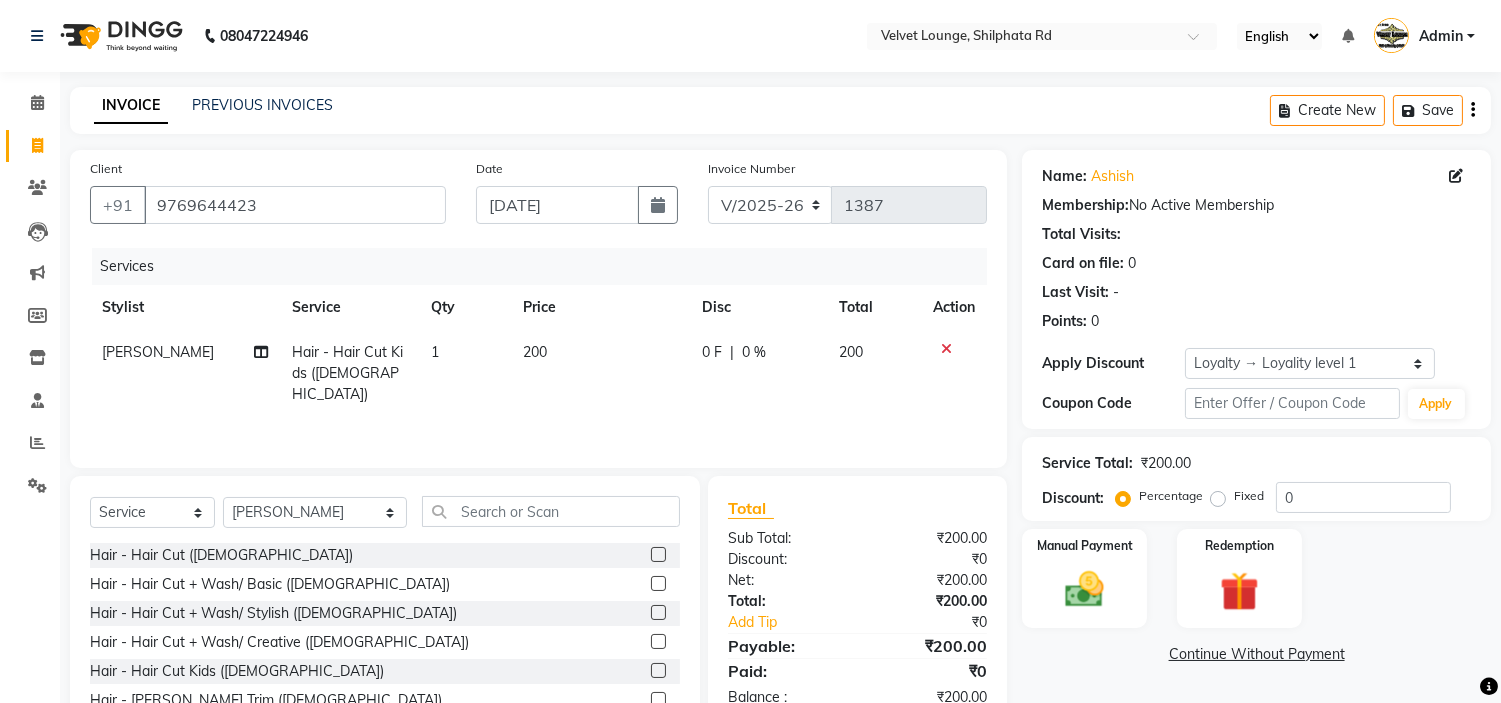 click on "0 F | 0 %" 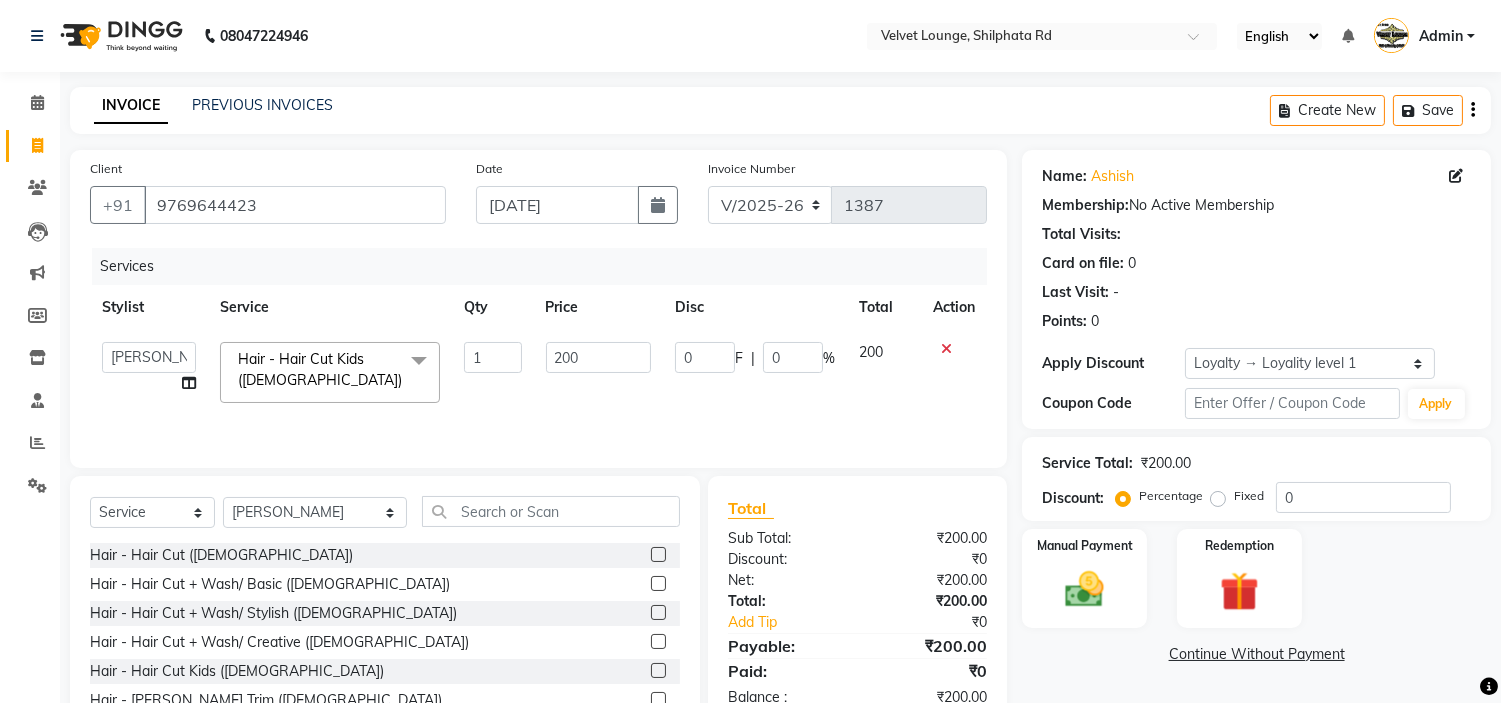 click on "0" 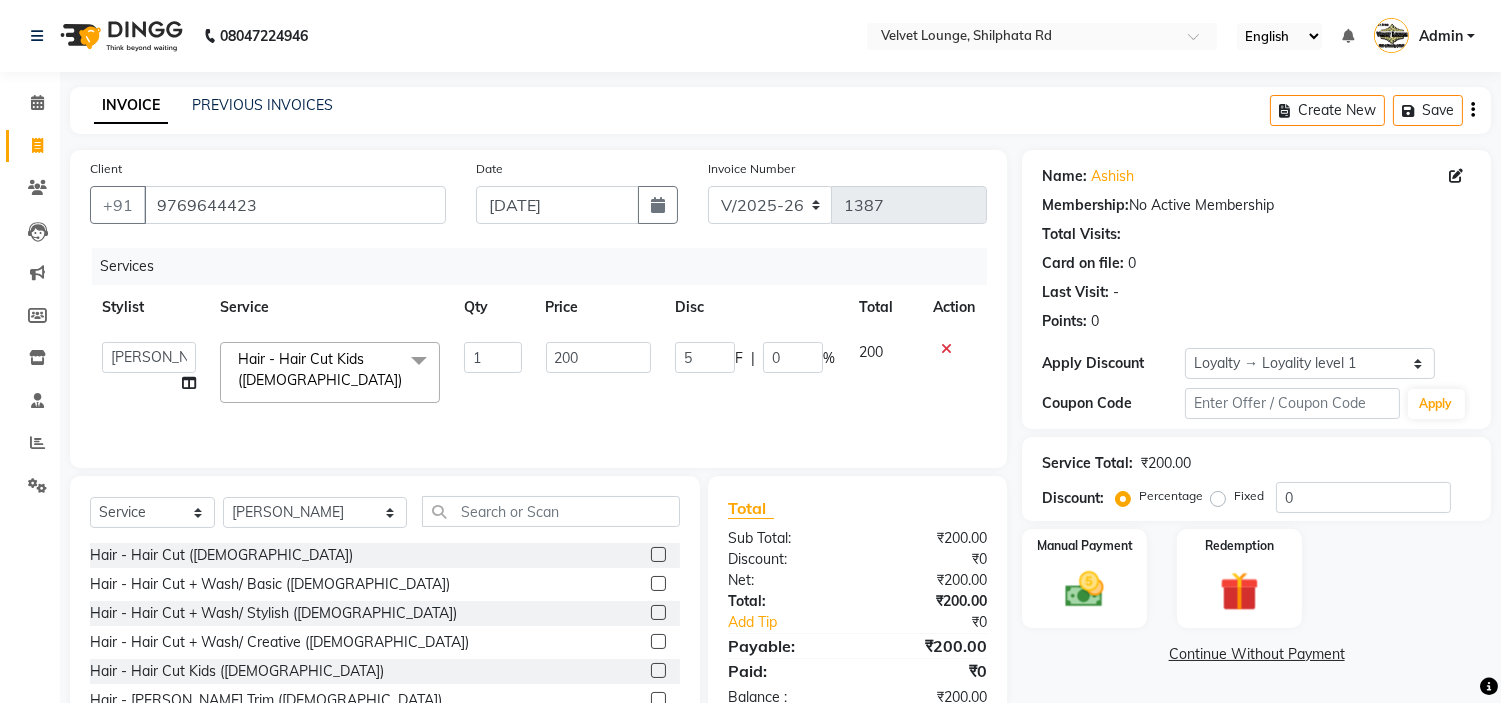 type on "50" 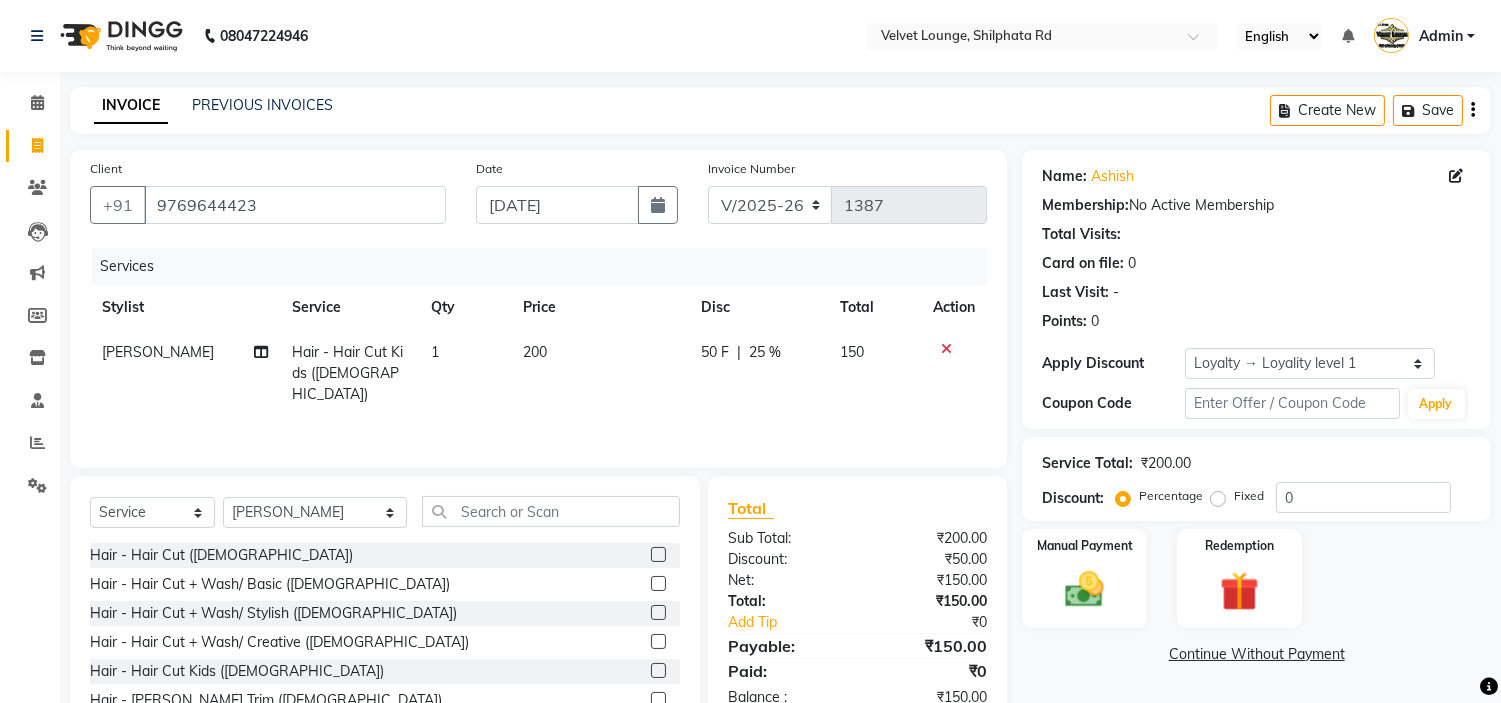 click on "50 F | 25 %" 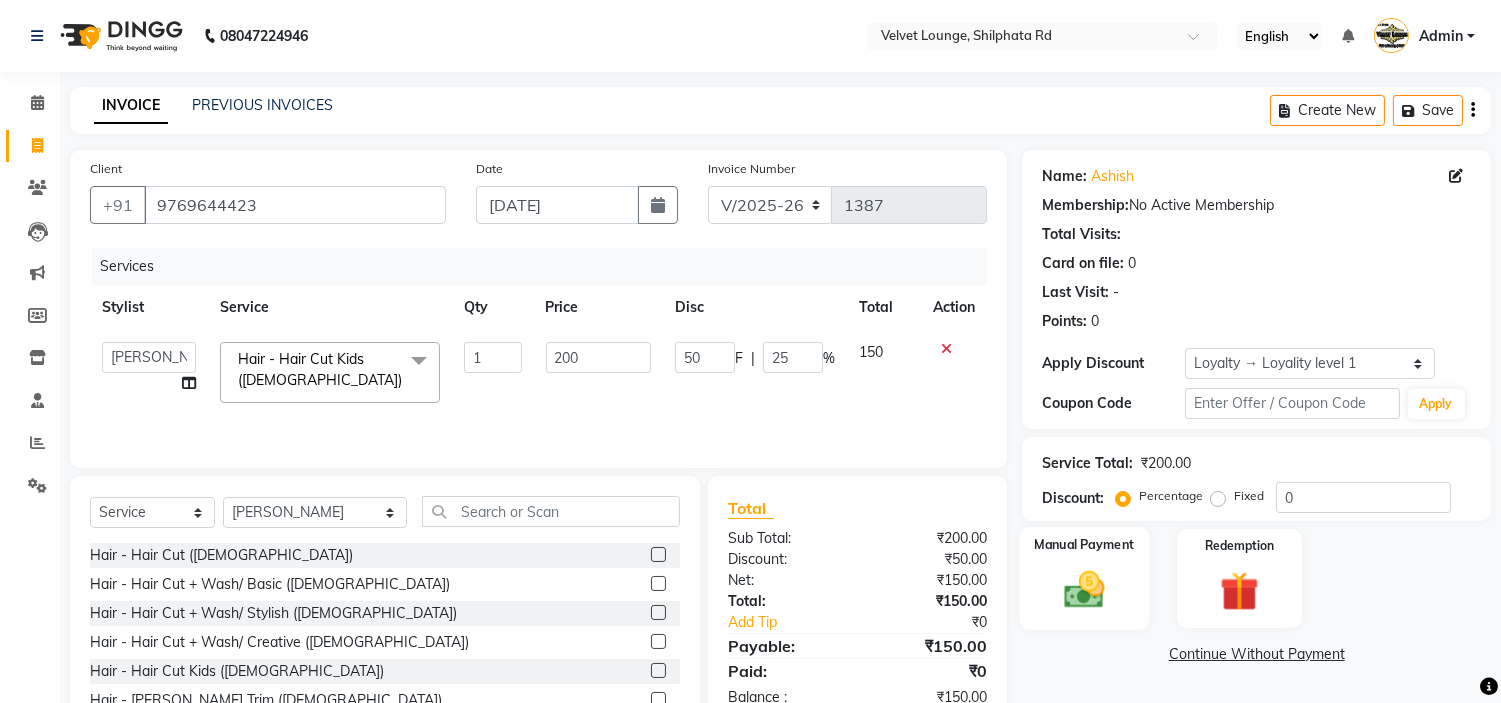 click 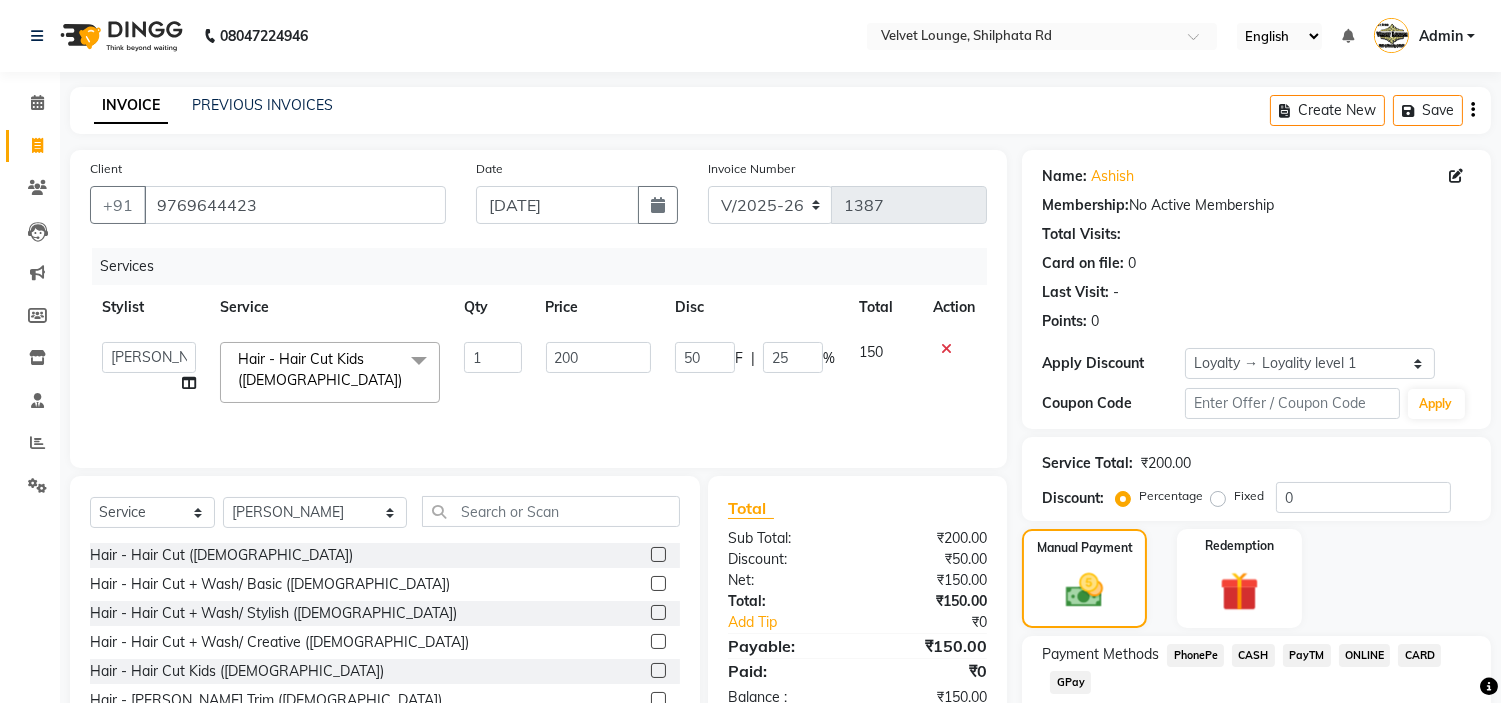 click on "PayTM" 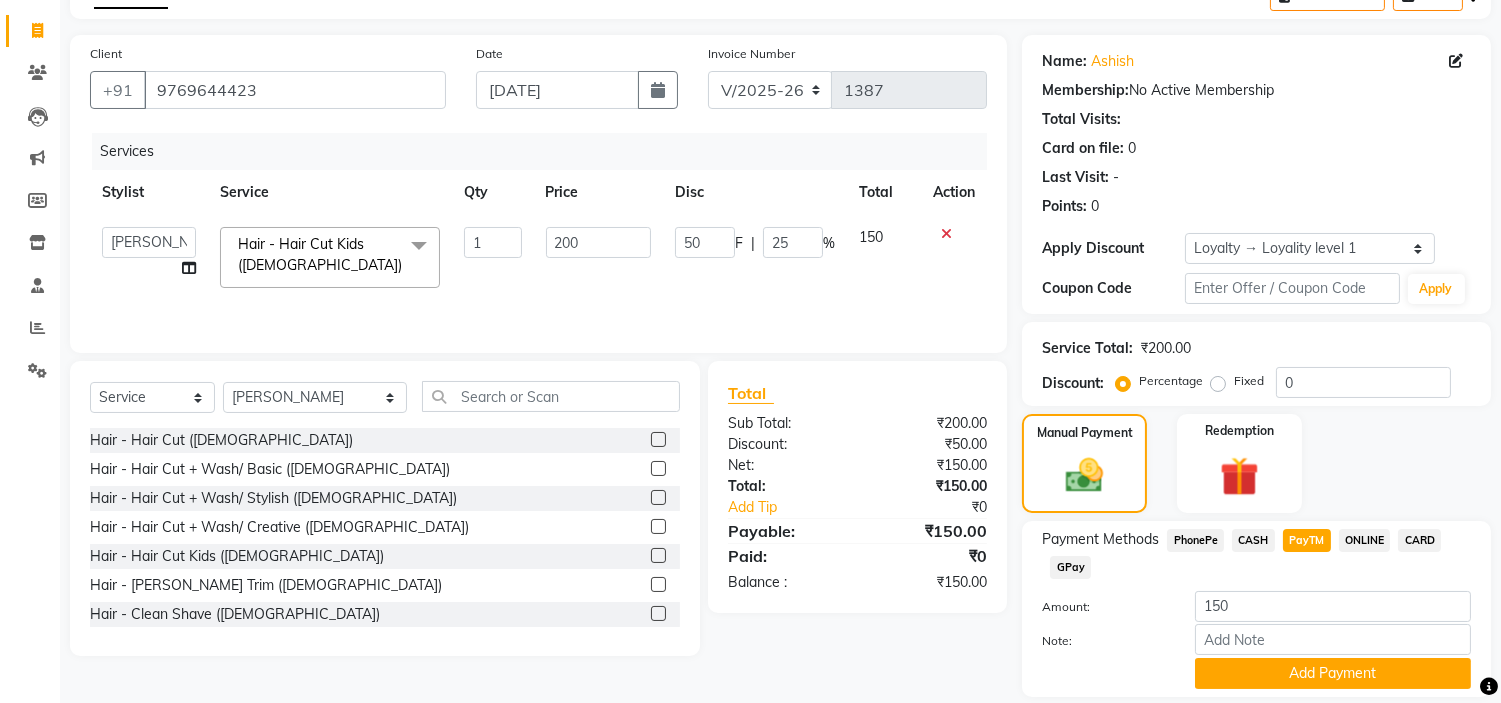 scroll, scrollTop: 180, scrollLeft: 0, axis: vertical 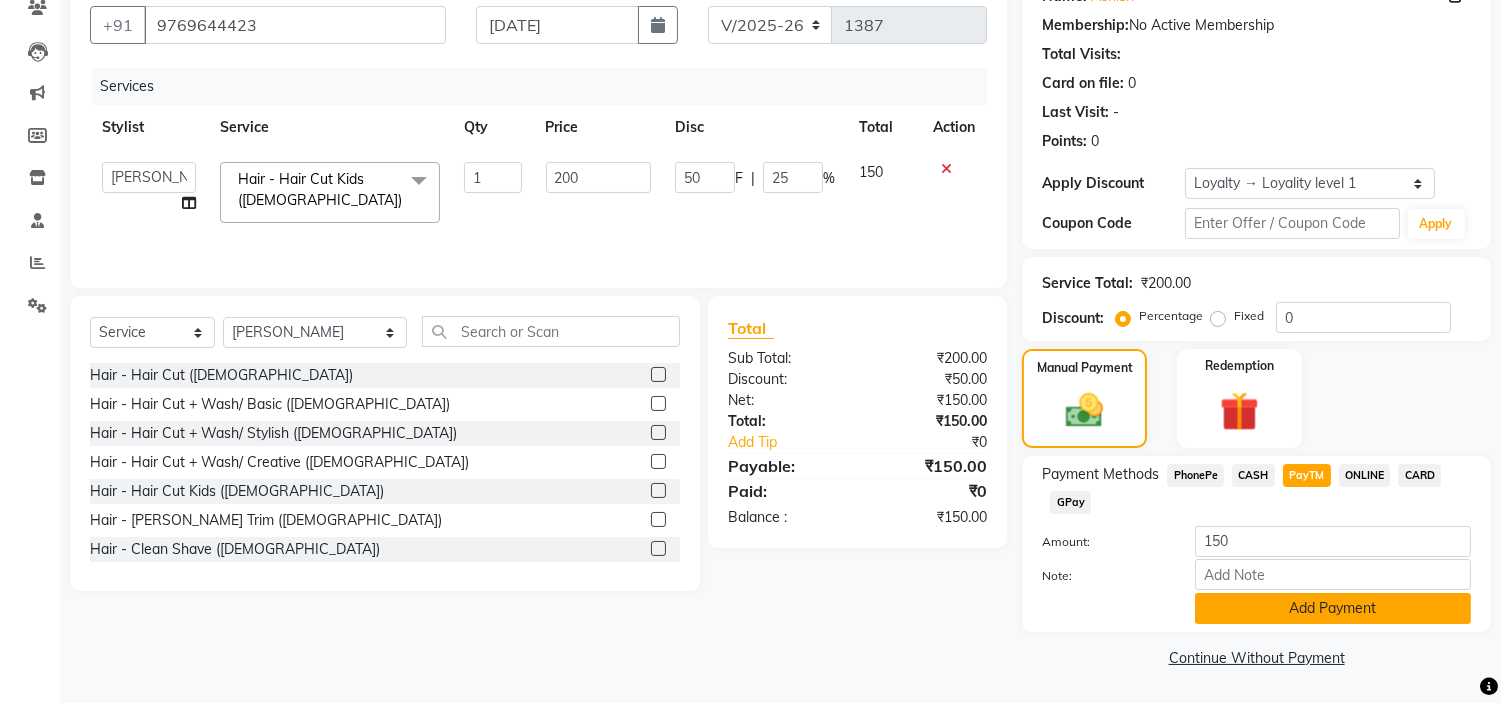 click on "Add Payment" 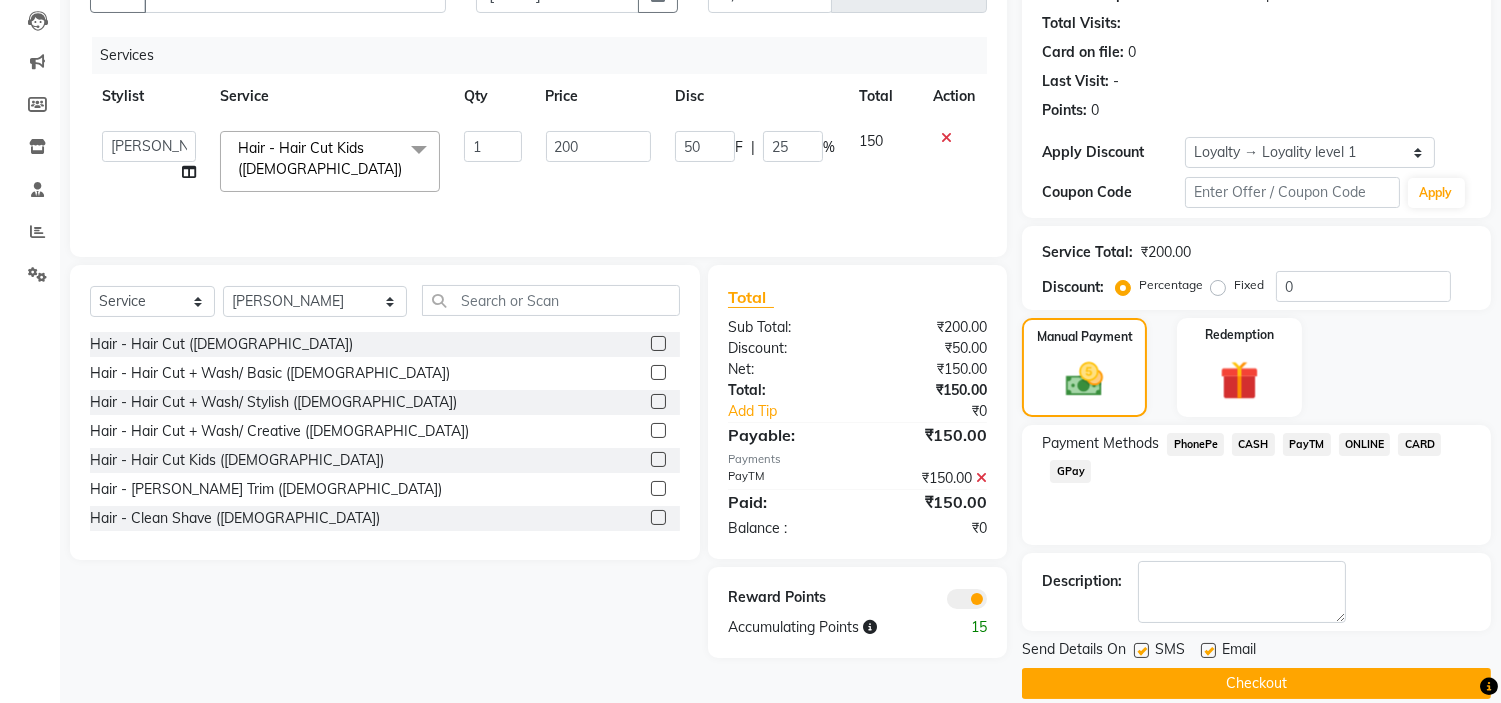 scroll, scrollTop: 236, scrollLeft: 0, axis: vertical 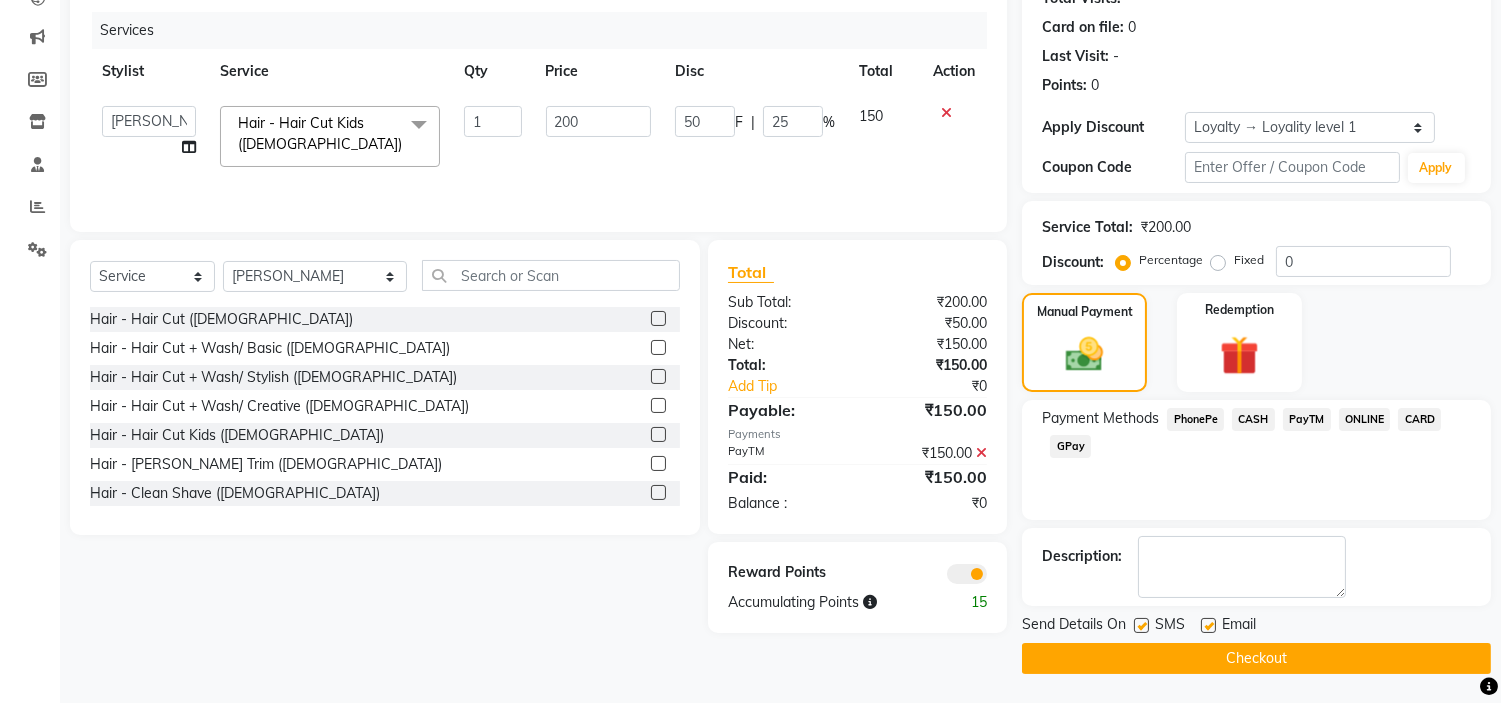 click on "Checkout" 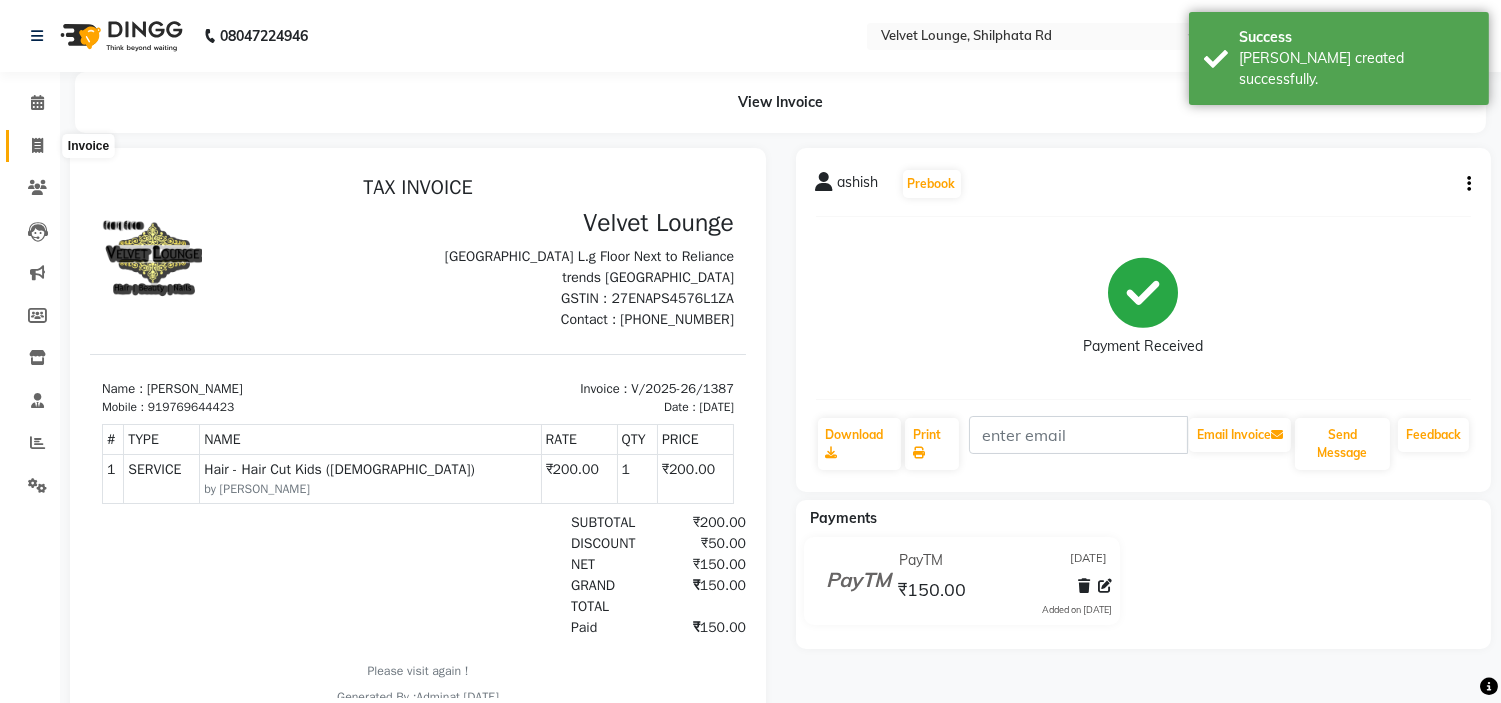 scroll, scrollTop: 0, scrollLeft: 0, axis: both 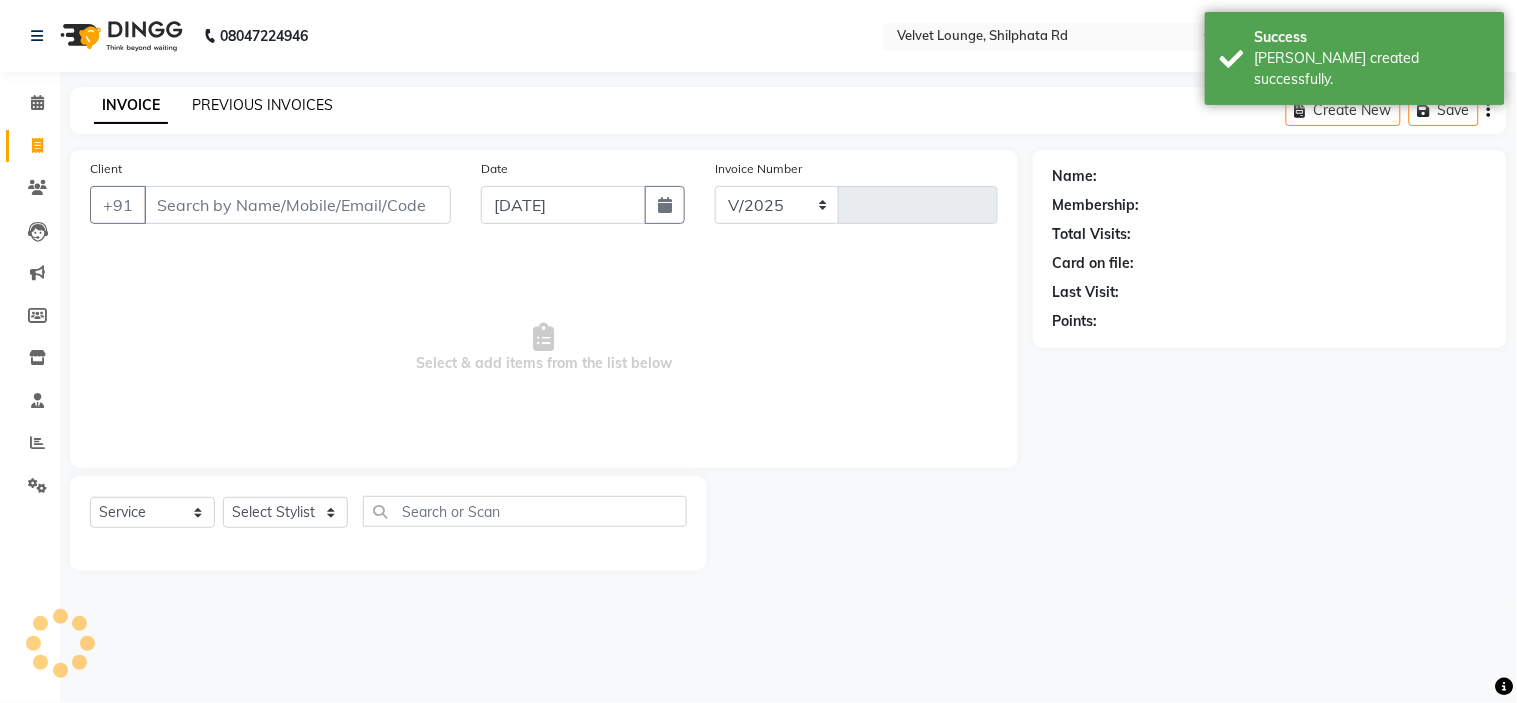 select on "122" 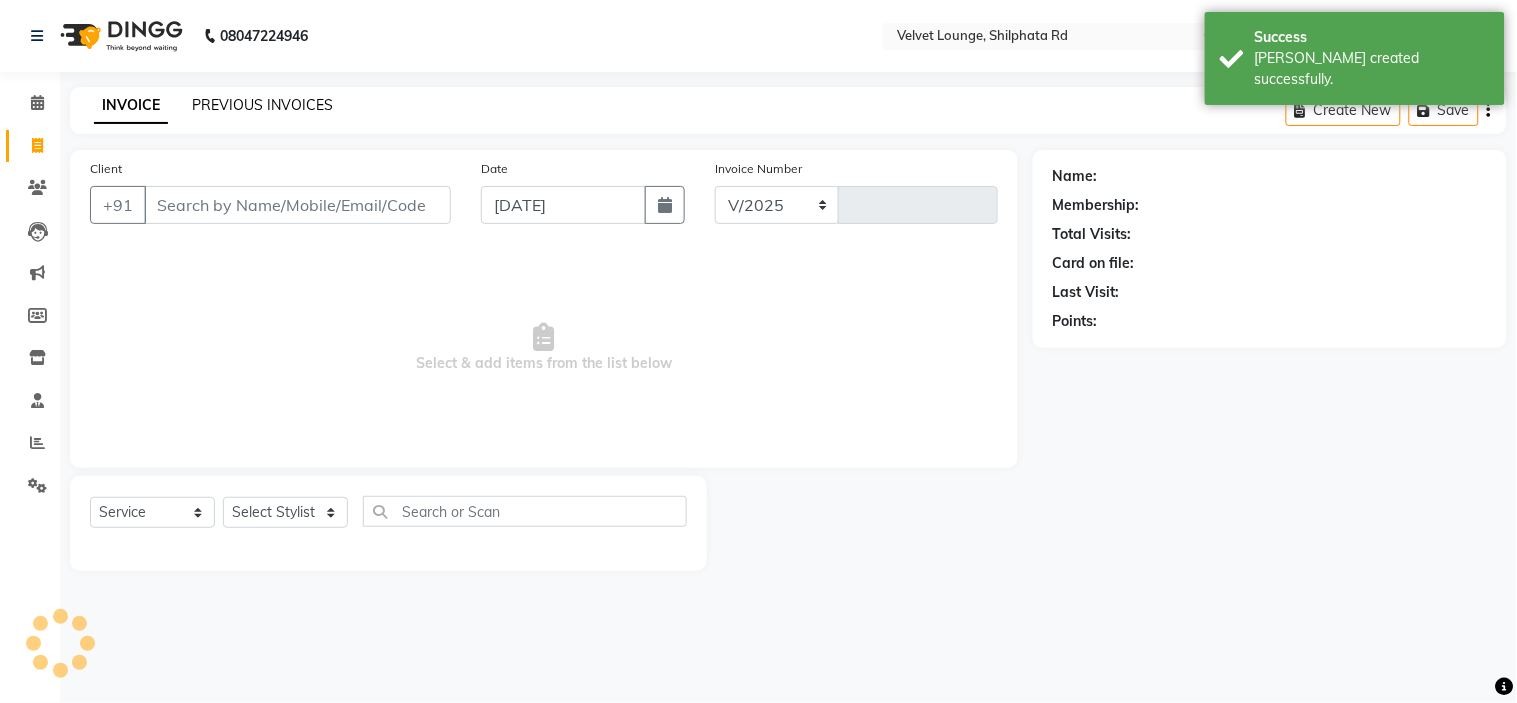 type on "1388" 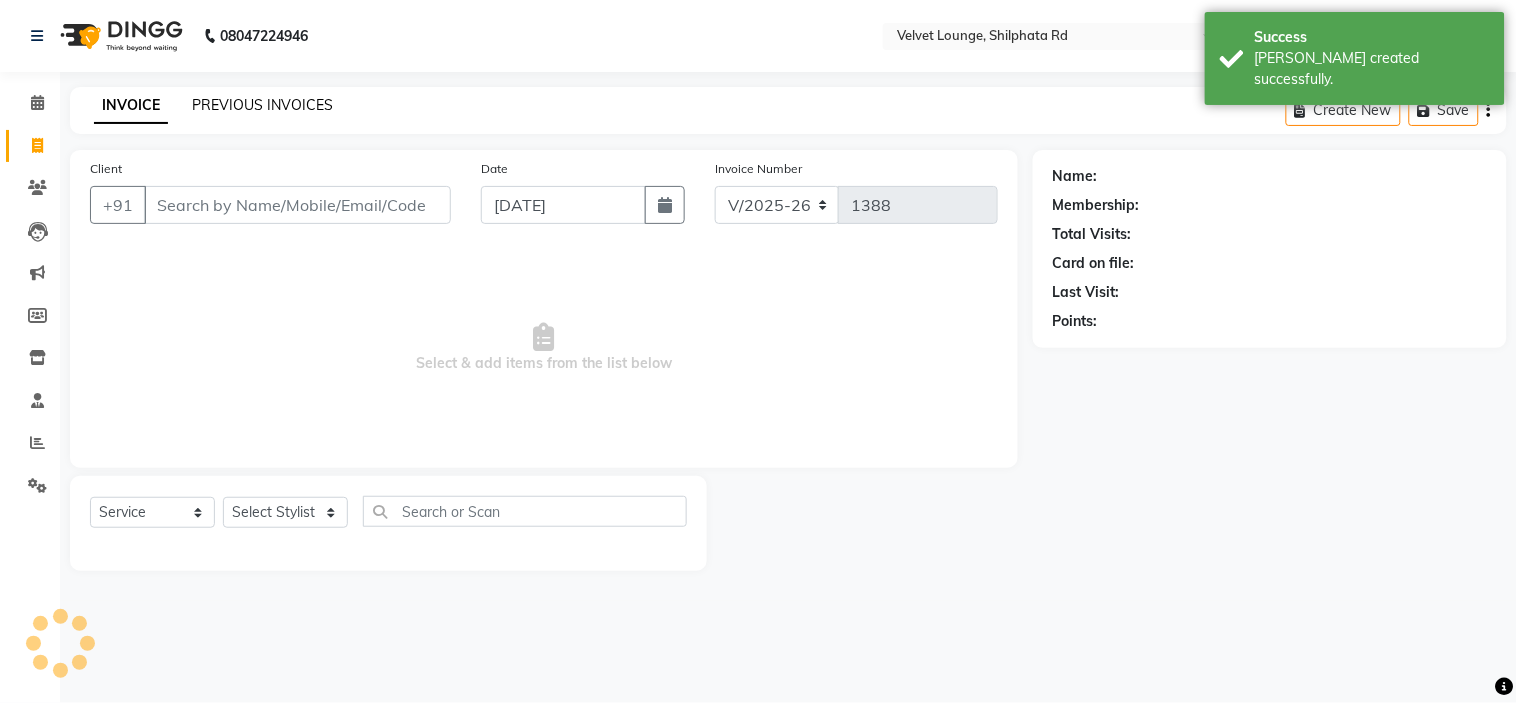 click on "PREVIOUS INVOICES" 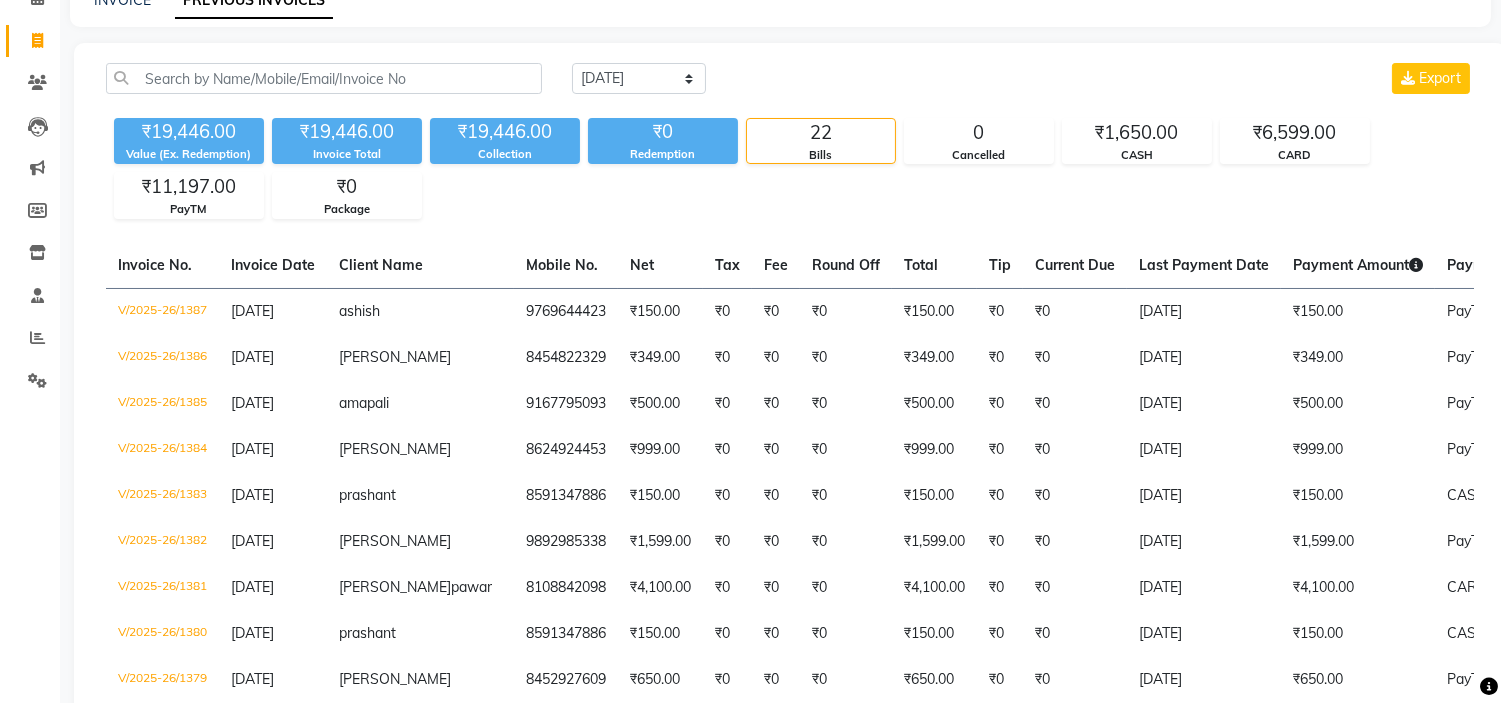 scroll, scrollTop: 1046, scrollLeft: 0, axis: vertical 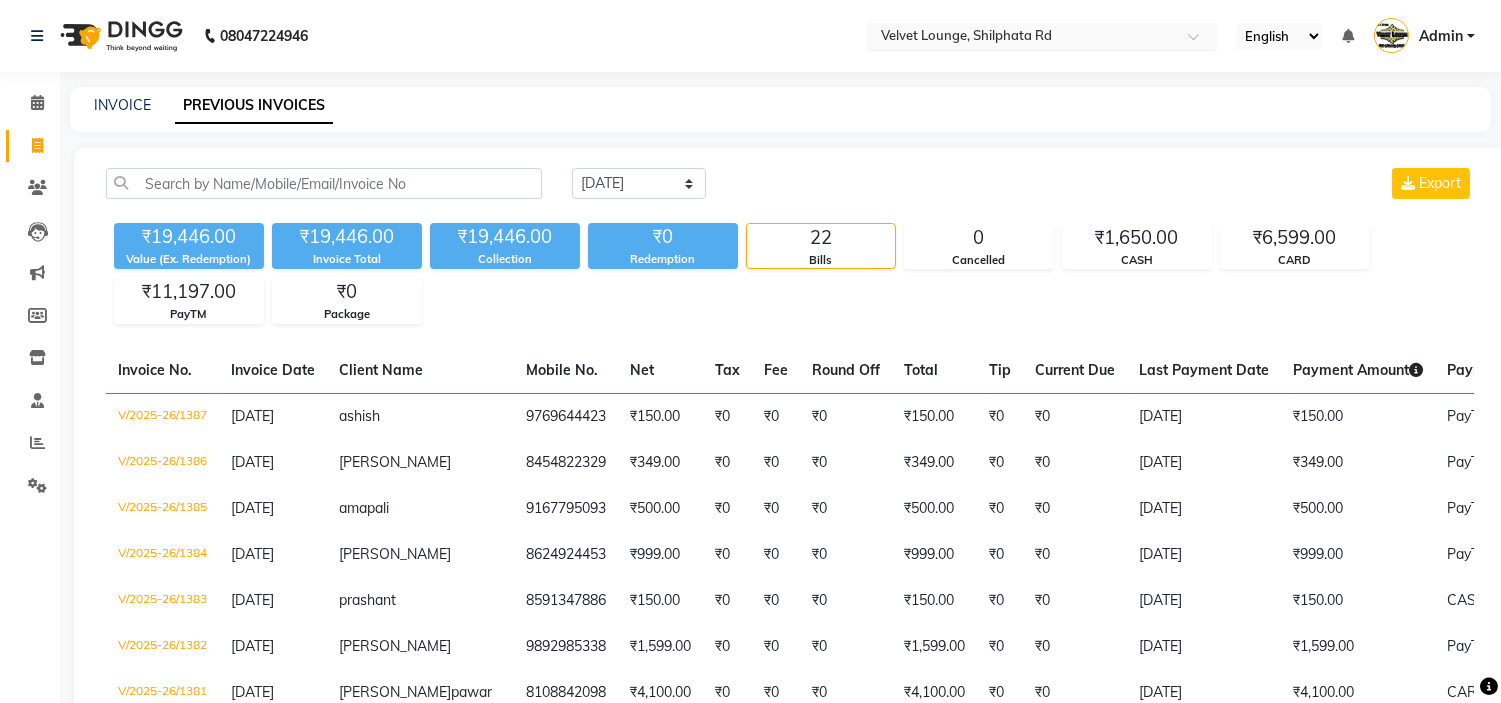 click at bounding box center (1022, 38) 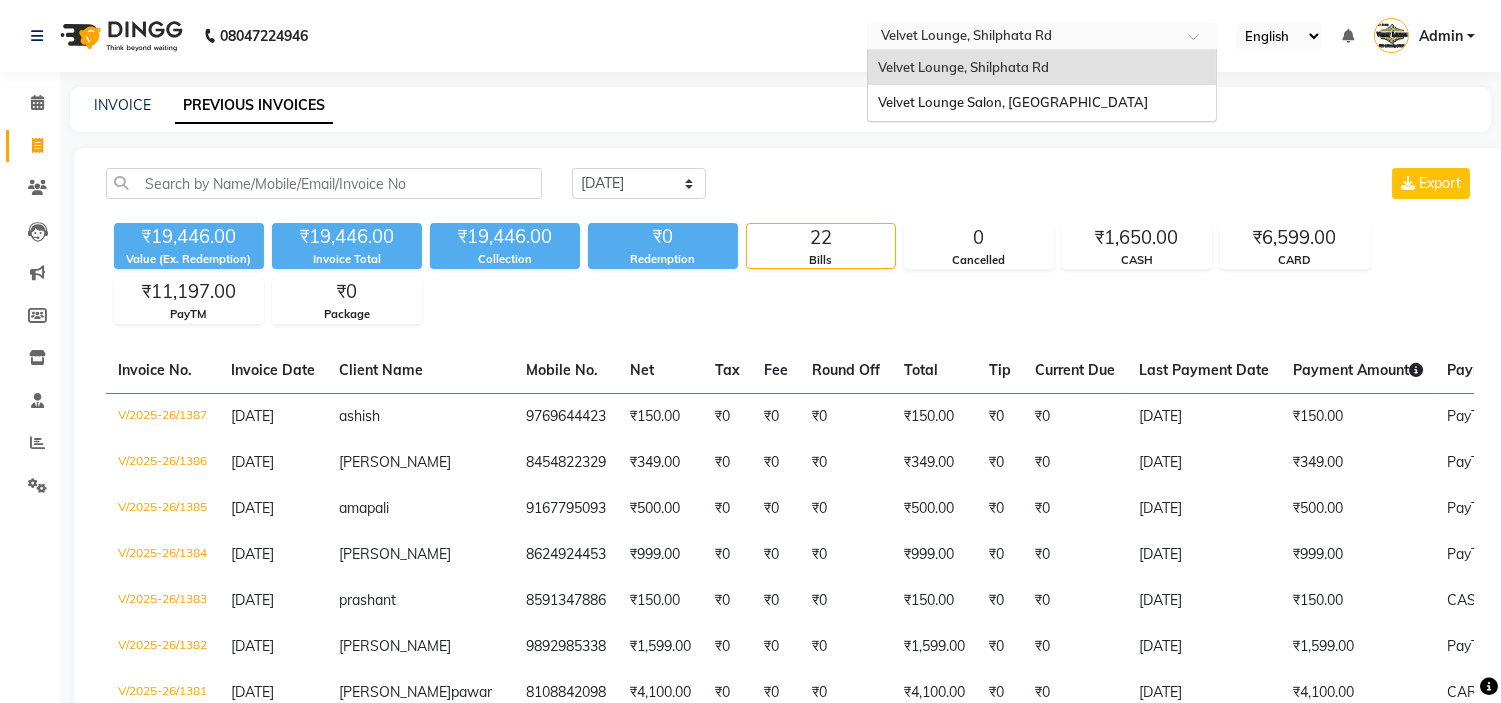 click at bounding box center (1022, 38) 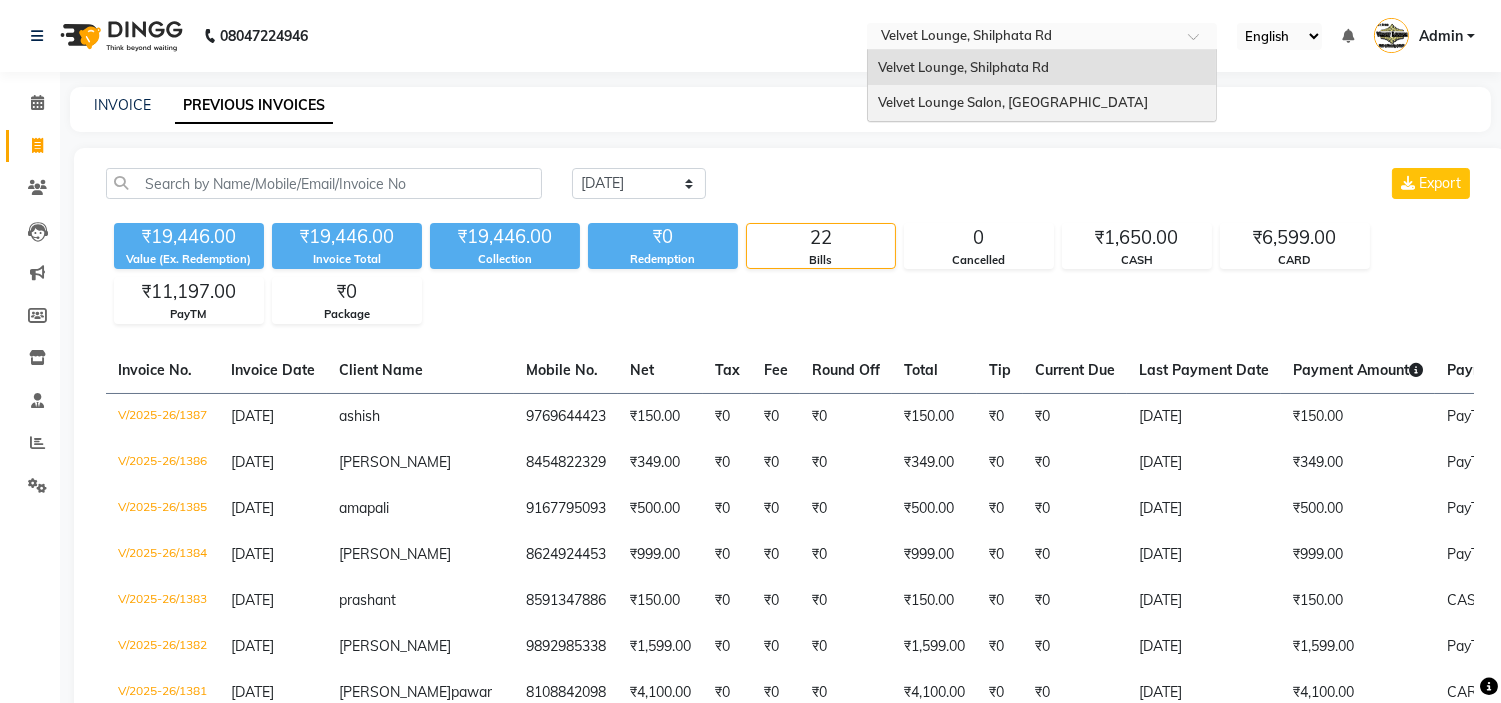 click on "Velvet Lounge Salon, [GEOGRAPHIC_DATA]" at bounding box center (1042, 103) 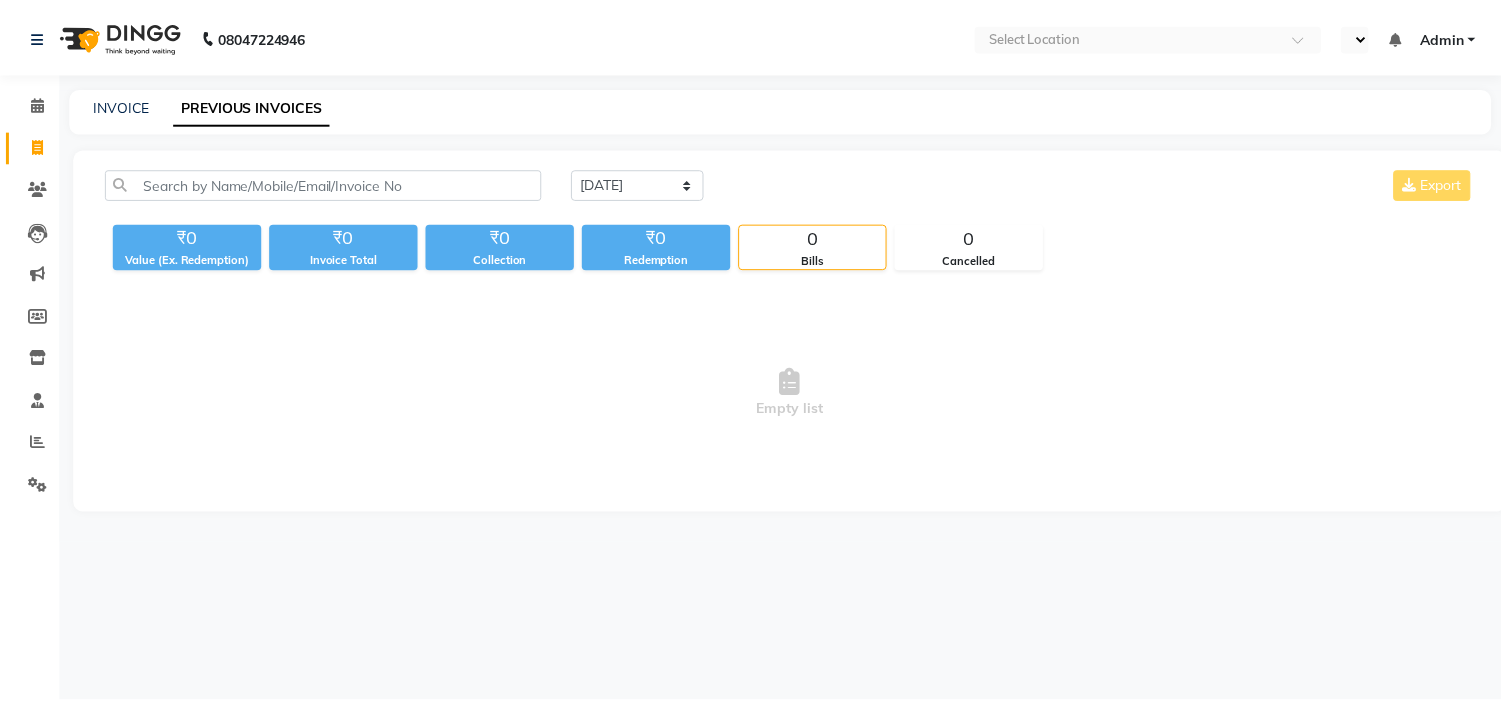 scroll, scrollTop: 0, scrollLeft: 0, axis: both 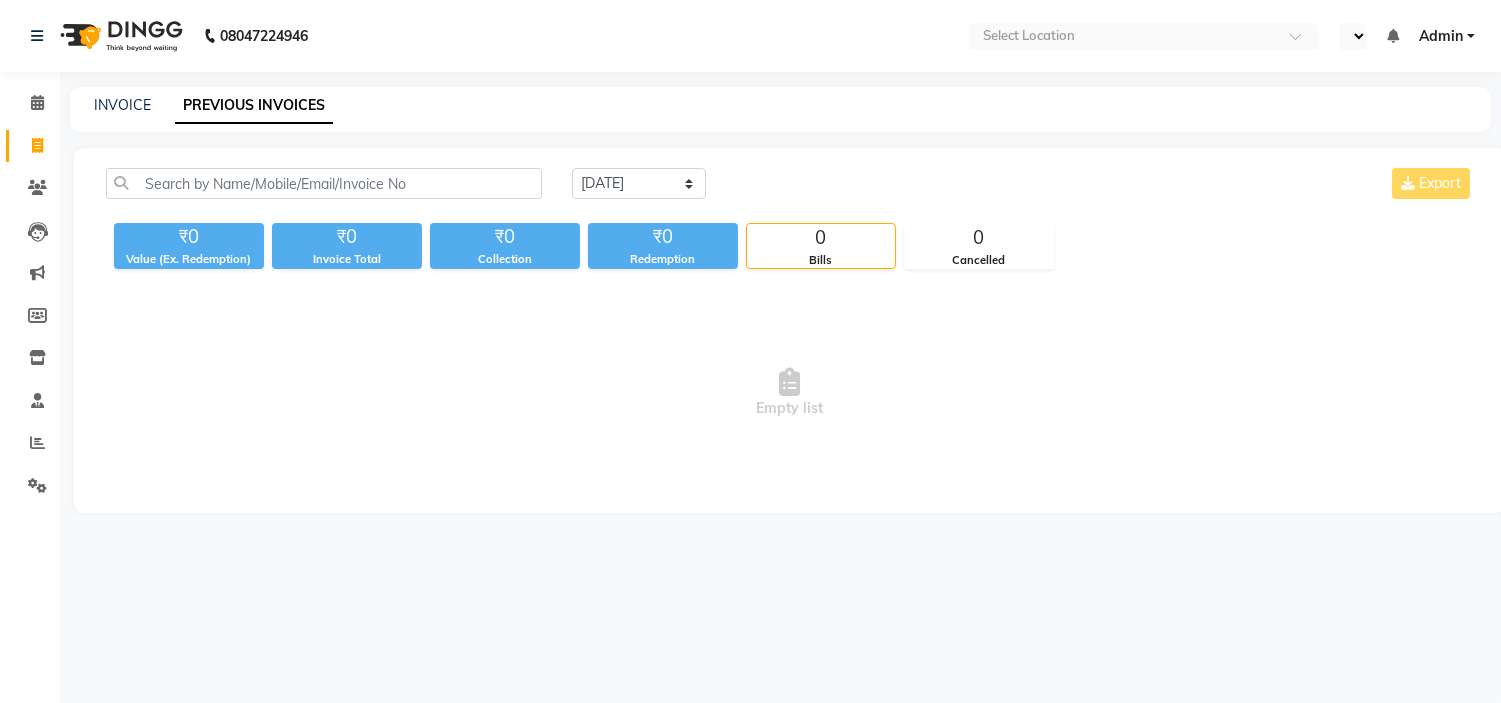 select on "en" 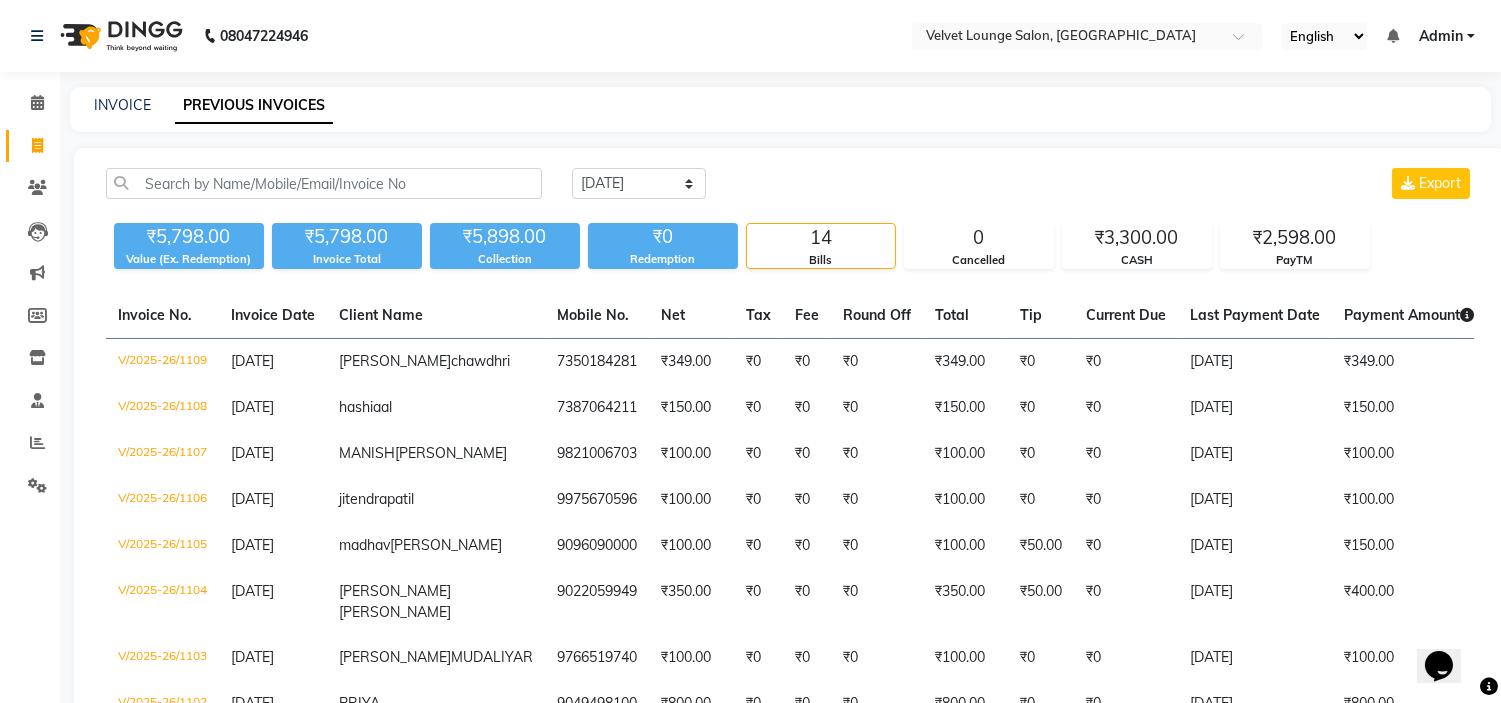 scroll, scrollTop: 0, scrollLeft: 0, axis: both 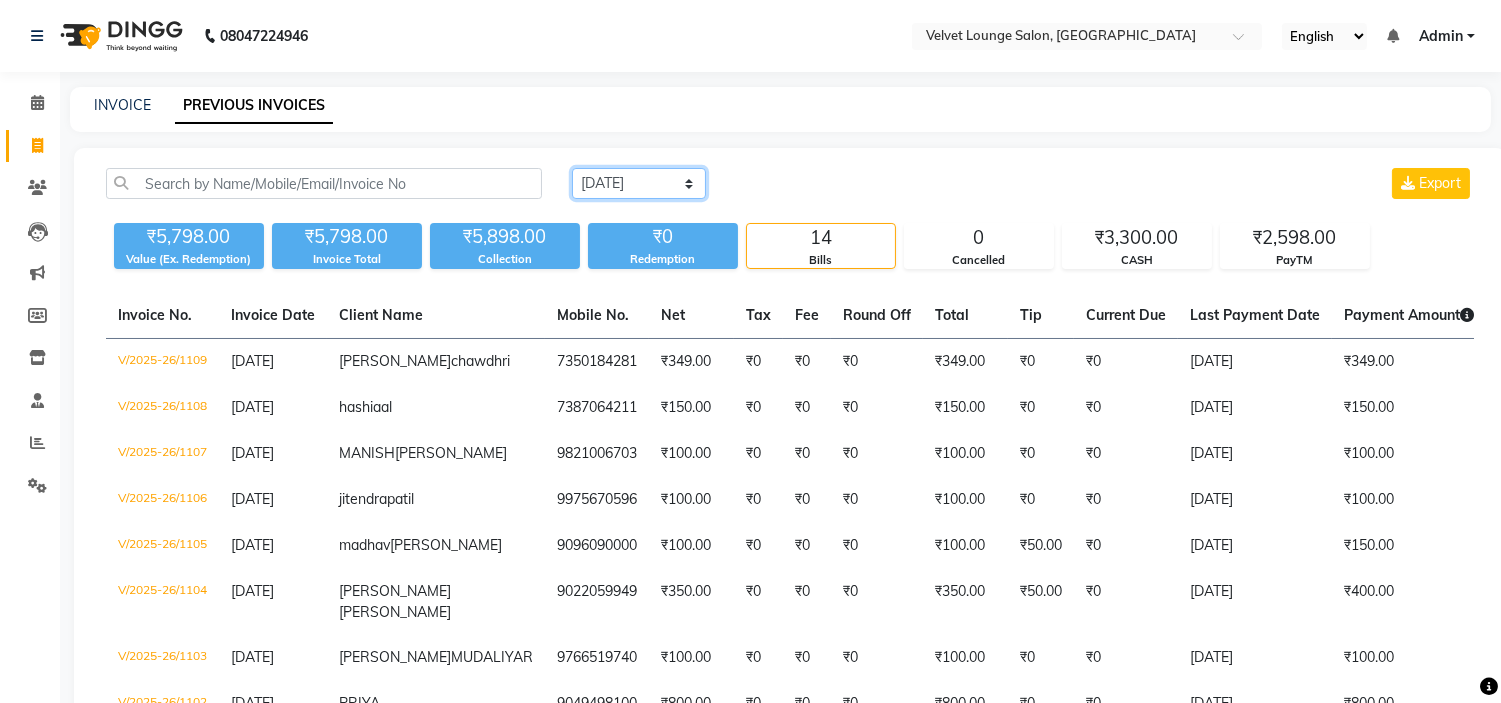 click on "Today Yesterday Custom Range" 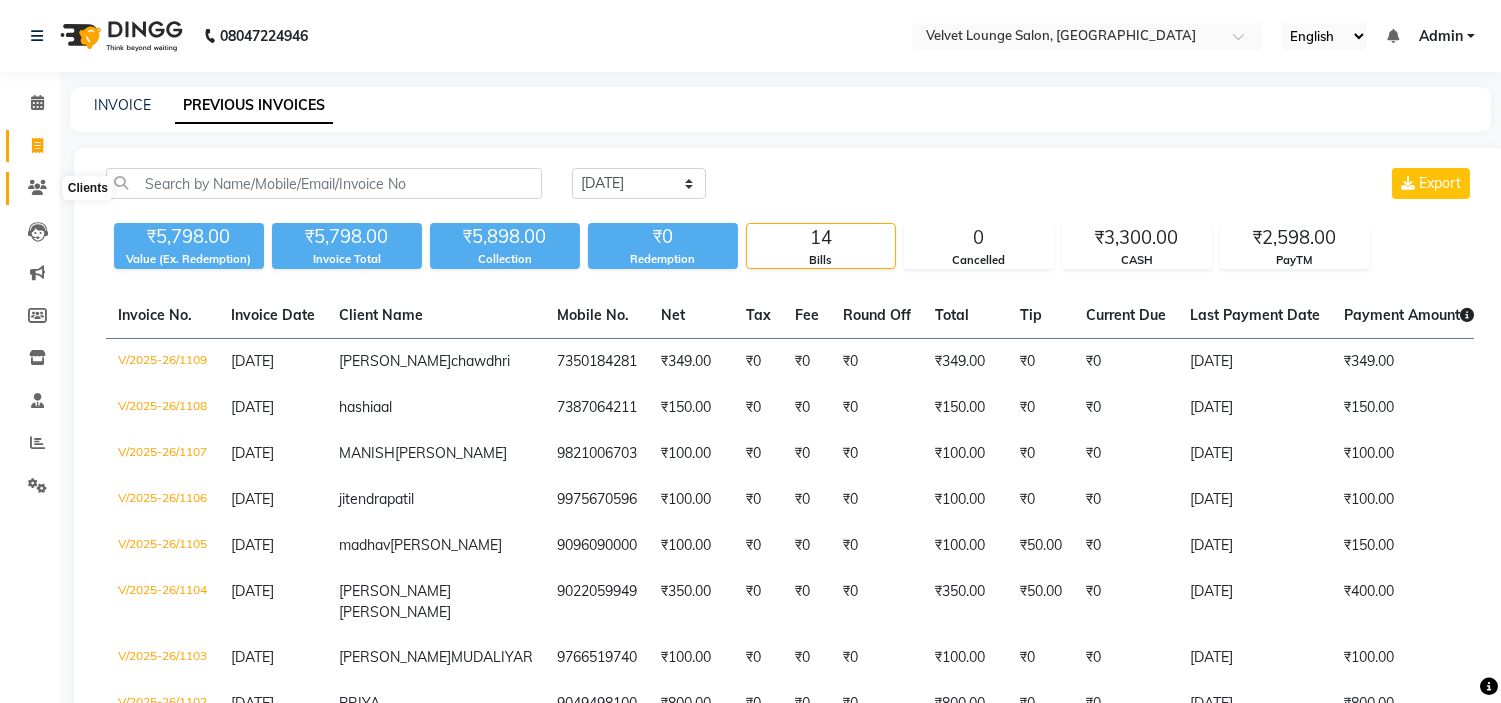 click 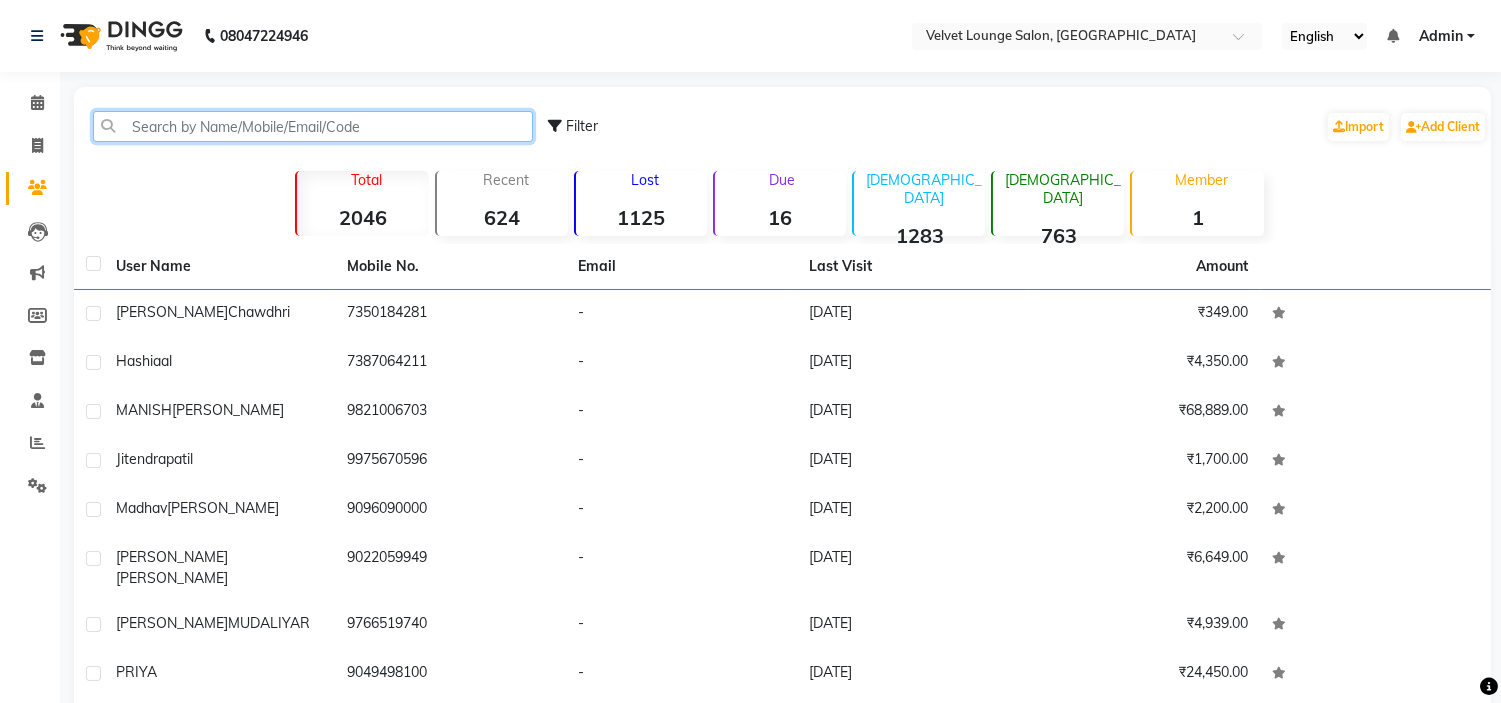 click 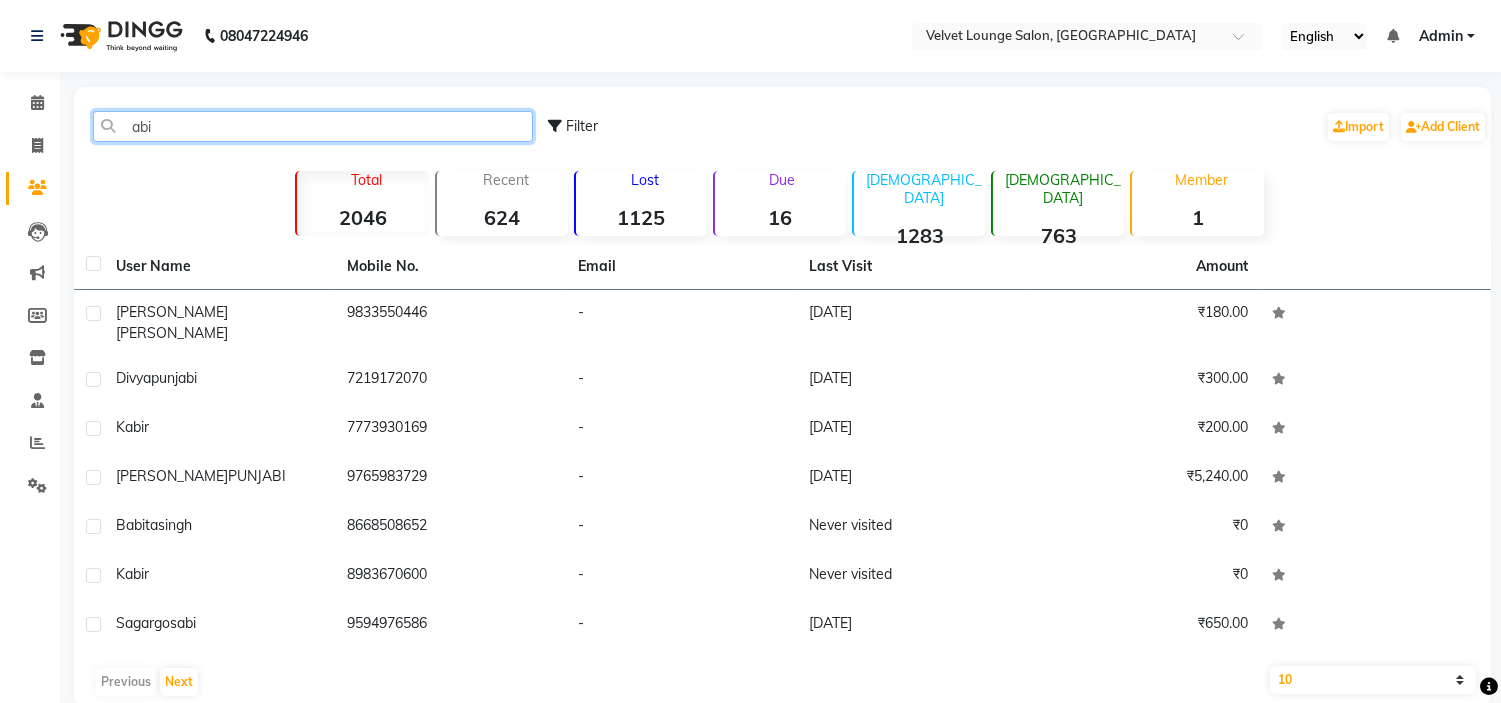type on "abi" 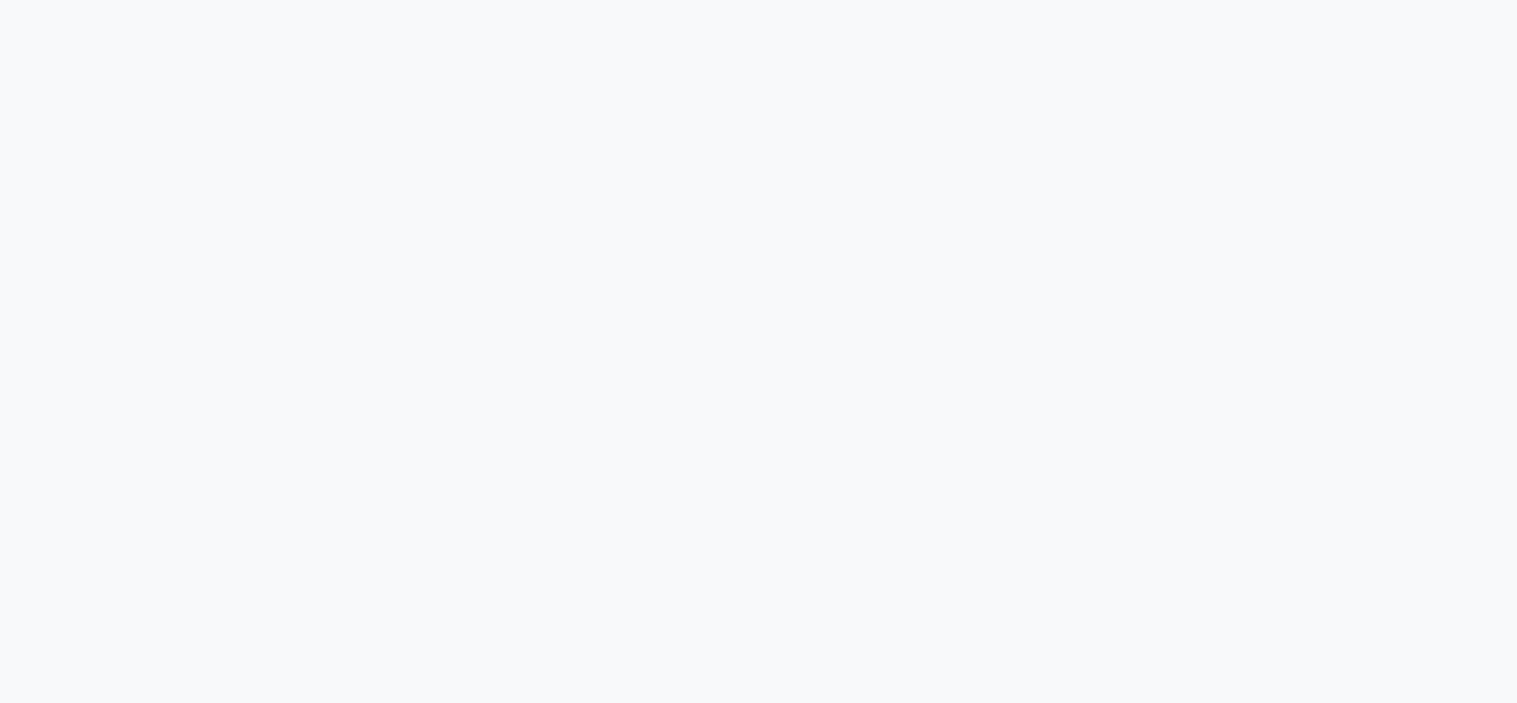scroll, scrollTop: 0, scrollLeft: 0, axis: both 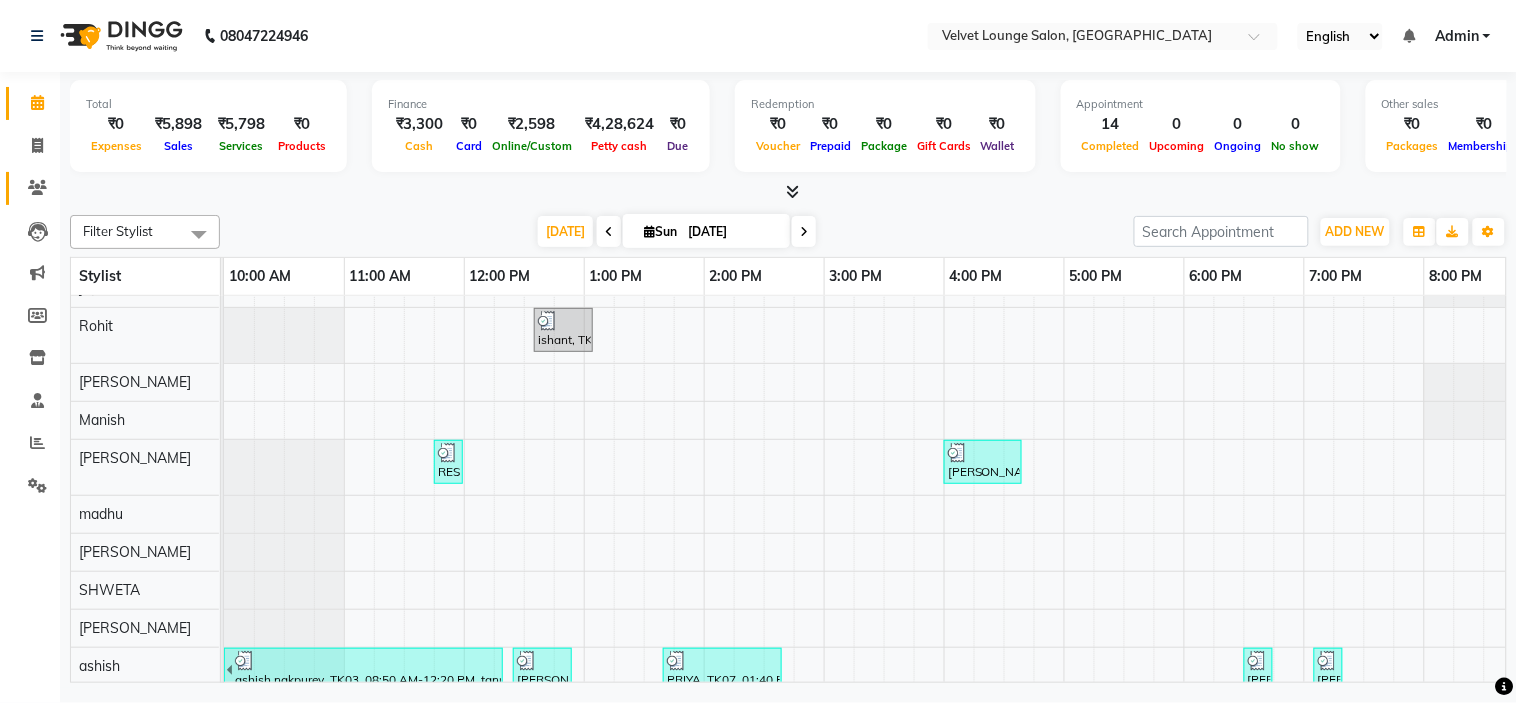 click on "Clients" 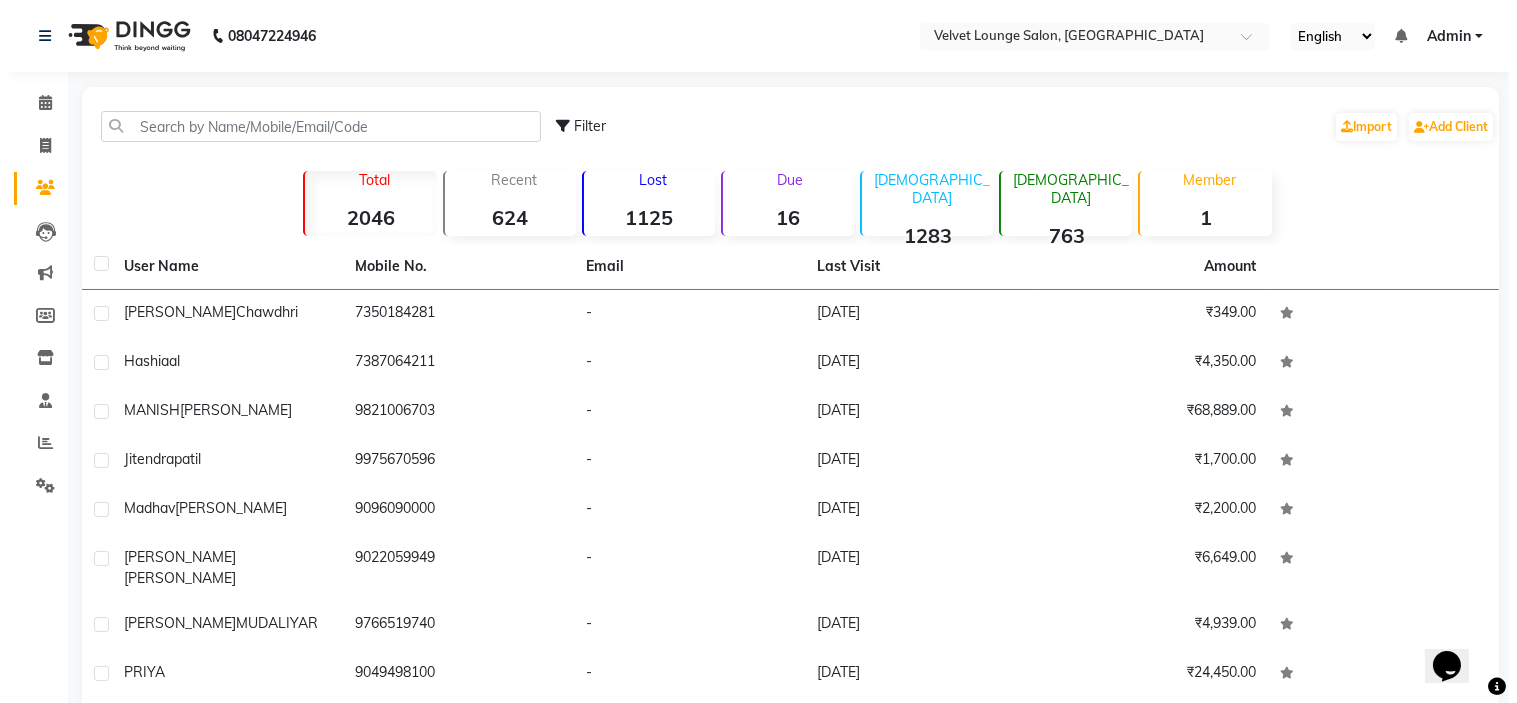 scroll, scrollTop: 0, scrollLeft: 0, axis: both 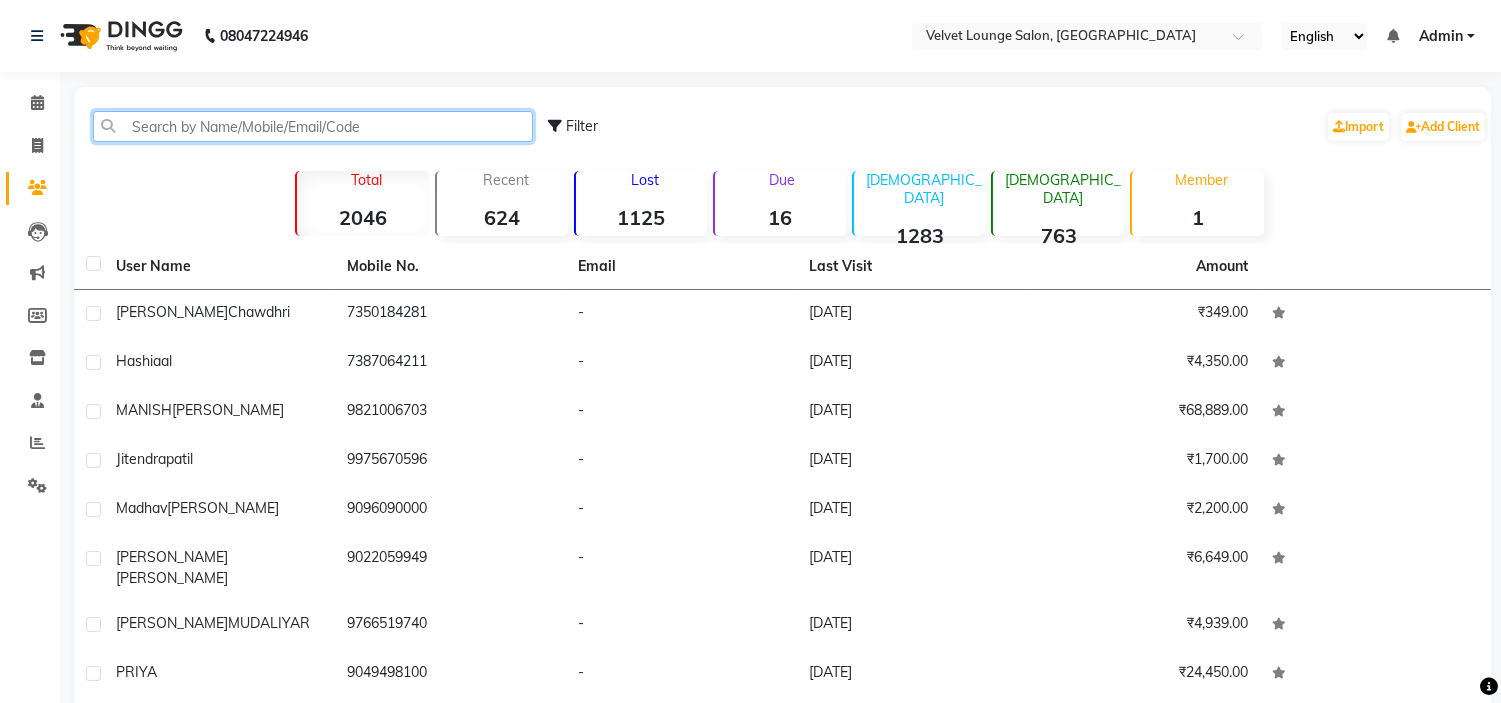 click 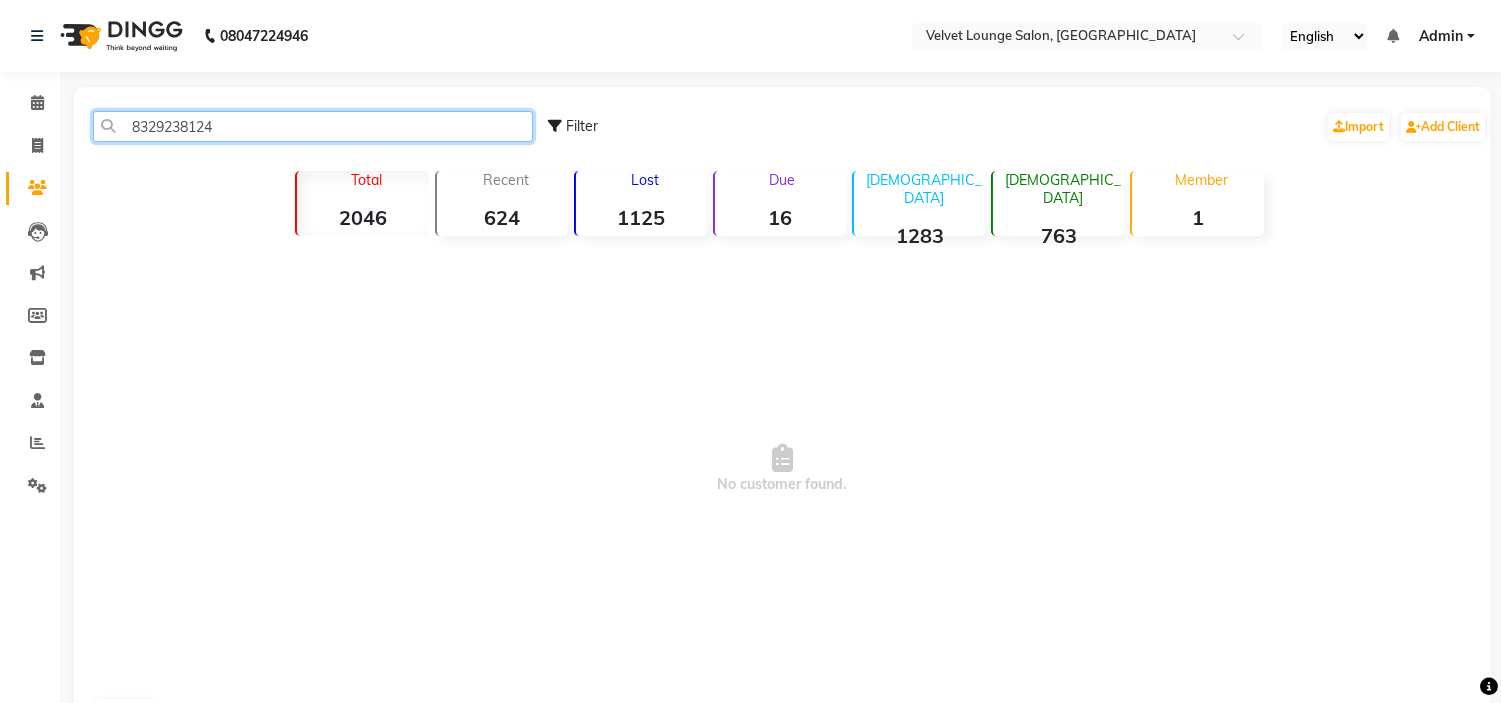 drag, startPoint x: 255, startPoint y: 126, endPoint x: 93, endPoint y: 130, distance: 162.04938 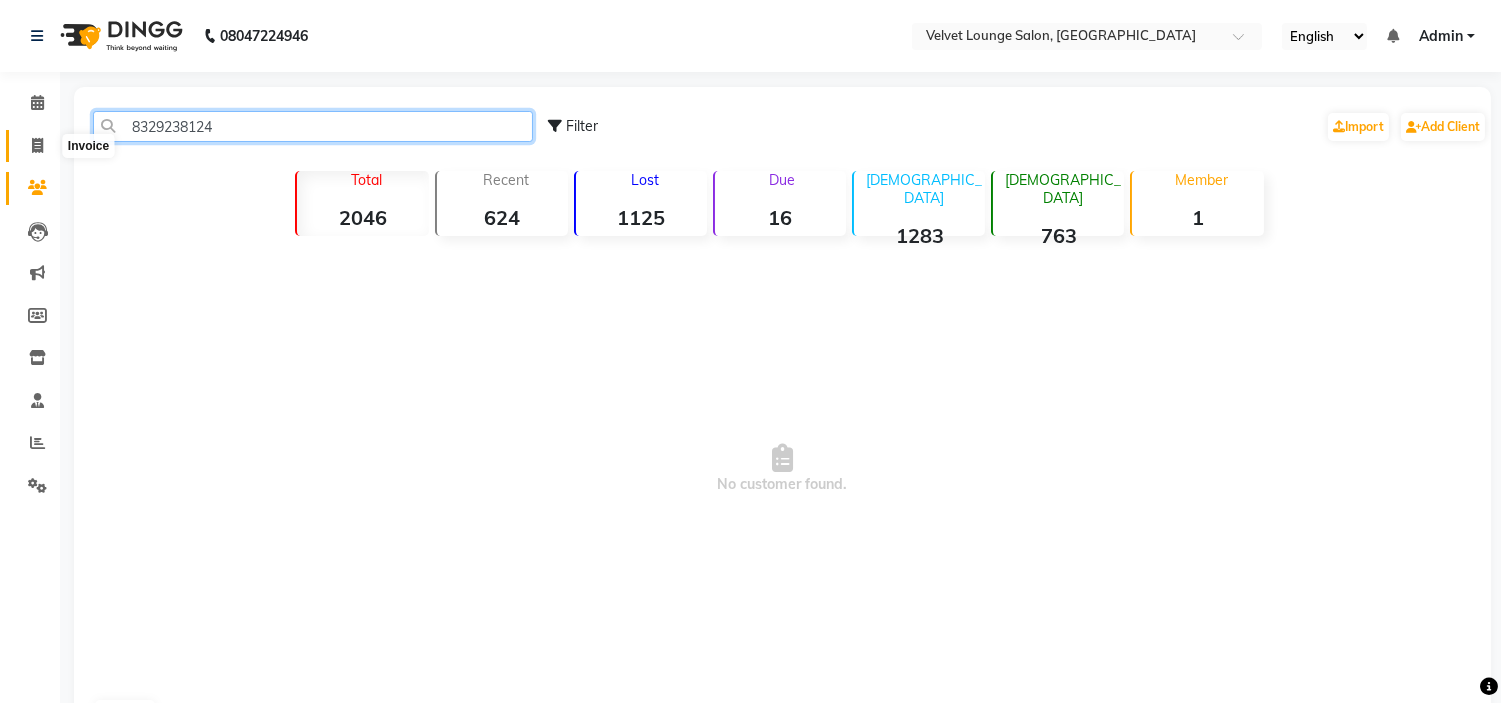 type on "8329238124" 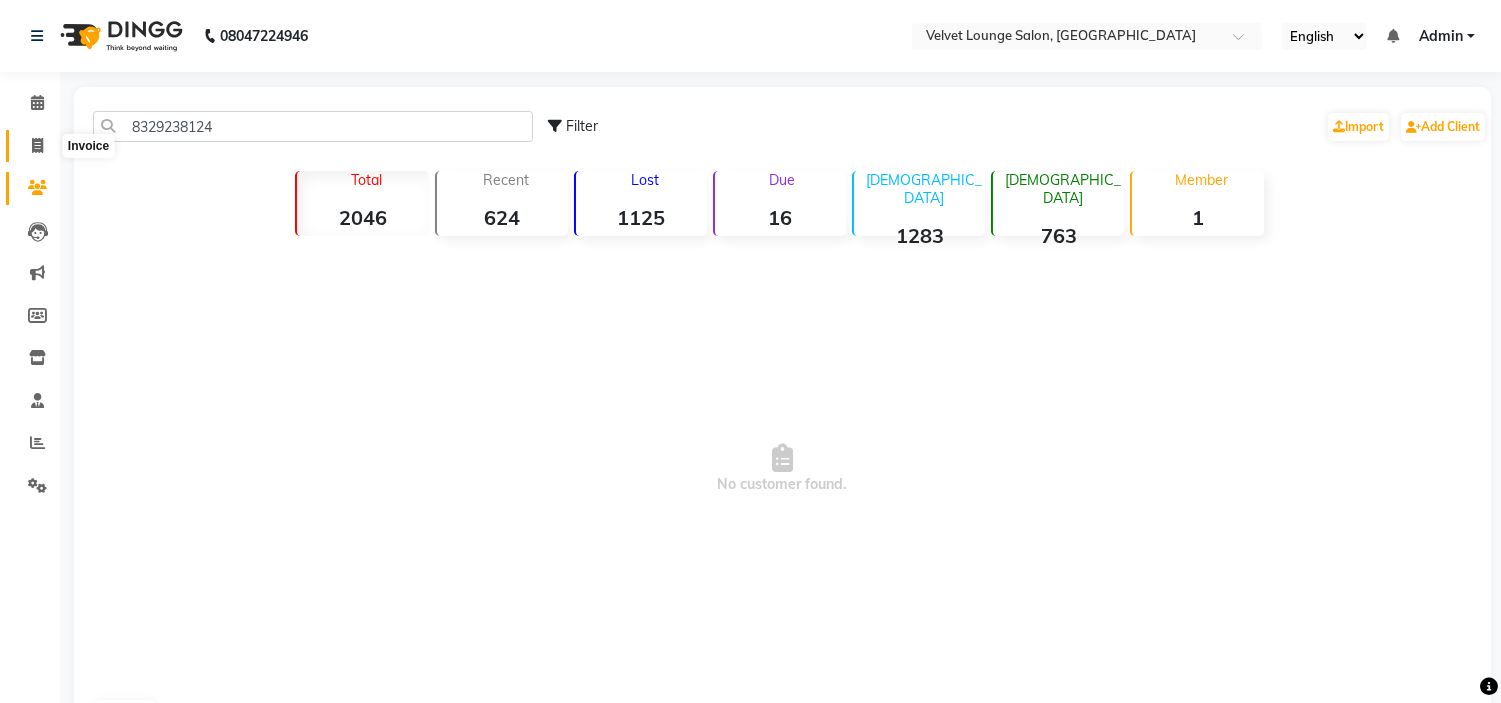 click 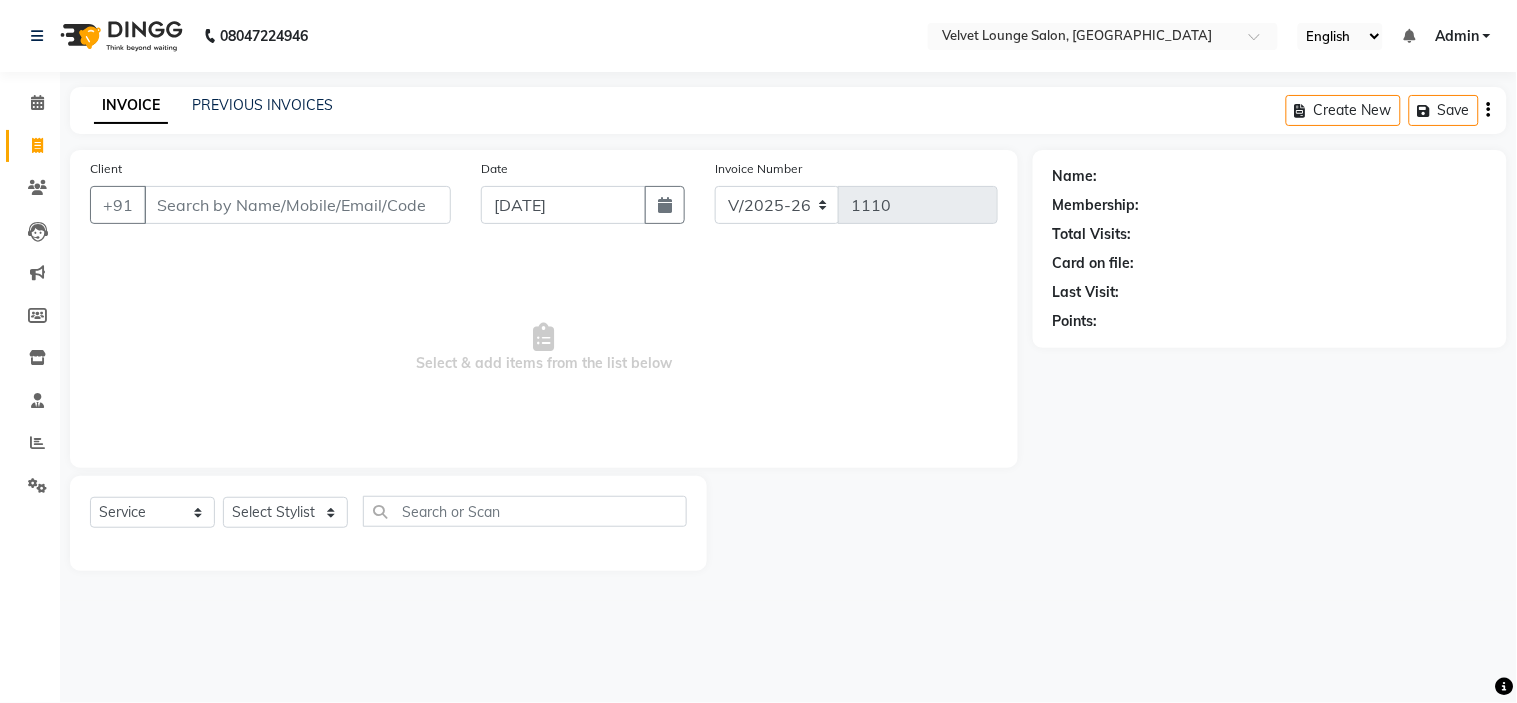 click on "Client" at bounding box center (297, 205) 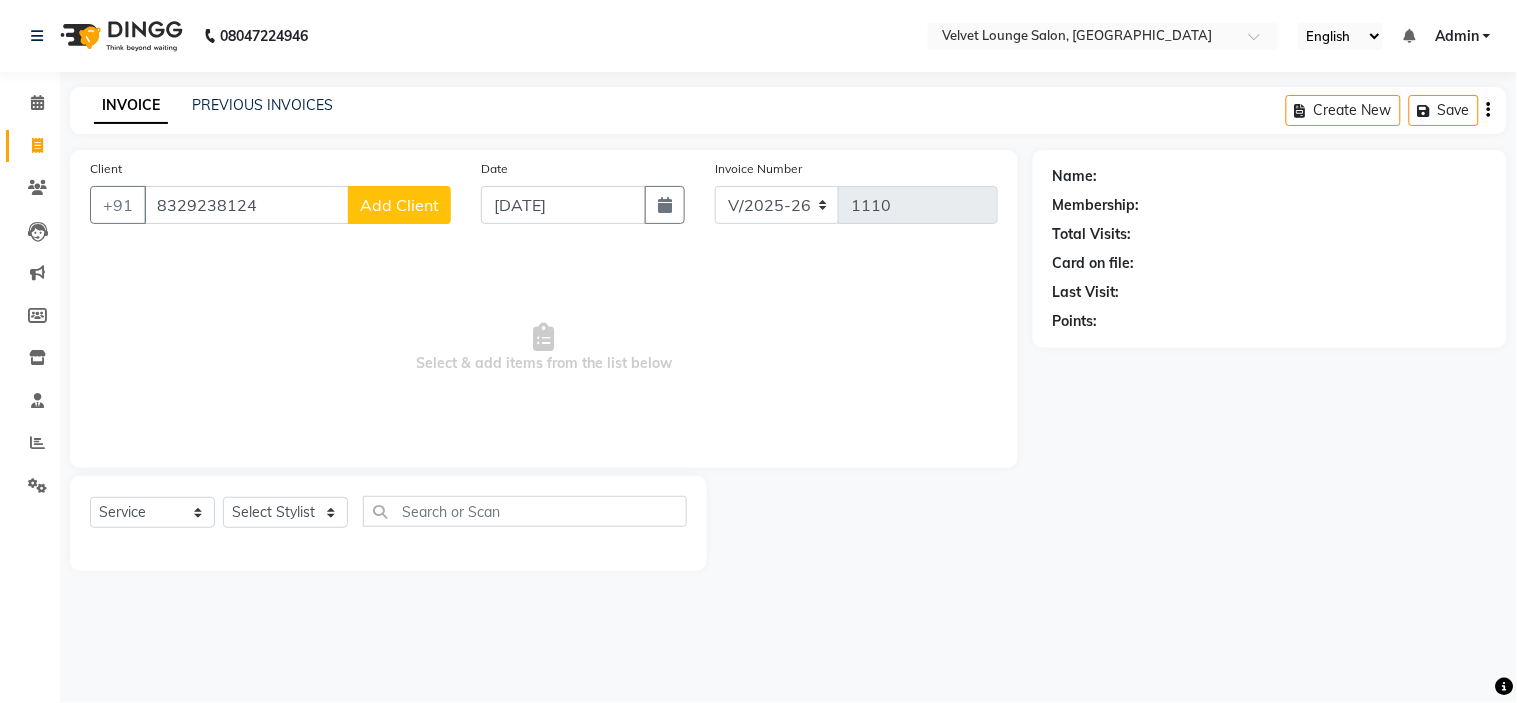 type on "8329238124" 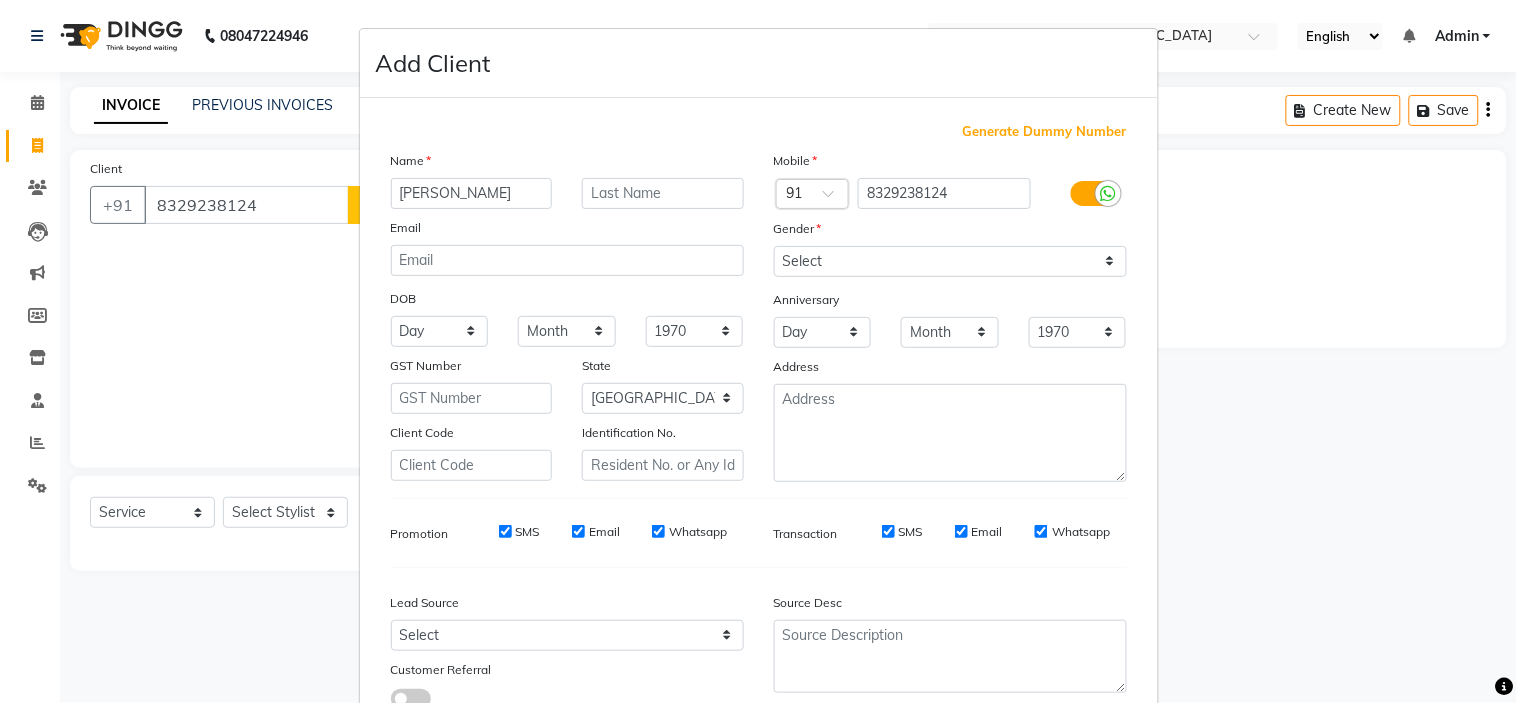 type on "harshal" 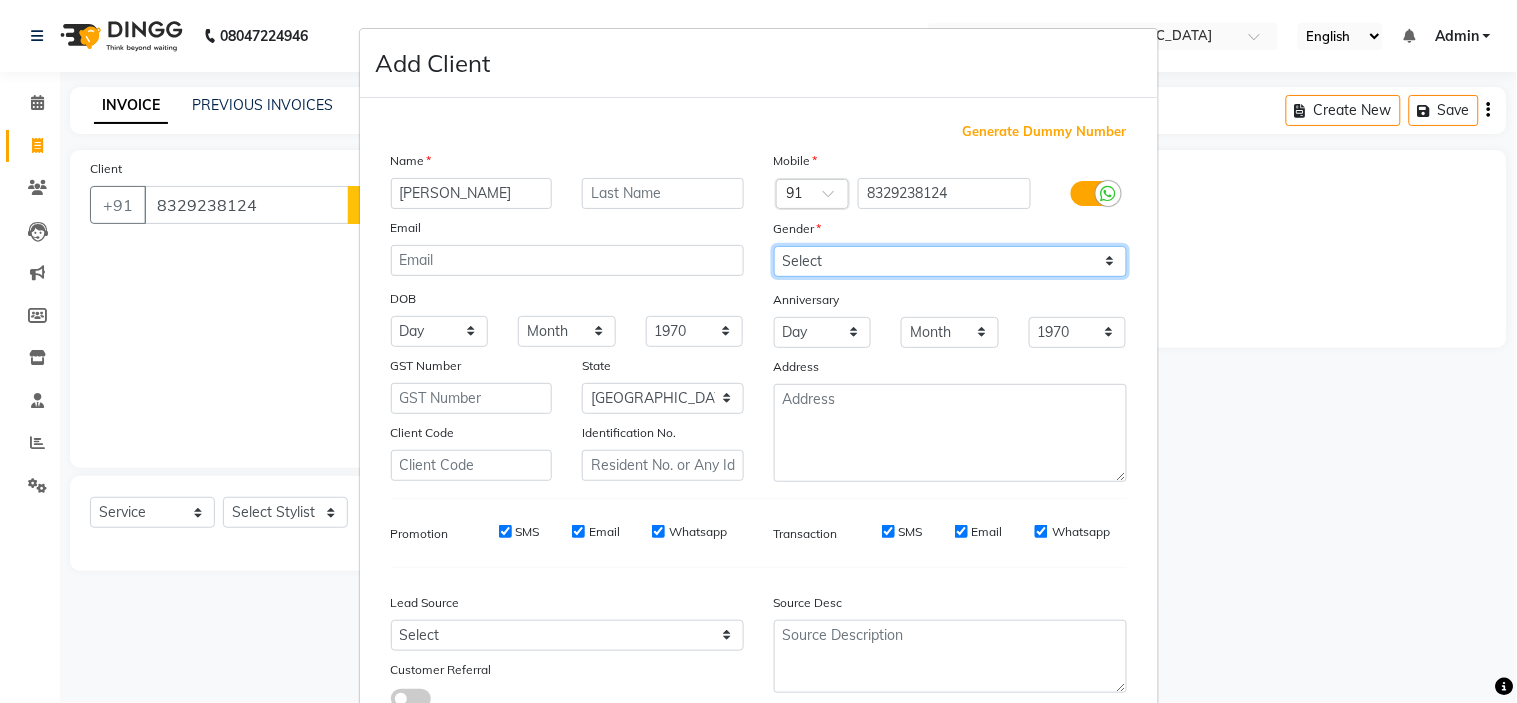 click on "Select Male Female Other Prefer Not To Say" at bounding box center (950, 261) 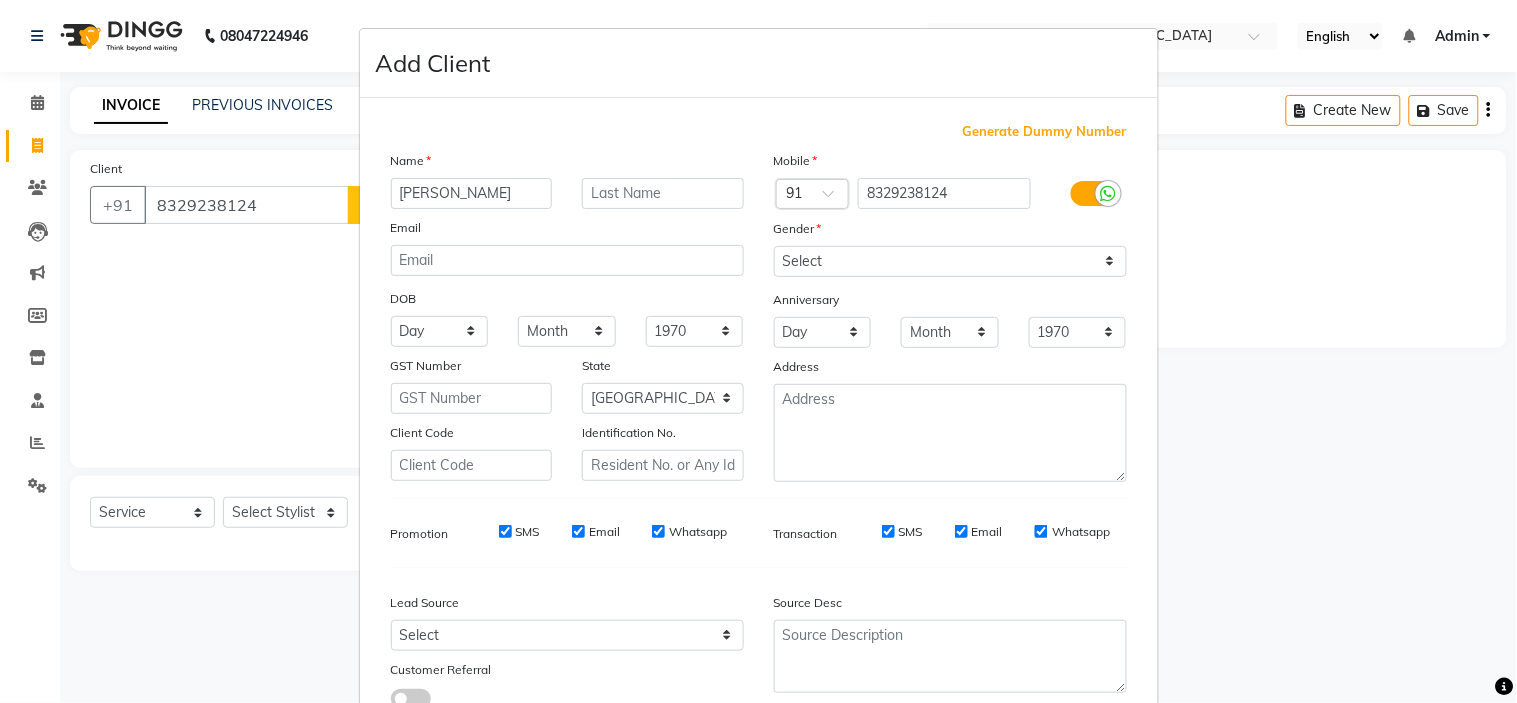 scroll, scrollTop: 147, scrollLeft: 0, axis: vertical 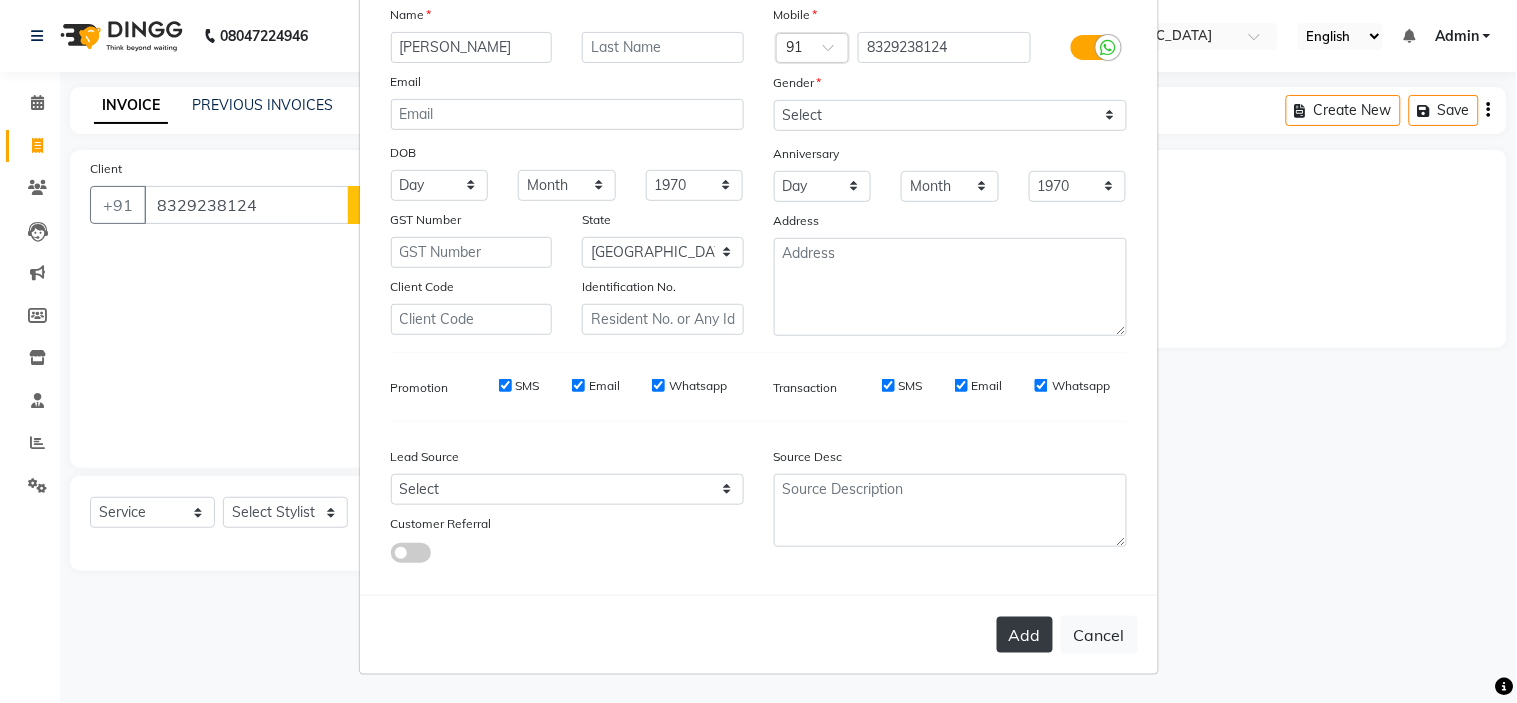 click on "Add" at bounding box center [1025, 635] 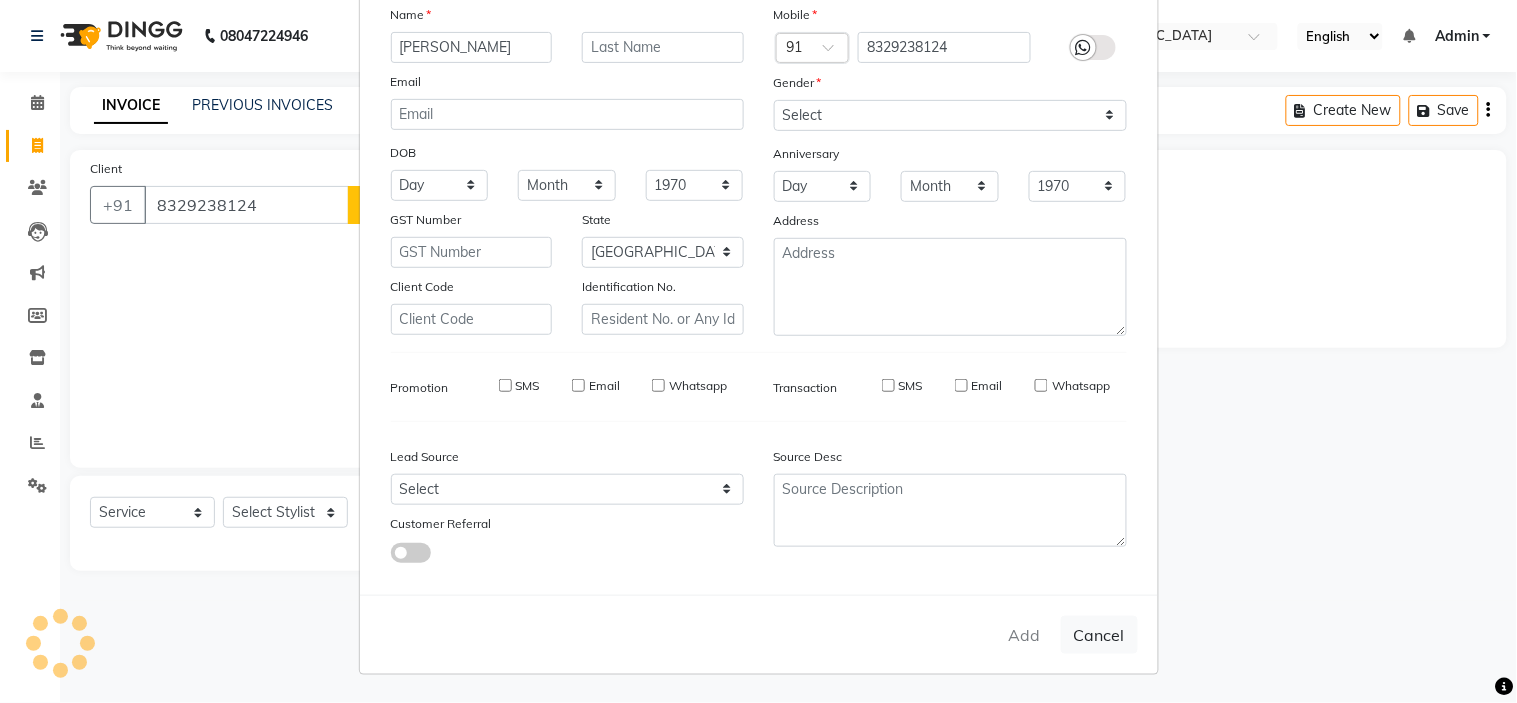 type 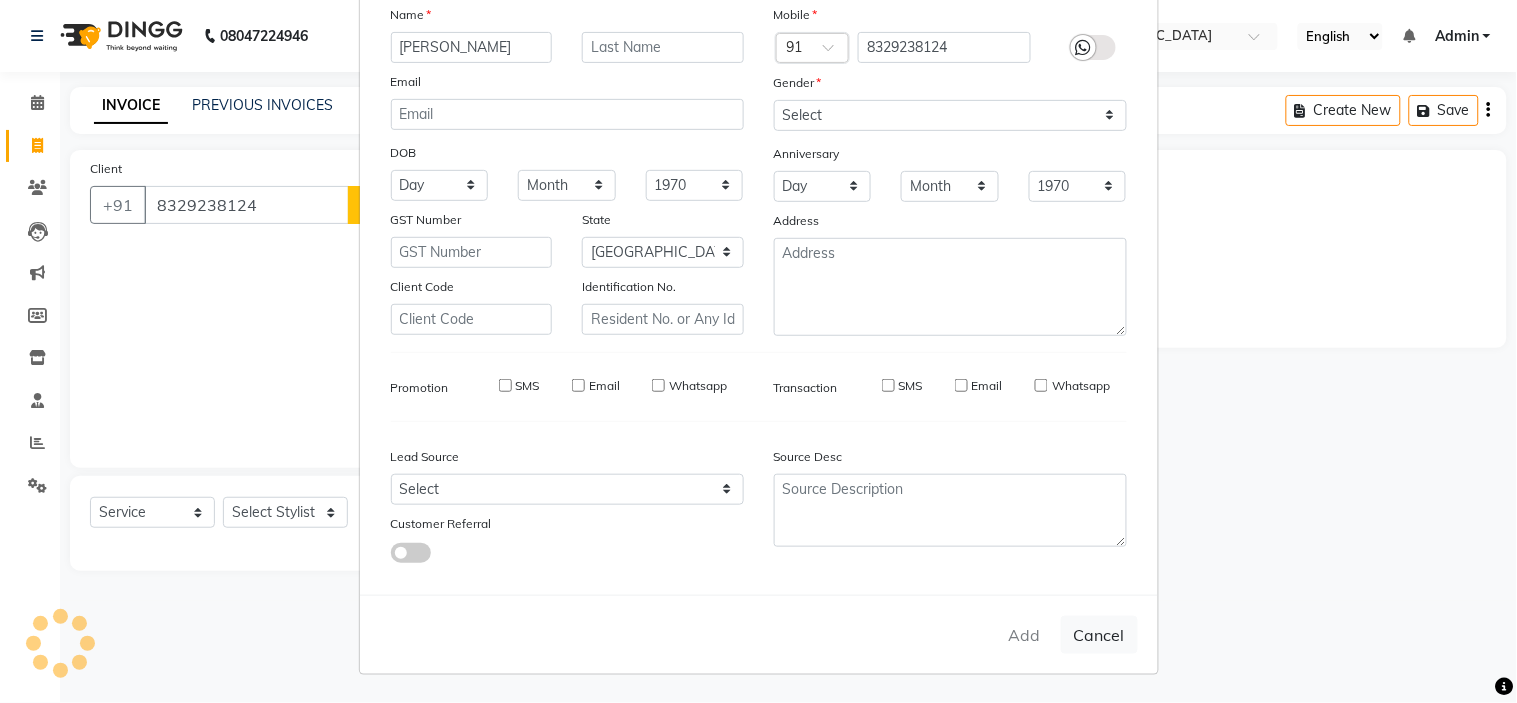select 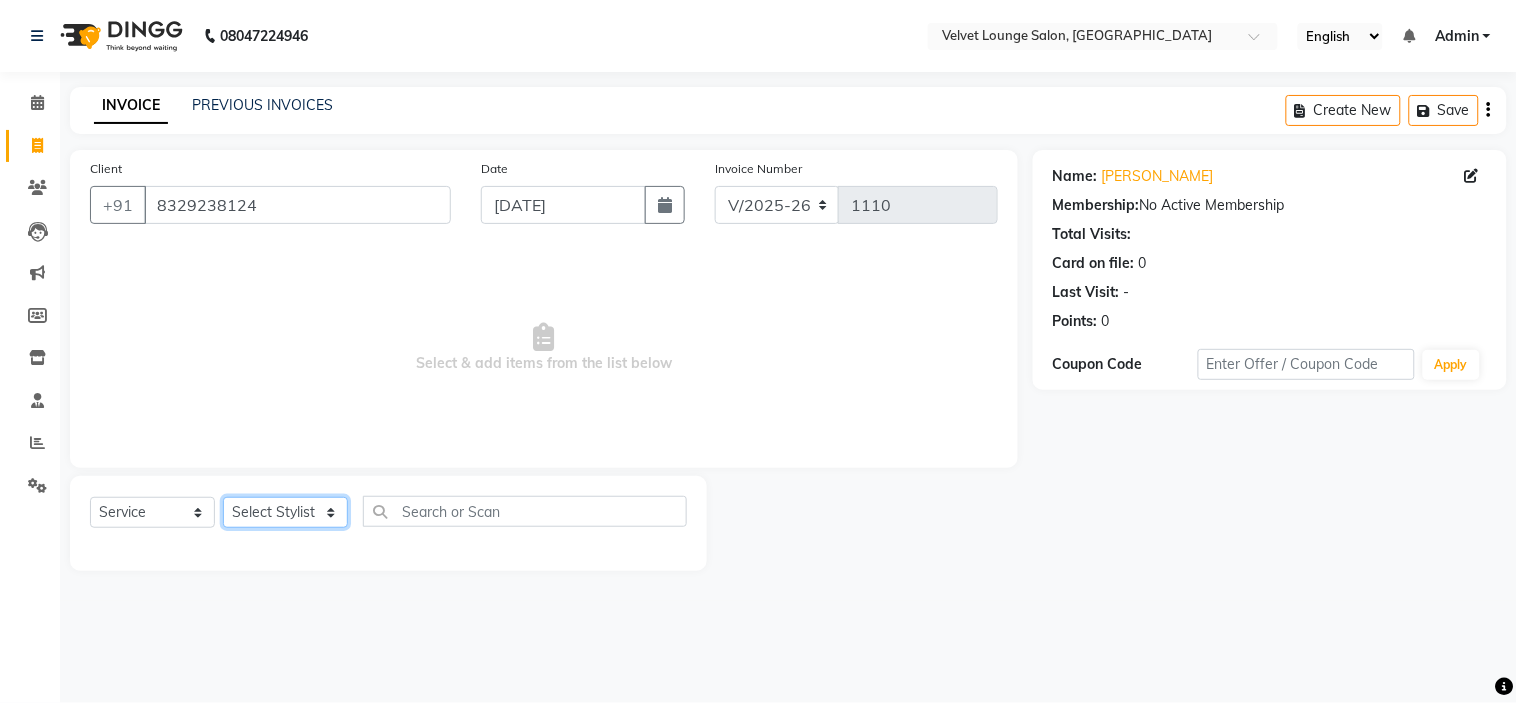 click on "Select Stylist Aadil zaher  Arif ashish Front Desk Jaya jyoti madhu Manish MUSTAKIM pradnya Rohit SALMA SALMA shalu SHWETA vishal" 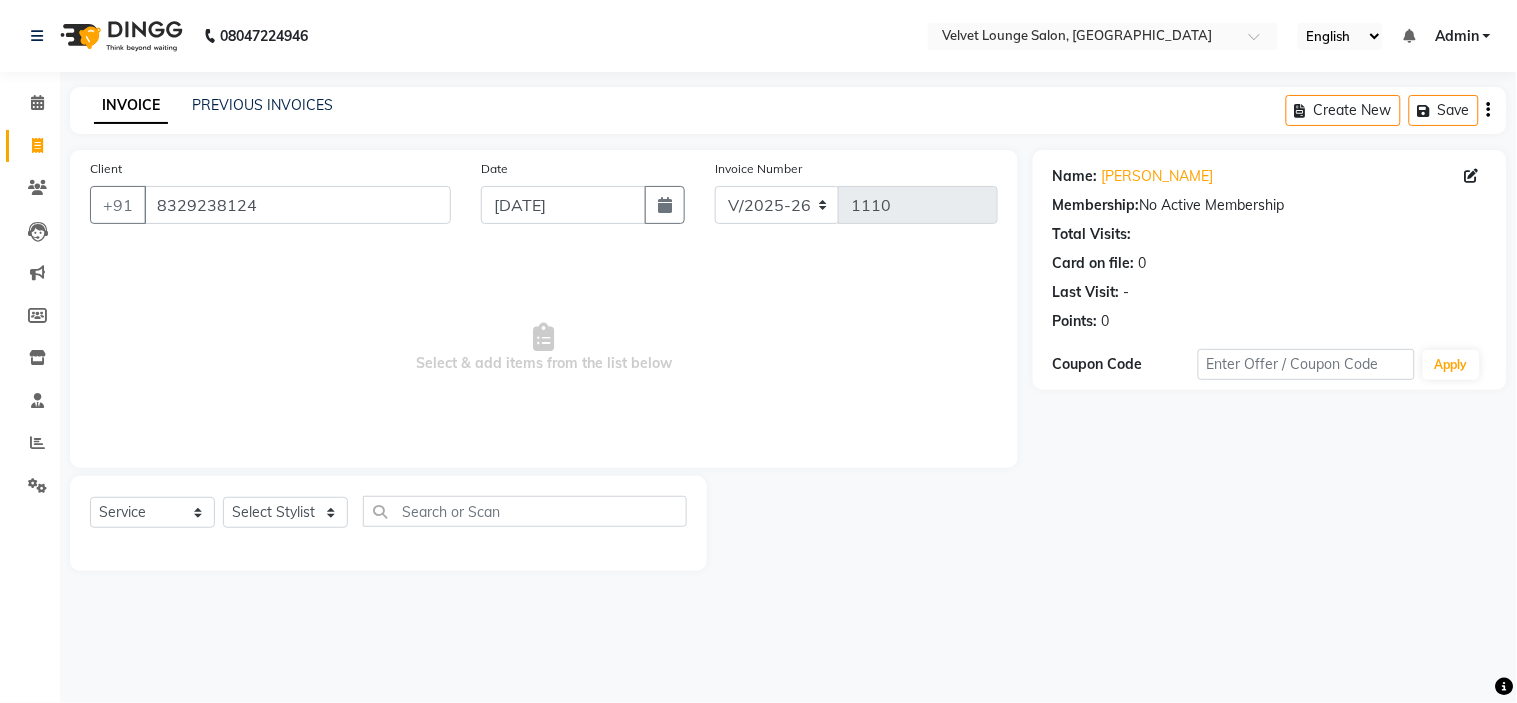 click on "Select & add items from the list below" at bounding box center [544, 348] 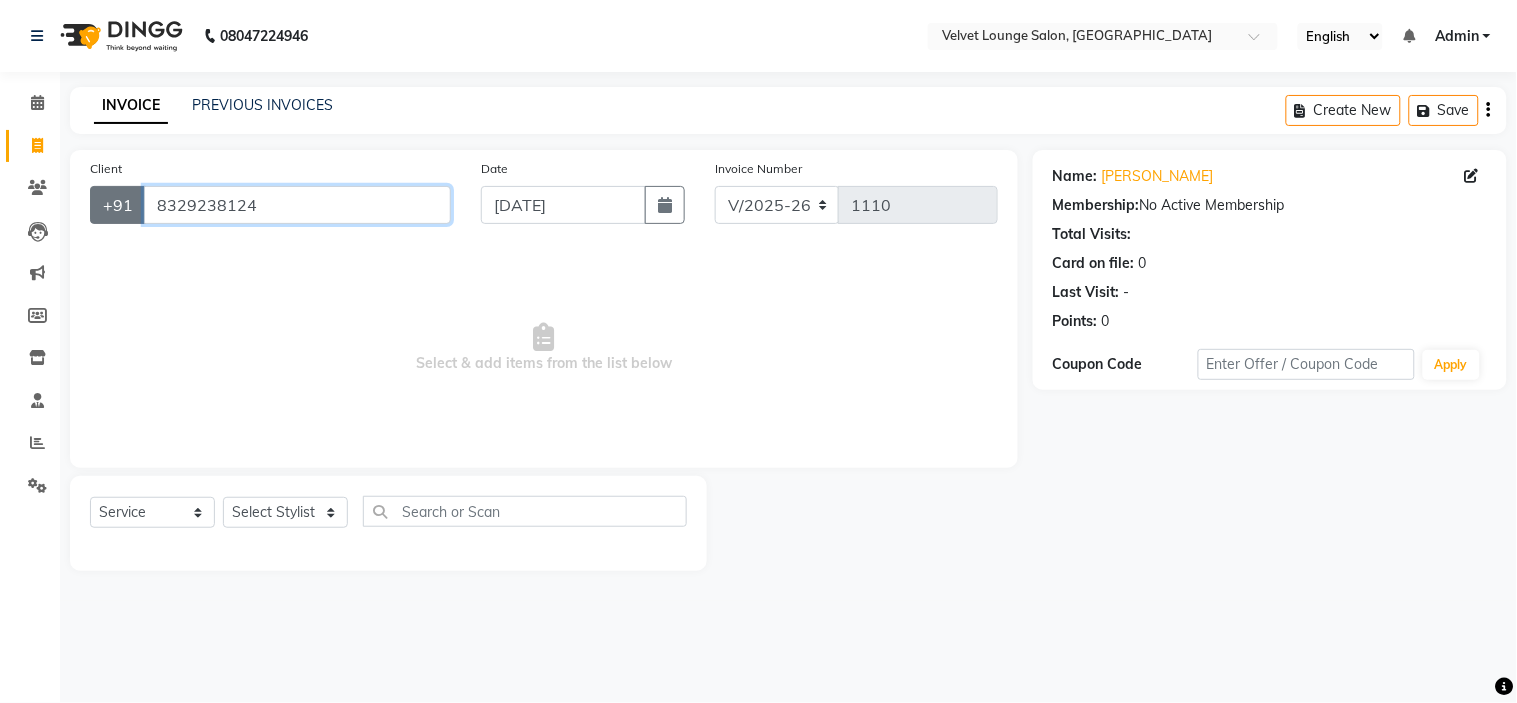 drag, startPoint x: 265, startPoint y: 206, endPoint x: 126, endPoint y: 200, distance: 139.12944 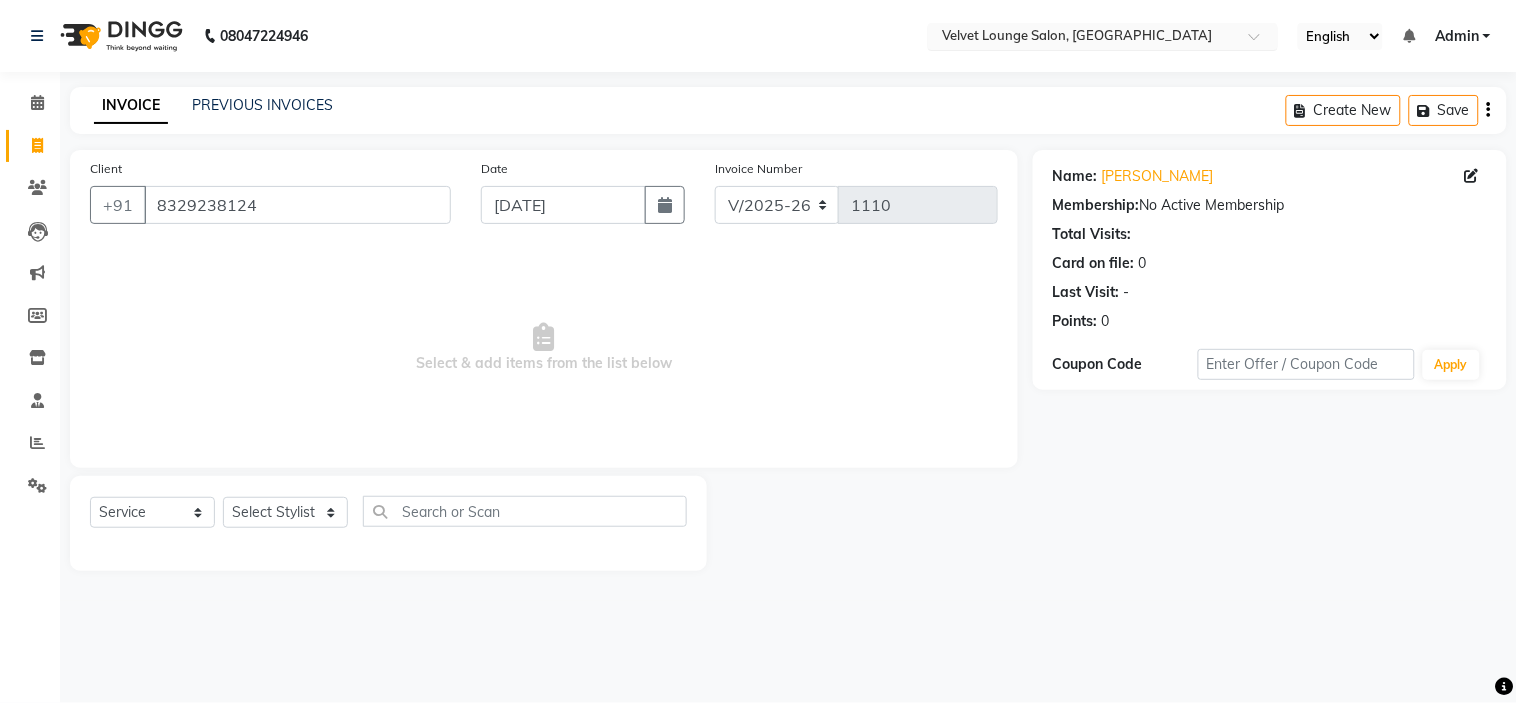 click at bounding box center [1083, 38] 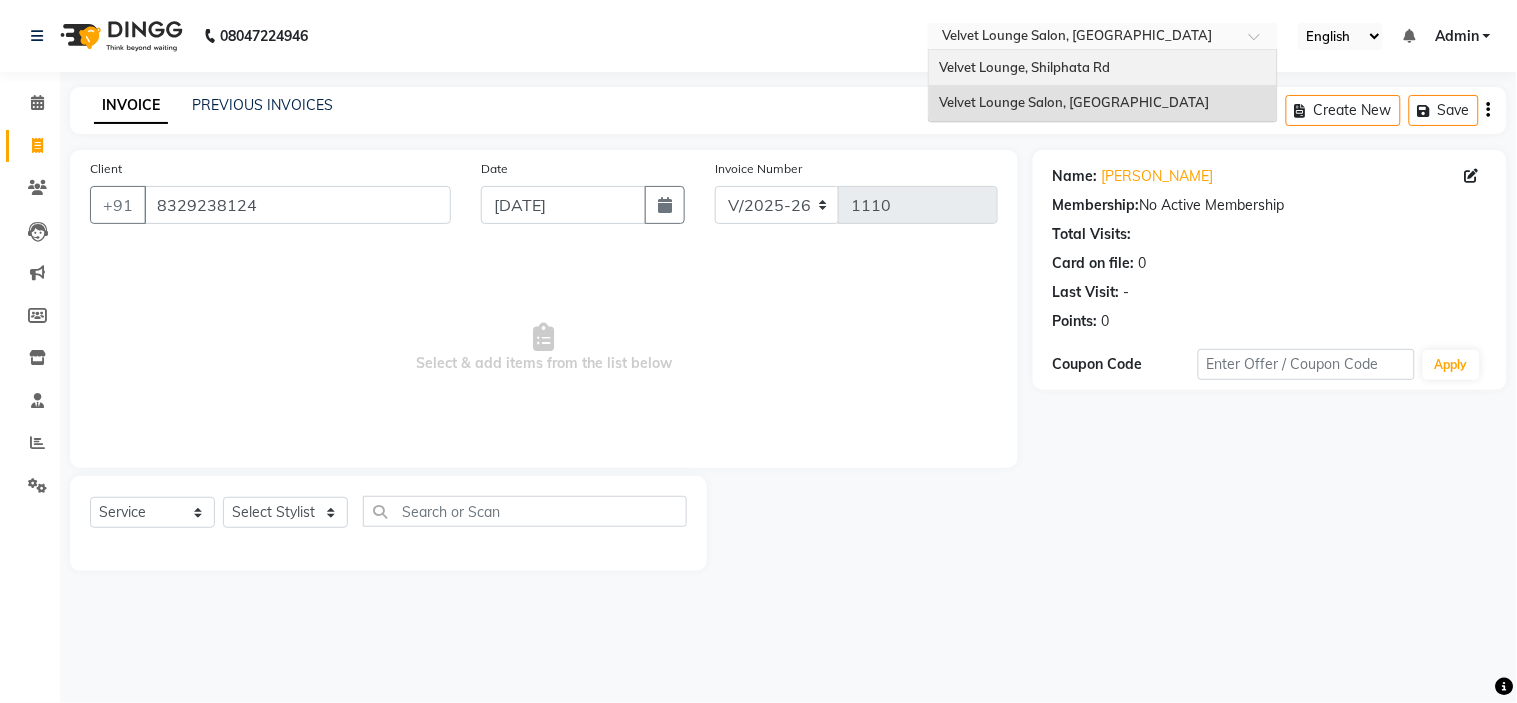 click on "Velvet Lounge, Shilphata Rd" at bounding box center (1024, 67) 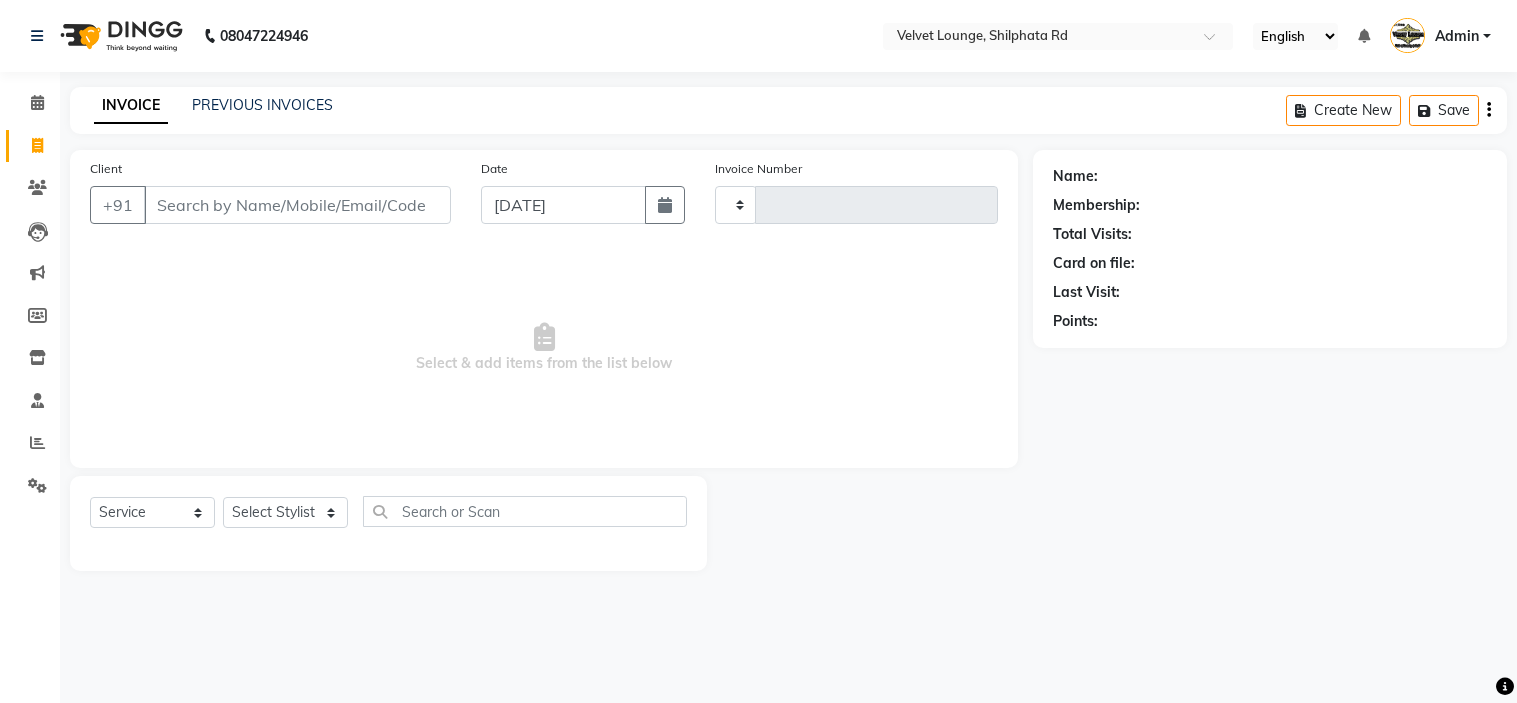 select on "service" 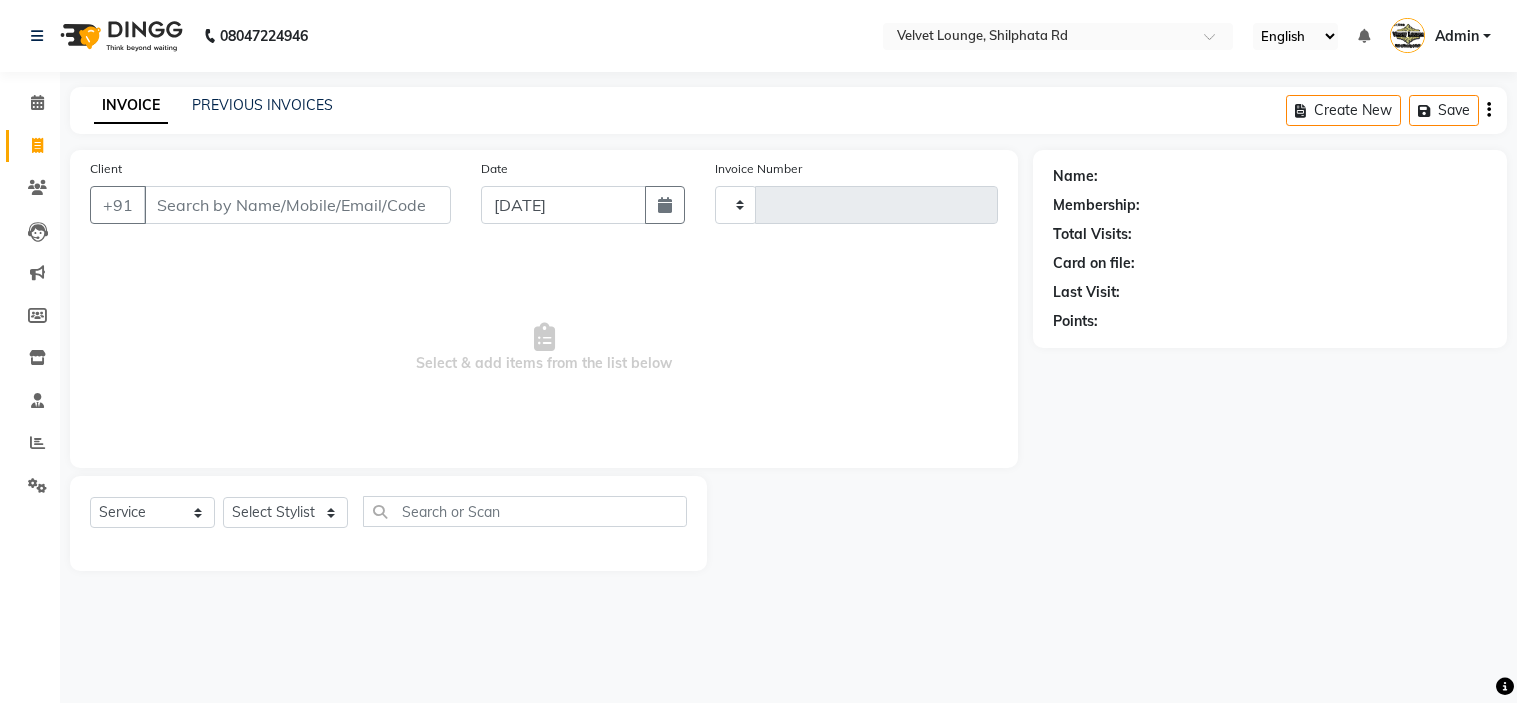 type on "1388" 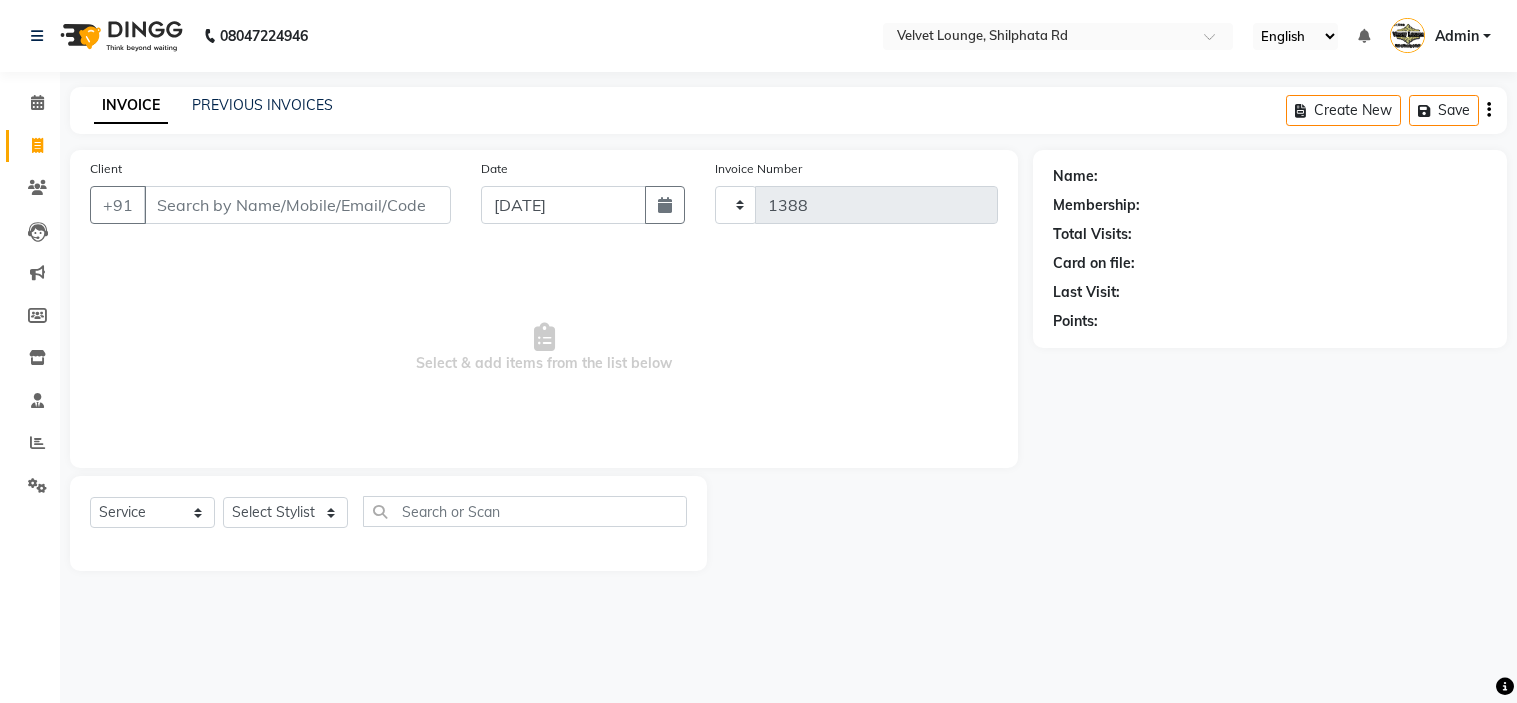 scroll, scrollTop: 0, scrollLeft: 0, axis: both 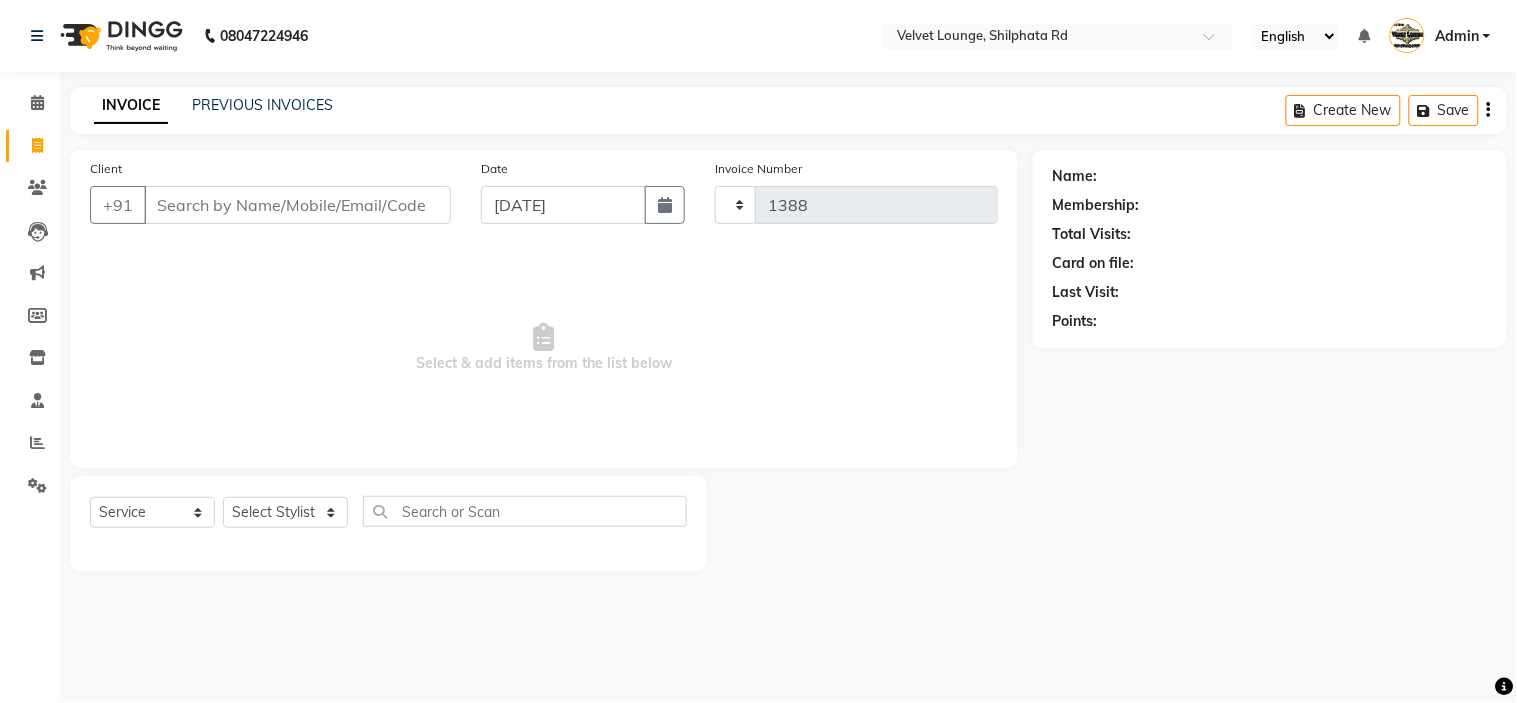 select on "122" 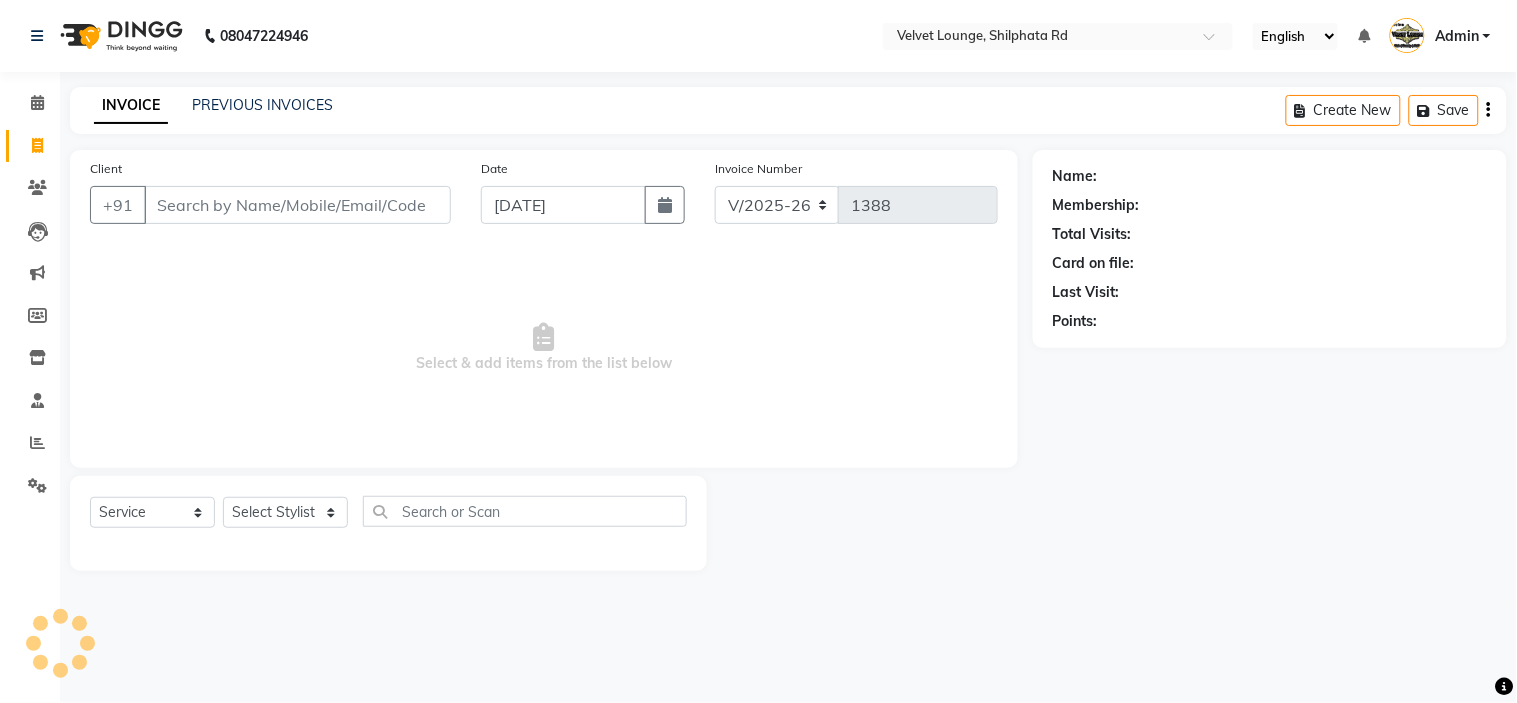click on "Client" at bounding box center (297, 205) 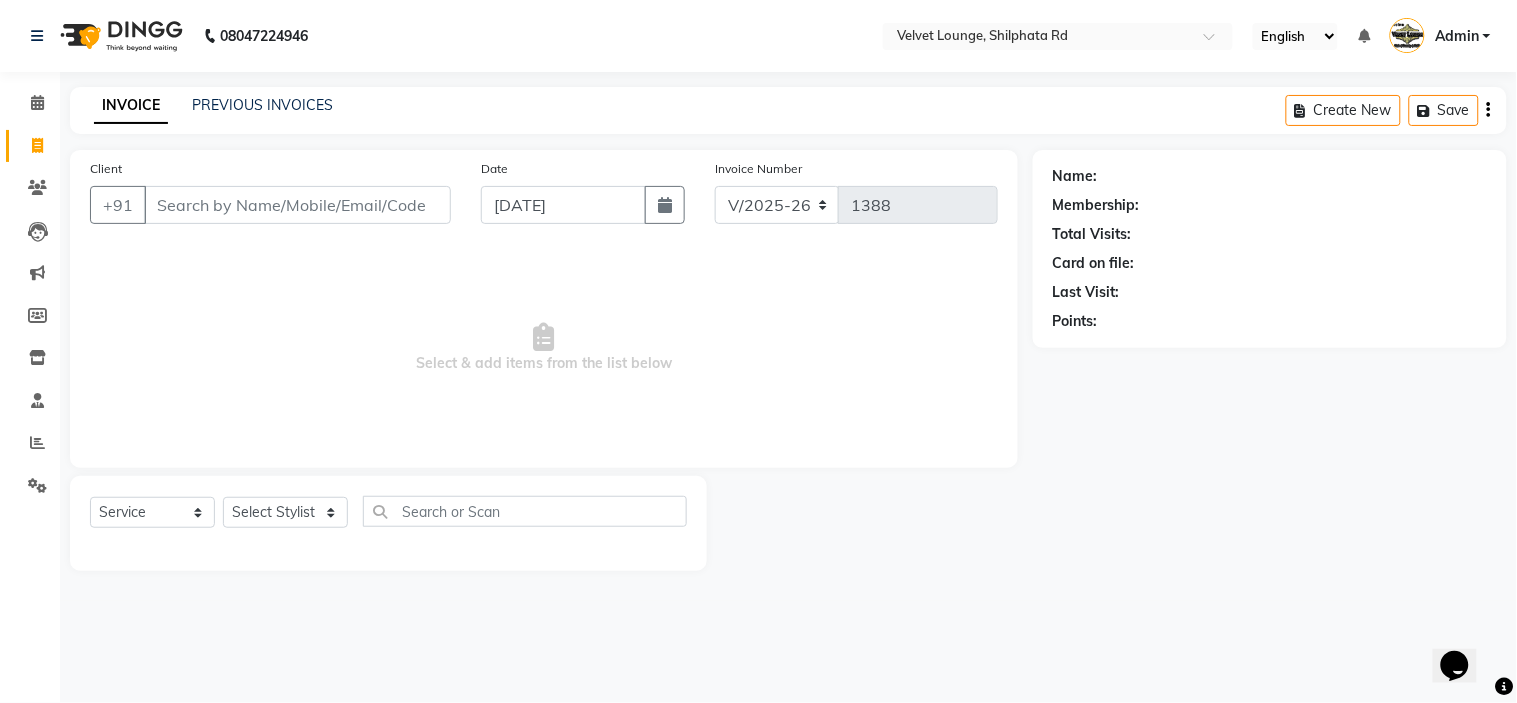 scroll, scrollTop: 0, scrollLeft: 0, axis: both 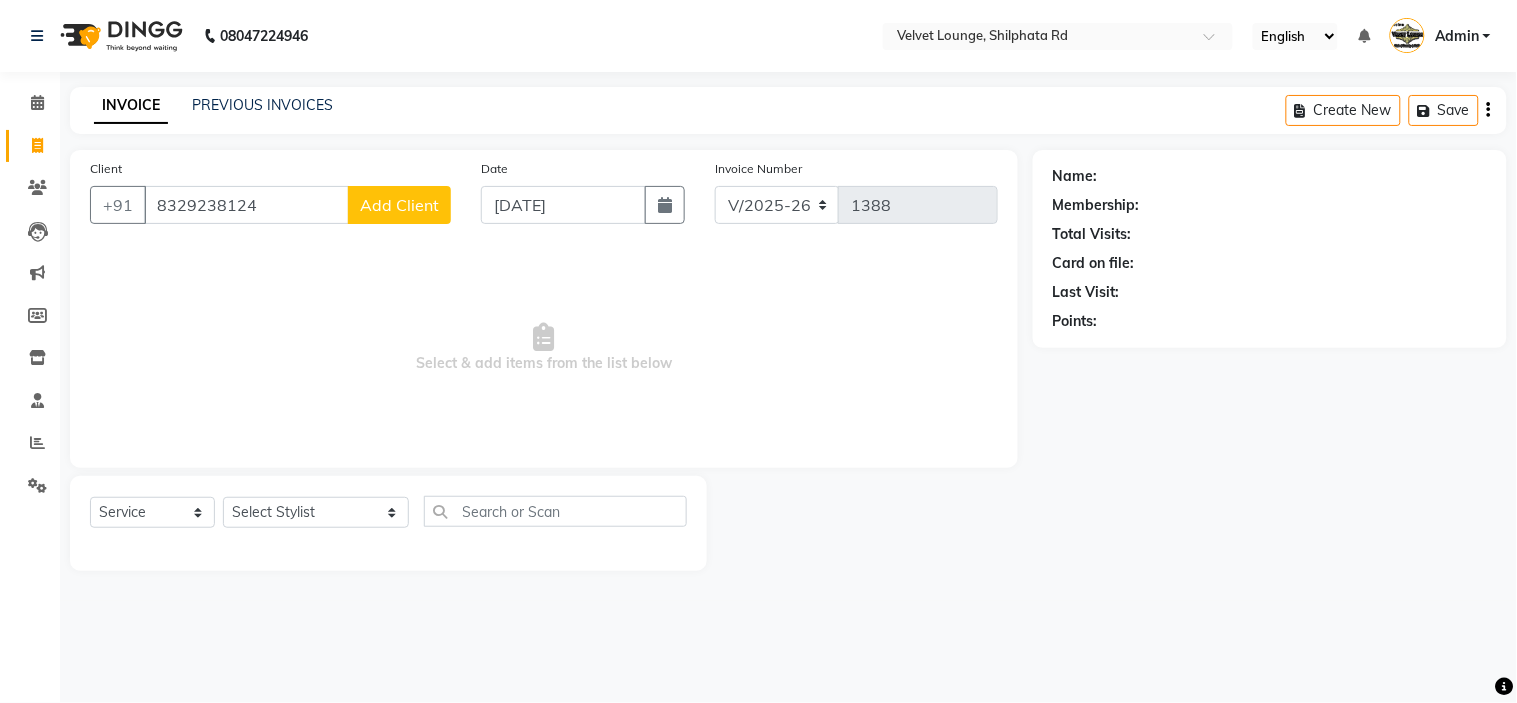 type on "8329238124" 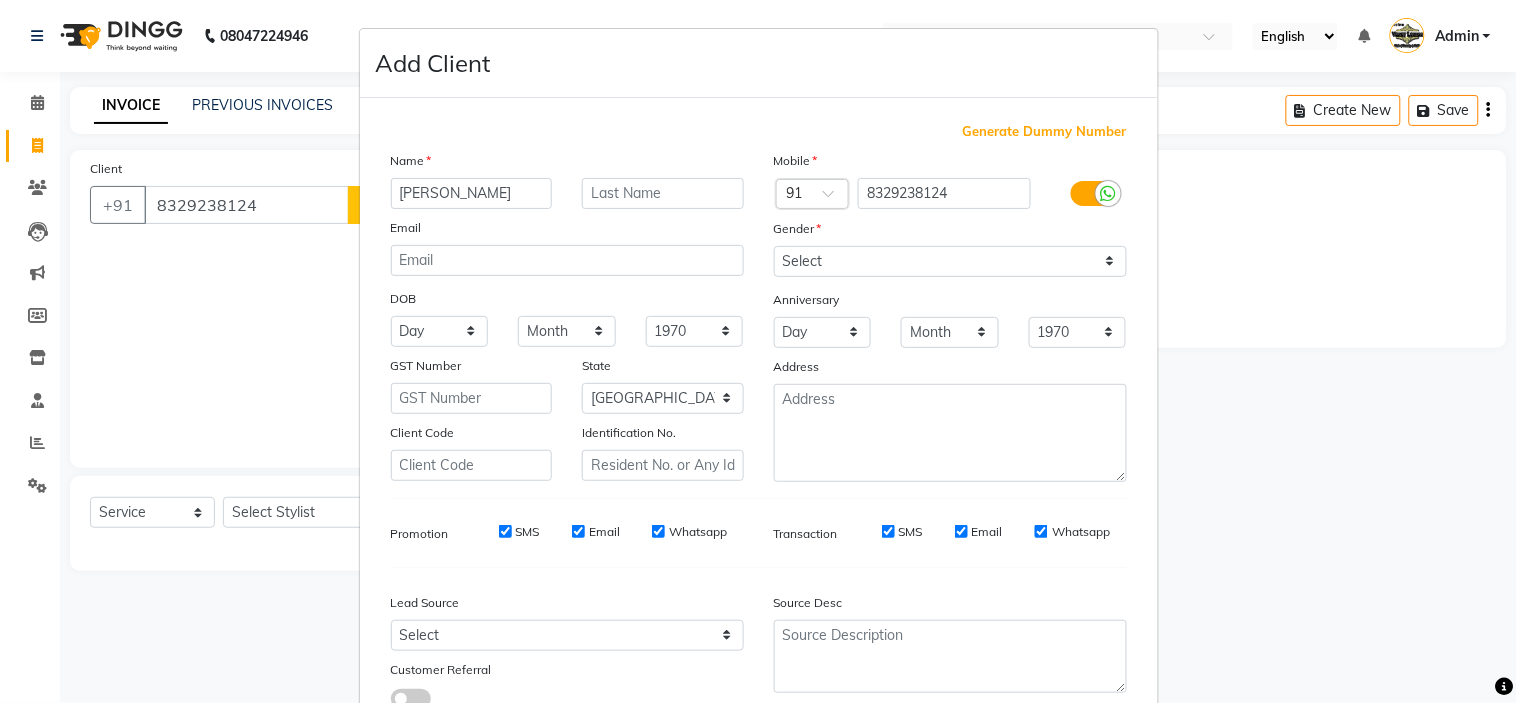type on "harshal" 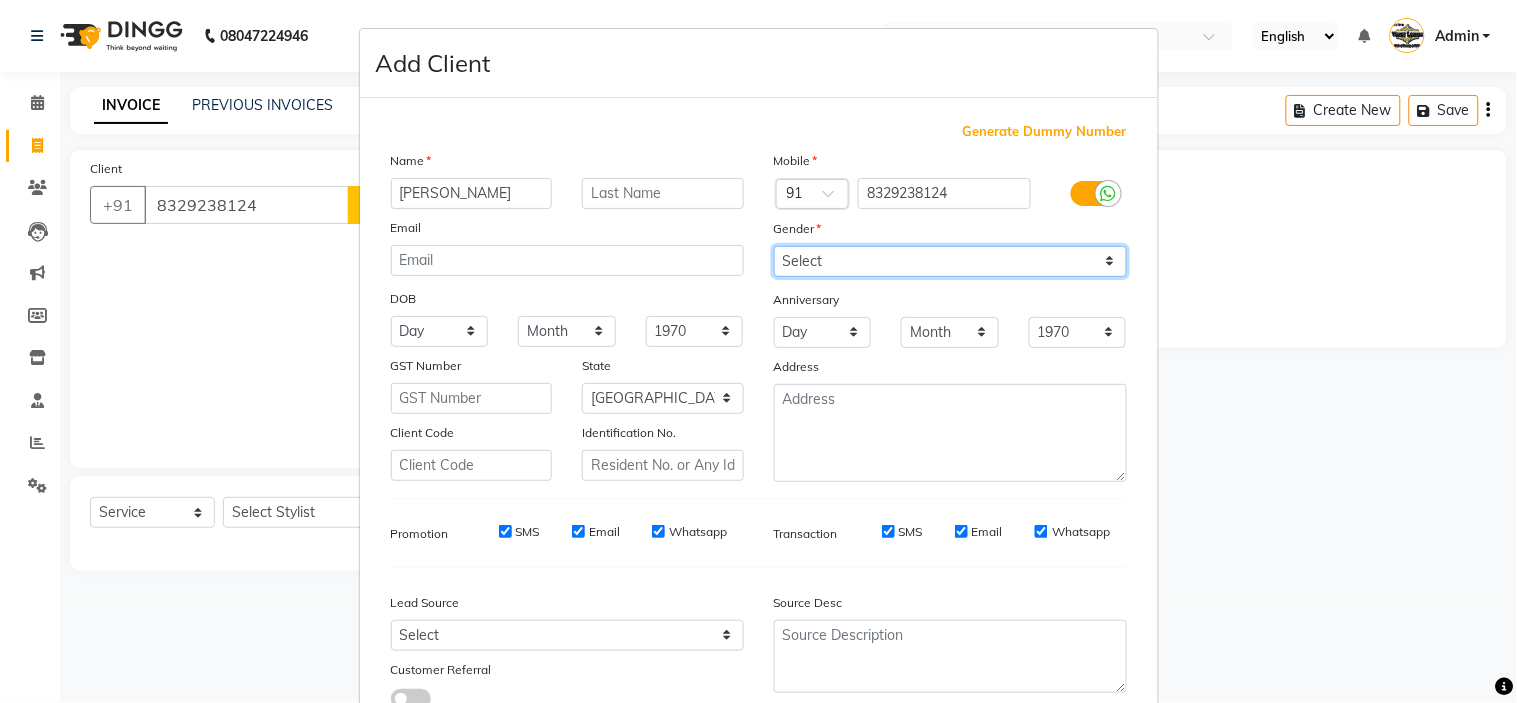 click on "Select [DEMOGRAPHIC_DATA] [DEMOGRAPHIC_DATA] Other Prefer Not To Say" at bounding box center (950, 261) 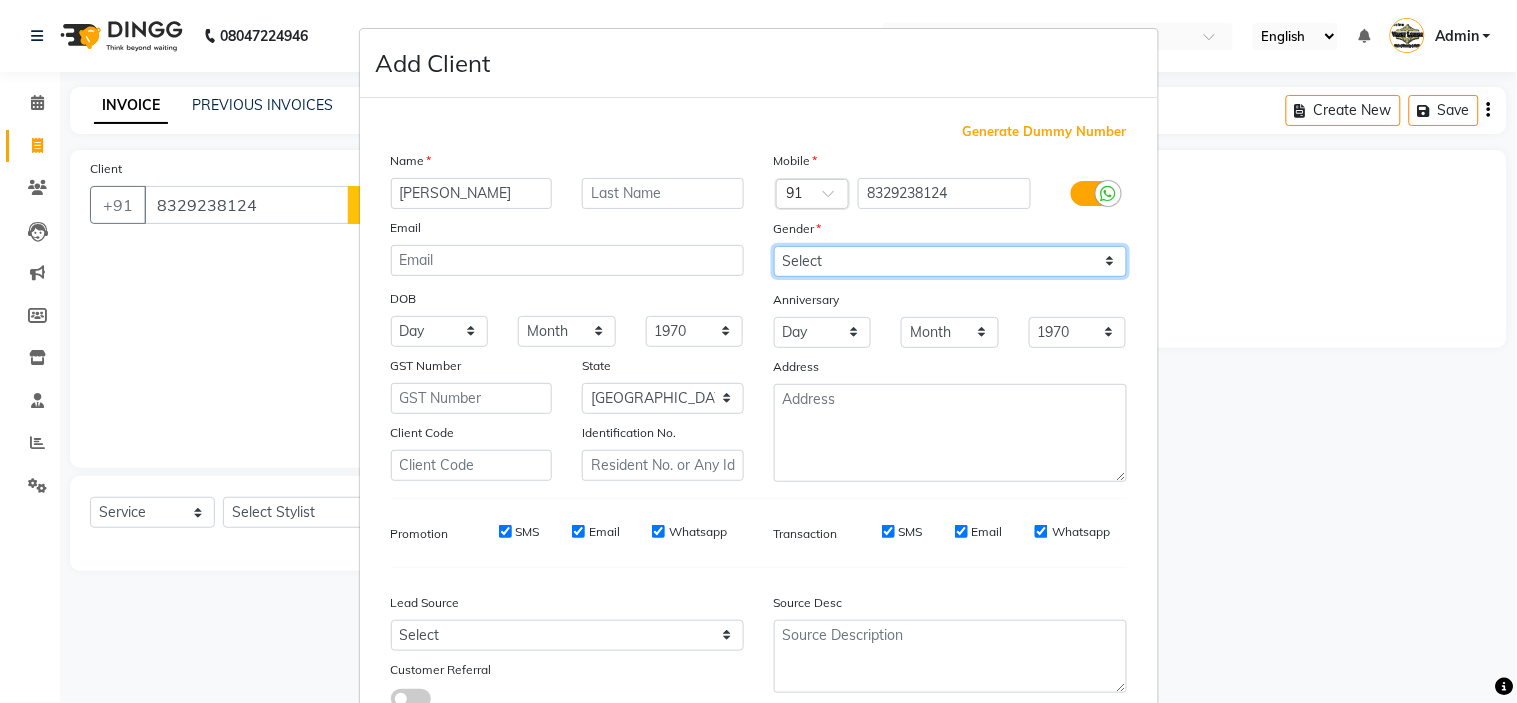 select on "[DEMOGRAPHIC_DATA]" 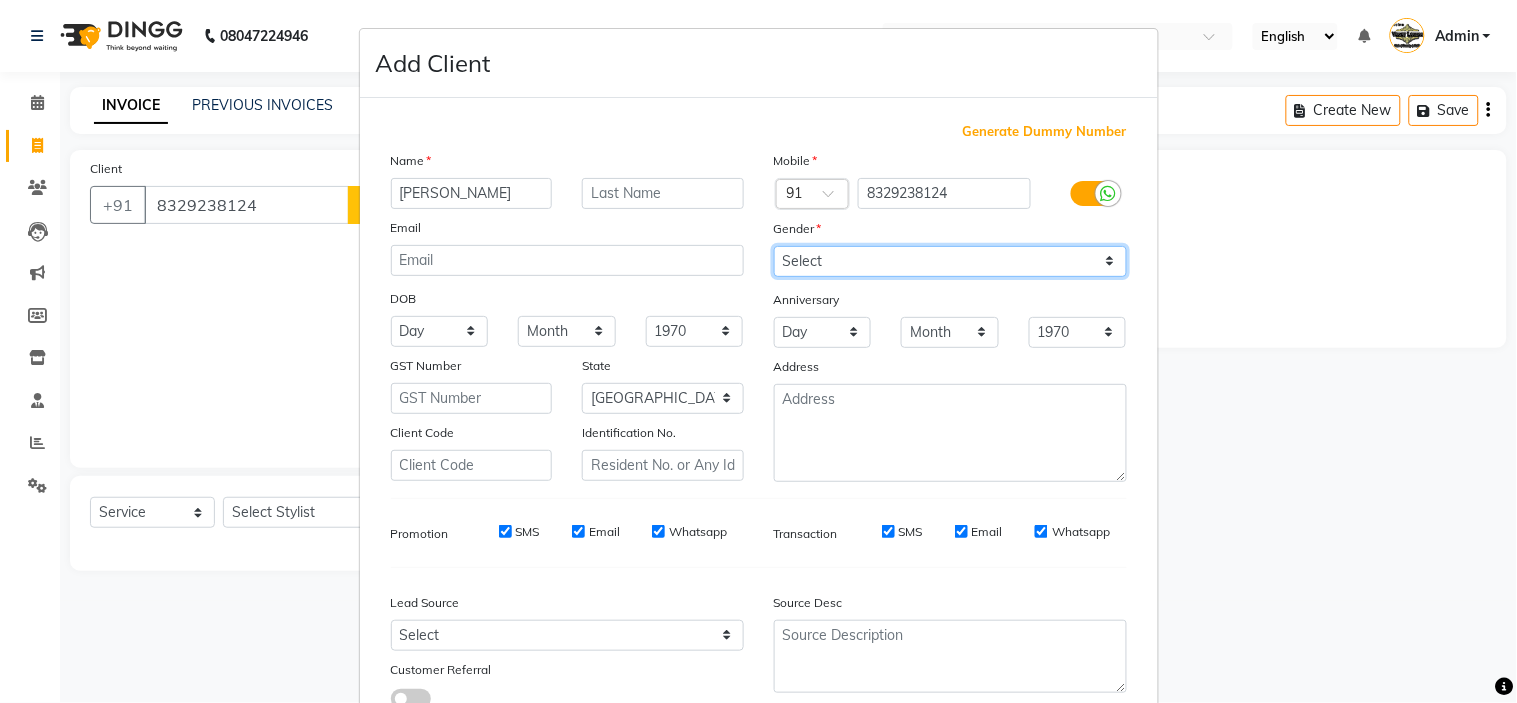 click on "Select [DEMOGRAPHIC_DATA] [DEMOGRAPHIC_DATA] Other Prefer Not To Say" at bounding box center [950, 261] 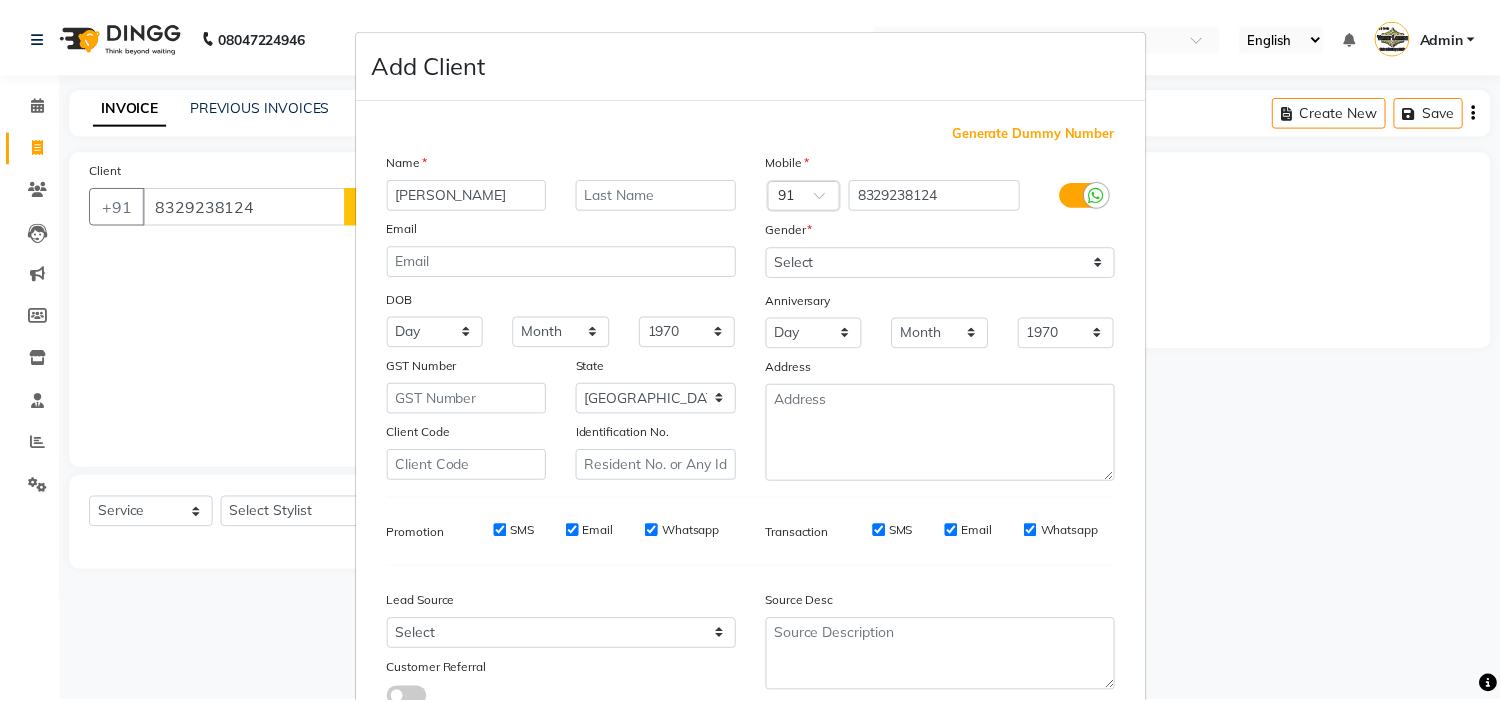 scroll, scrollTop: 147, scrollLeft: 0, axis: vertical 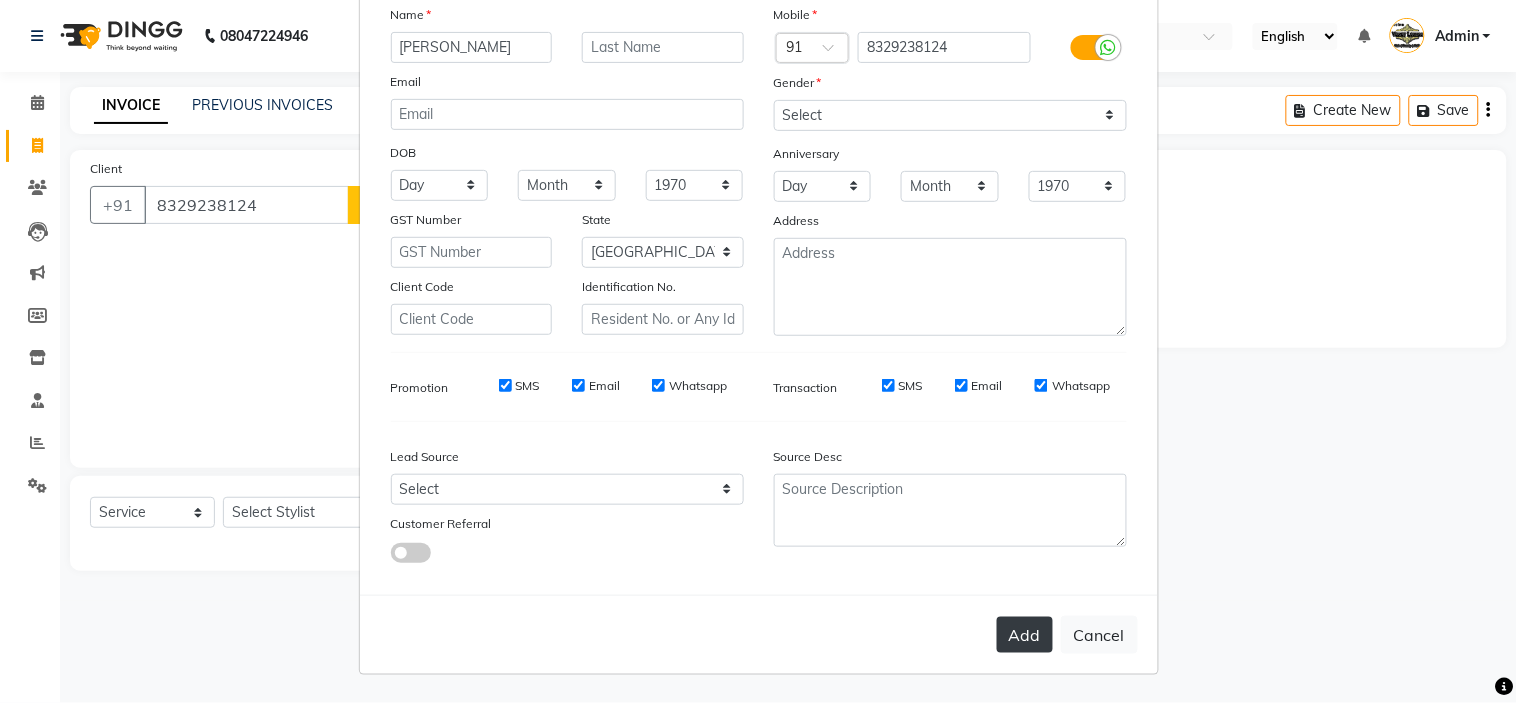click on "Add" at bounding box center [1025, 635] 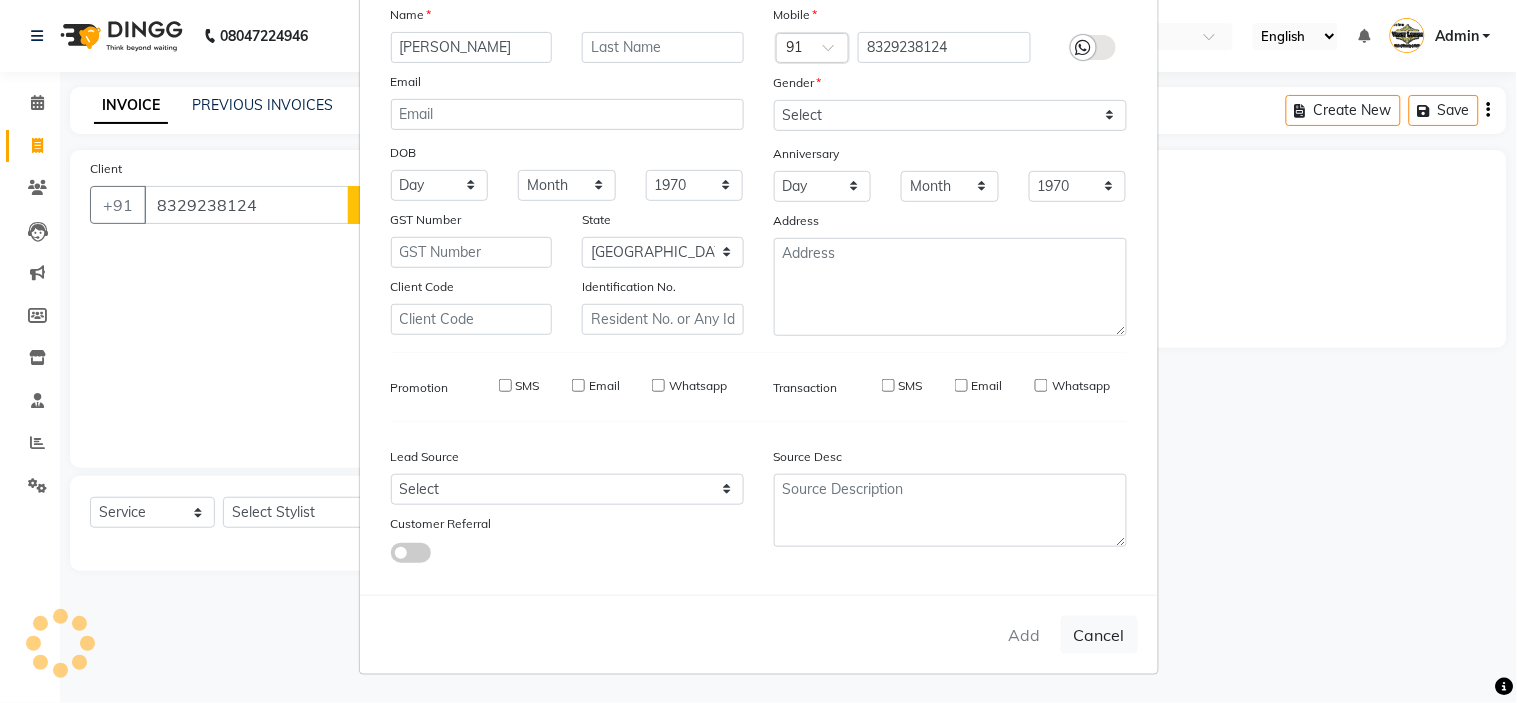 type 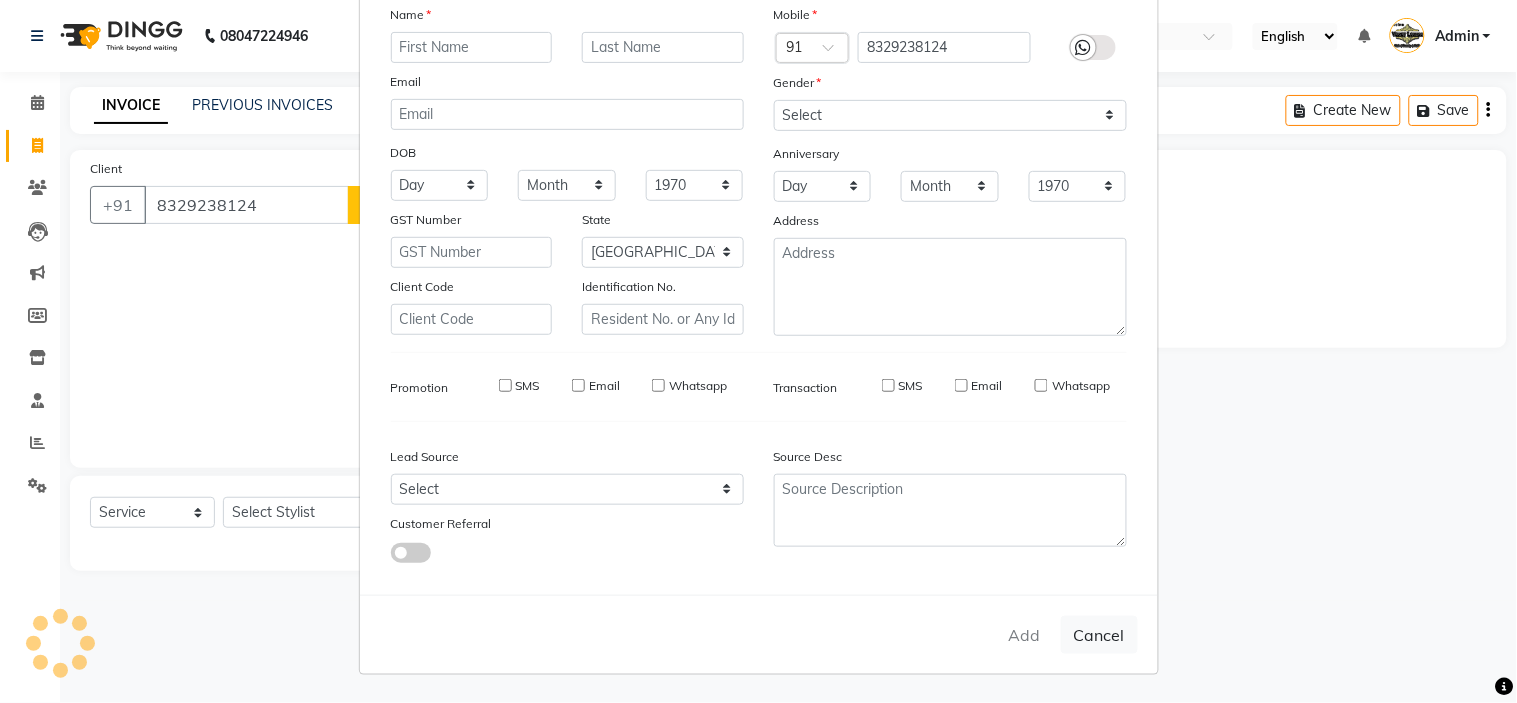 select 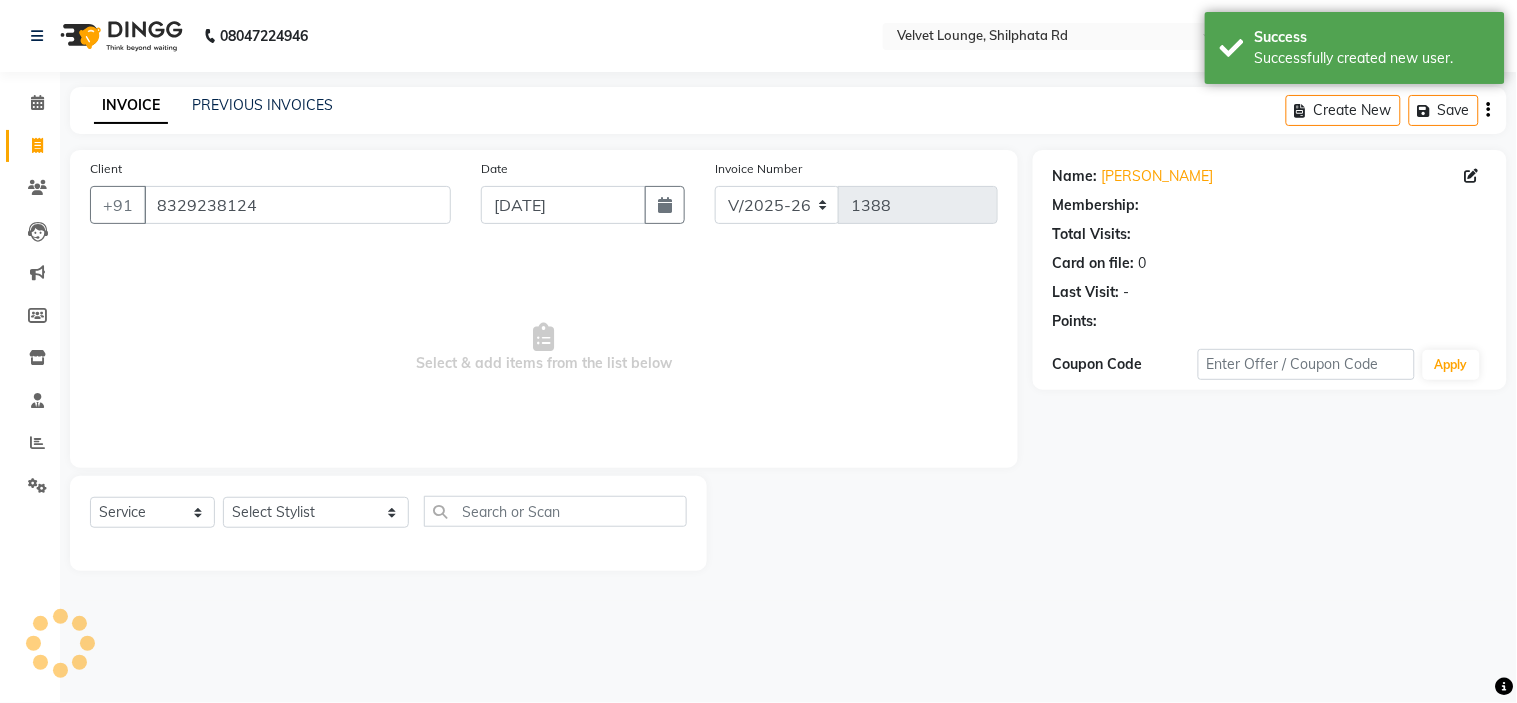 select on "1: Object" 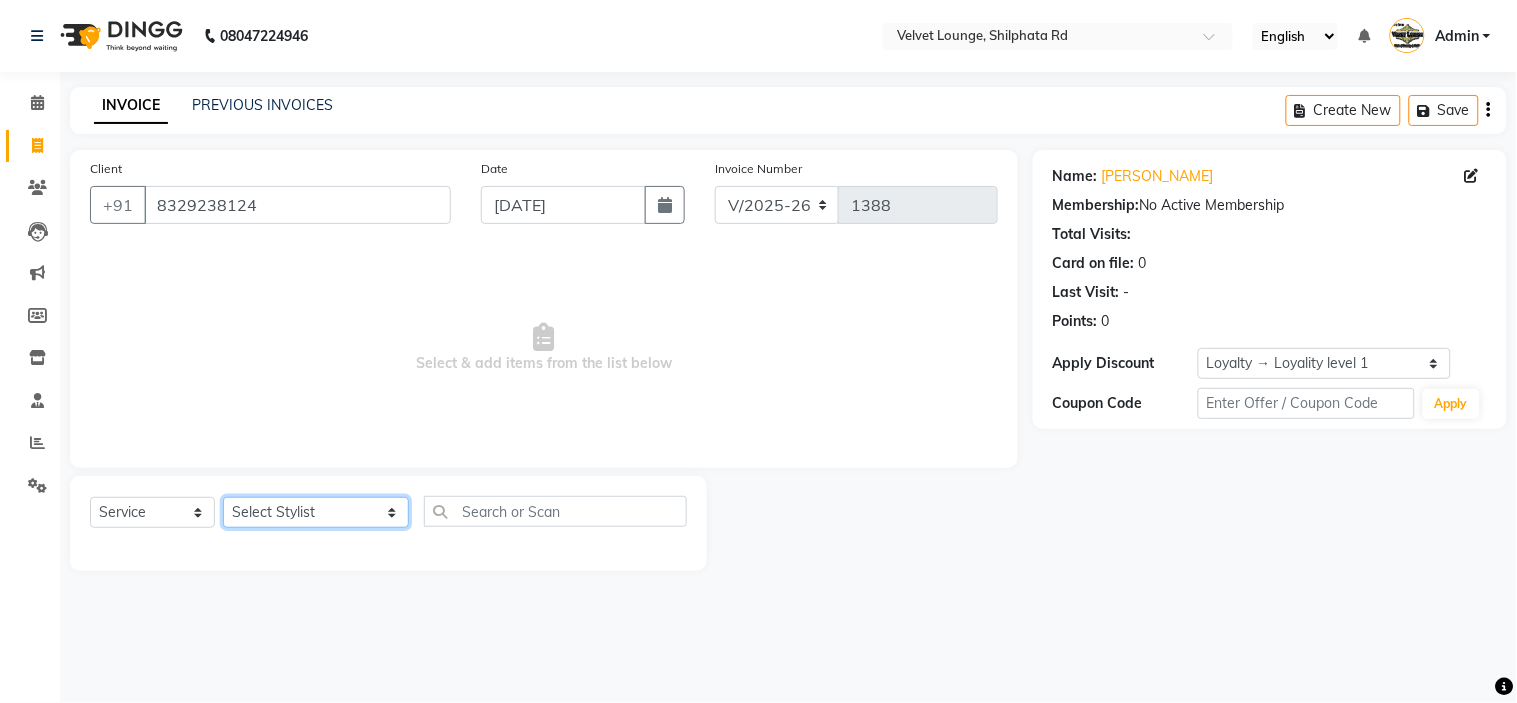 click on "Select Stylist aadil mohaMAD  aarif khan Abrar Ajay ajay jaishwal alam khan aman amit kumar  ANJALI SINGH Ashish singh ashwini palem  chandradeep DOLLY faizan siddique  fardeen shaikh Garima singh Gulshan jaya jyoti deepak chandaliya kalam karan  Madhu manish sir miraj khan  Mohmad Adnan Ansari mustakin neeta kumbhar neha tamatta pradnya rahul thakur RAZAK SALIM SAIKH rohit Rutuja SAHEER sahil khan salman mahomad imran  SALMA SHAIKH SAMEER KHAN sana santosh jaiswal saqib sayali shaddma  ansari shalu mehra shekhar bansode SHIVADURGA GANTAM shubham pal  shweta pandey varshita gurbani vishal shinde" 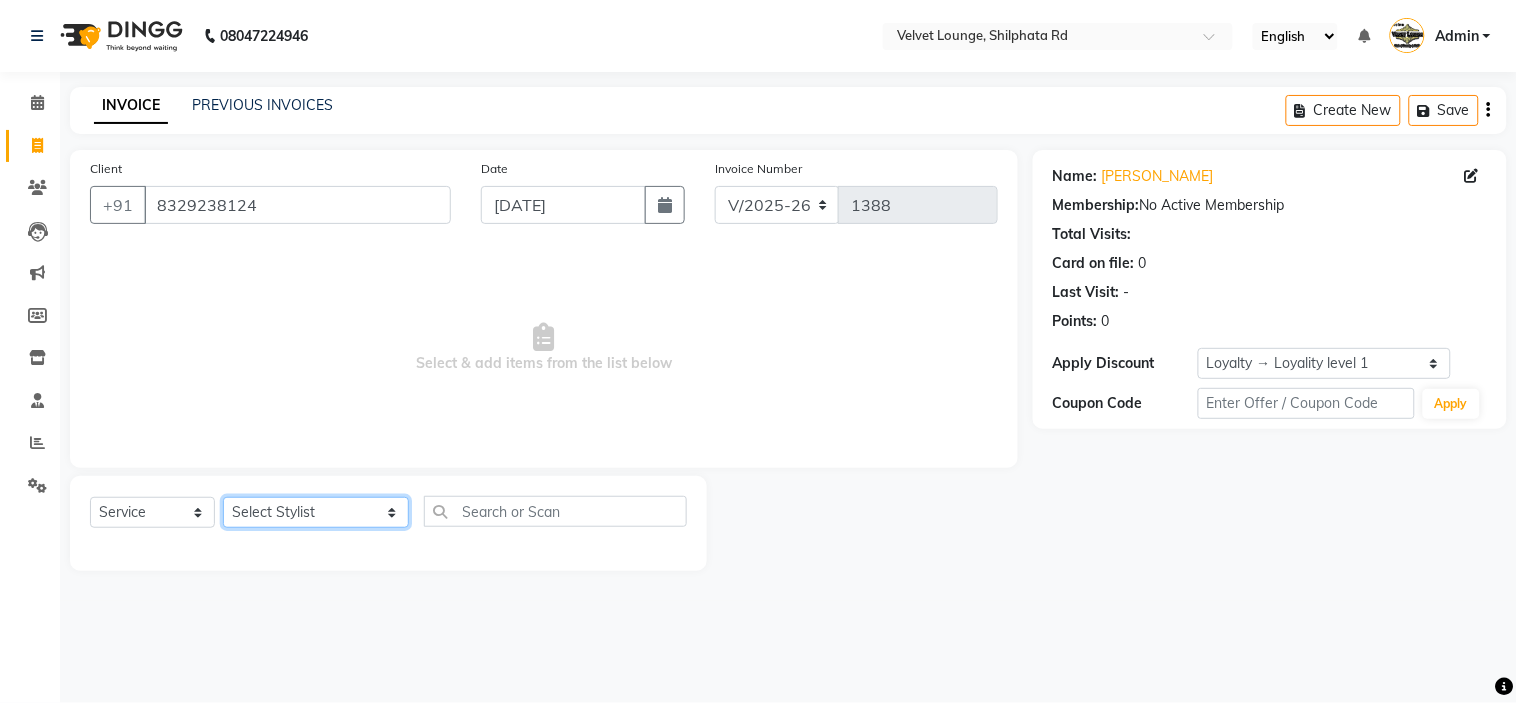 select on "31385" 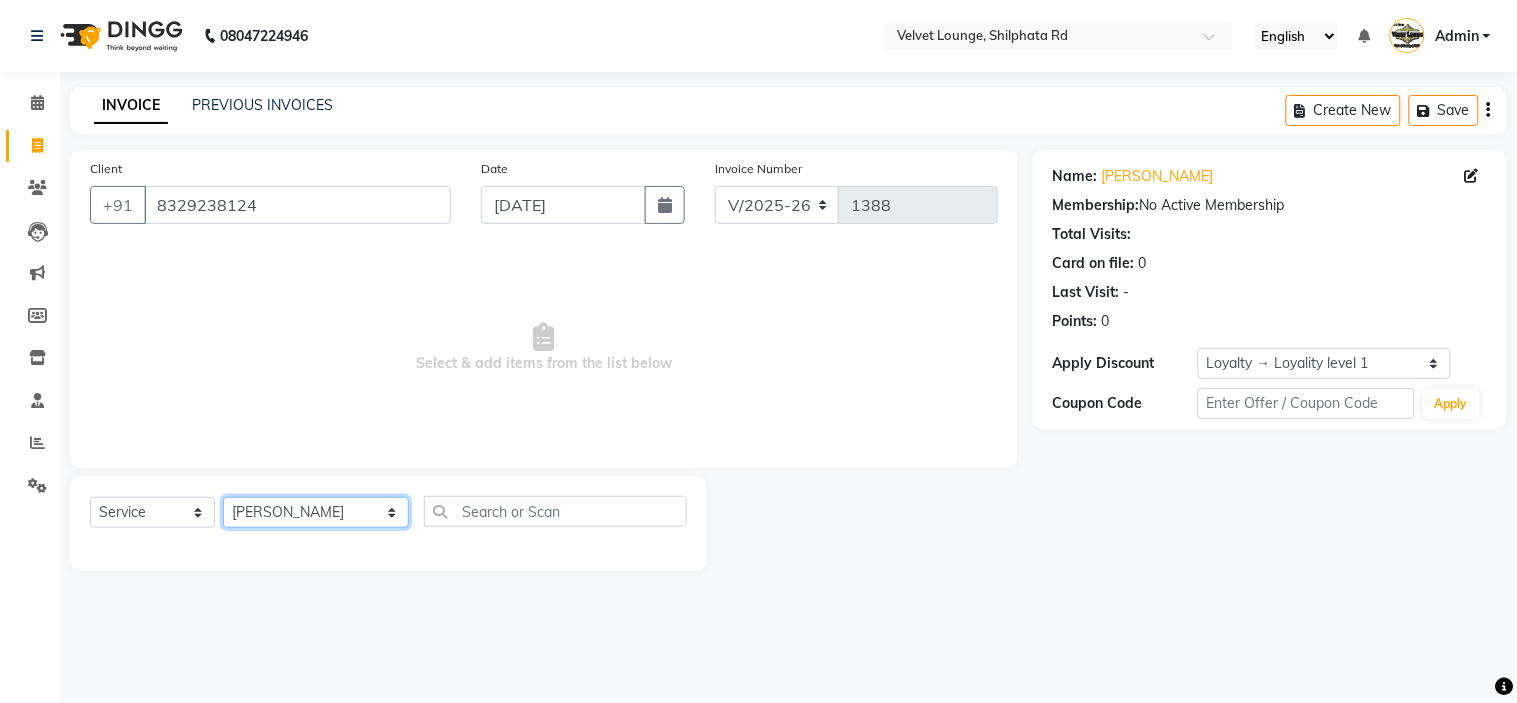 click on "Select Stylist aadil mohaMAD  aarif khan Abrar Ajay ajay jaishwal alam khan aman amit kumar  ANJALI SINGH Ashish singh ashwini palem  chandradeep DOLLY faizan siddique  fardeen shaikh Garima singh Gulshan jaya jyoti deepak chandaliya kalam karan  Madhu manish sir miraj khan  Mohmad Adnan Ansari mustakin neeta kumbhar neha tamatta pradnya rahul thakur RAZAK SALIM SAIKH rohit Rutuja SAHEER sahil khan salman mahomad imran  SALMA SHAIKH SAMEER KHAN sana santosh jaiswal saqib sayali shaddma  ansari shalu mehra shekhar bansode SHIVADURGA GANTAM shubham pal  shweta pandey varshita gurbani vishal shinde" 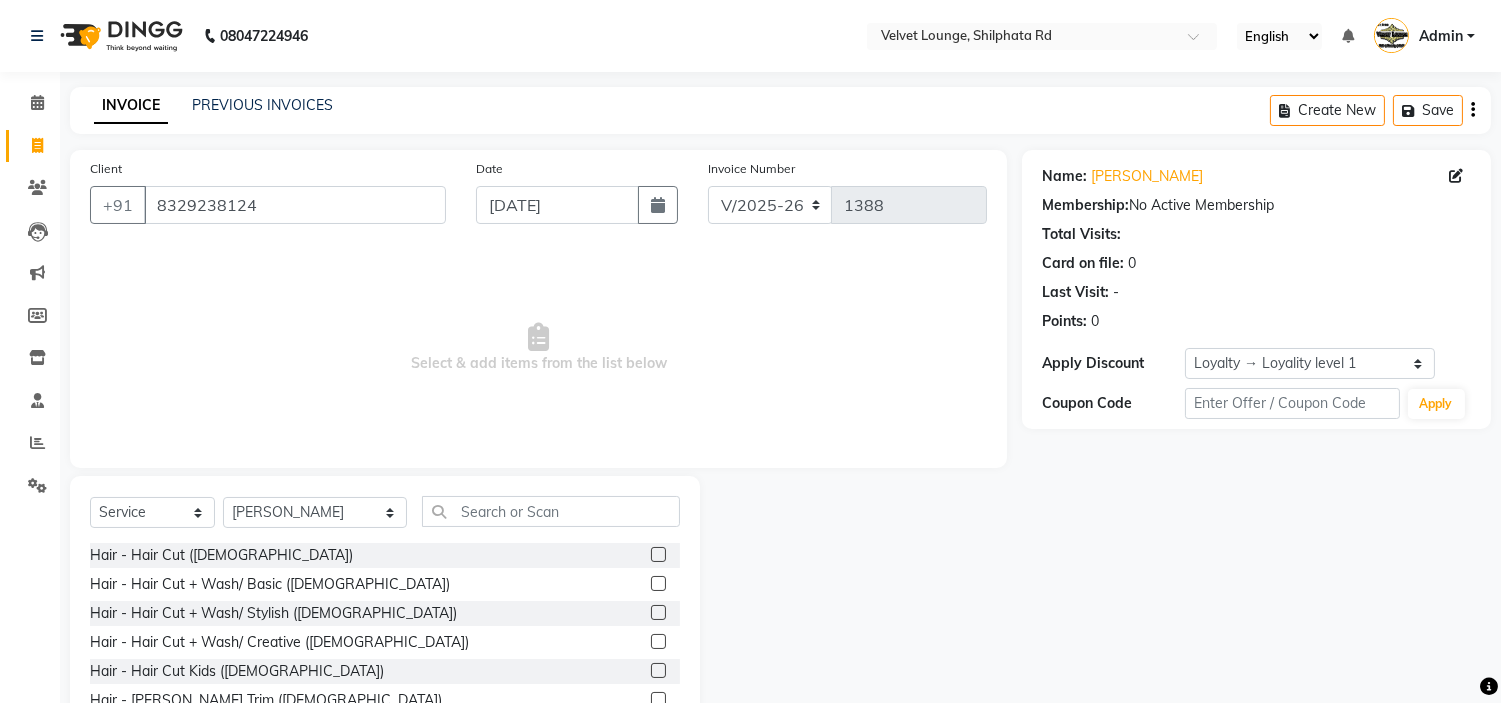 click 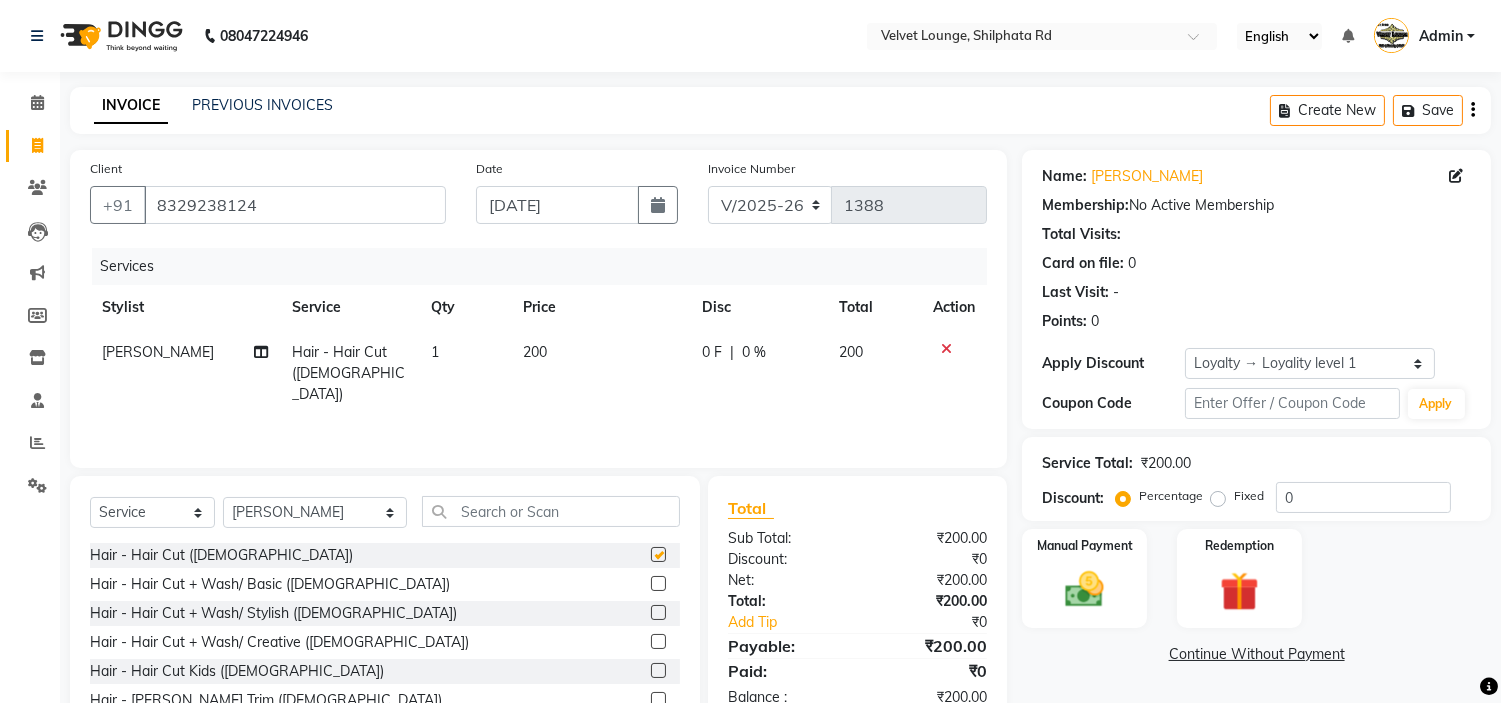 checkbox on "false" 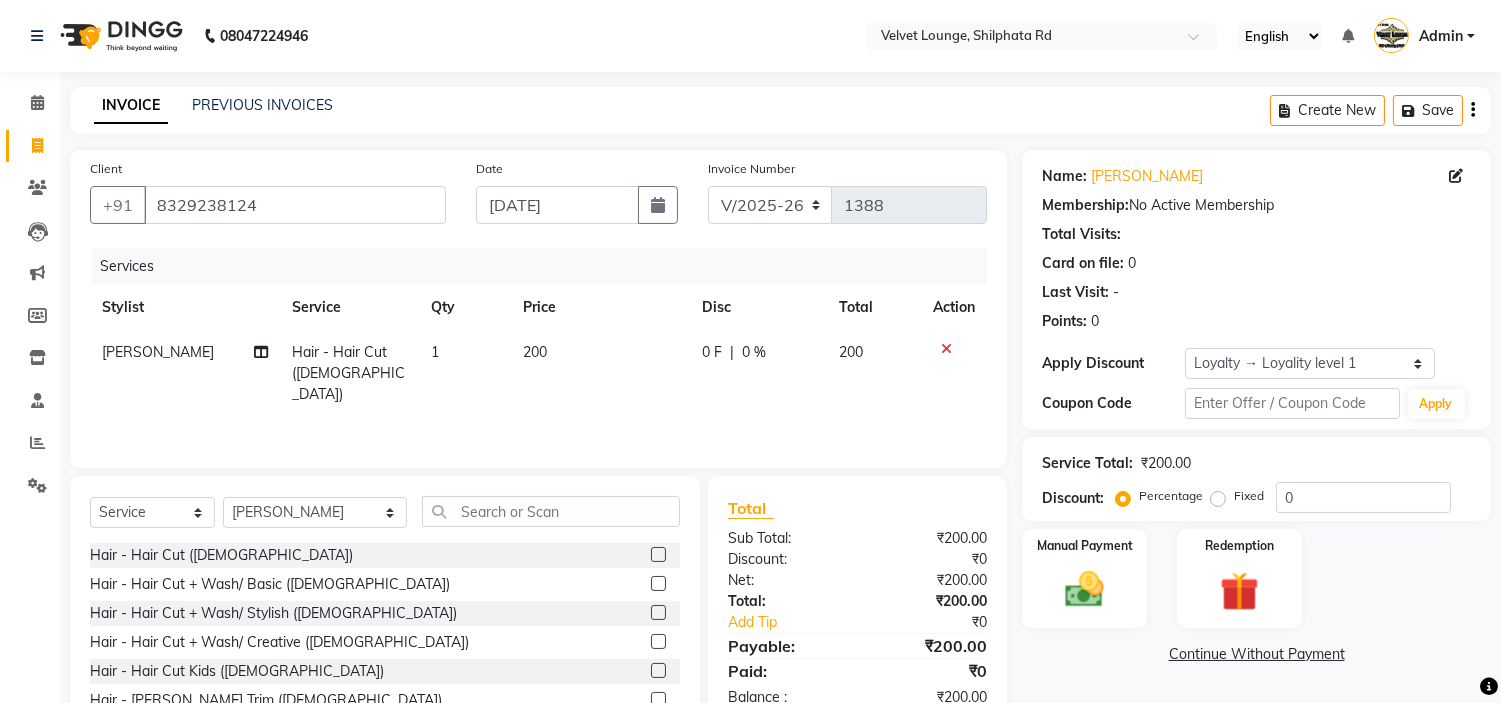click on "0 F" 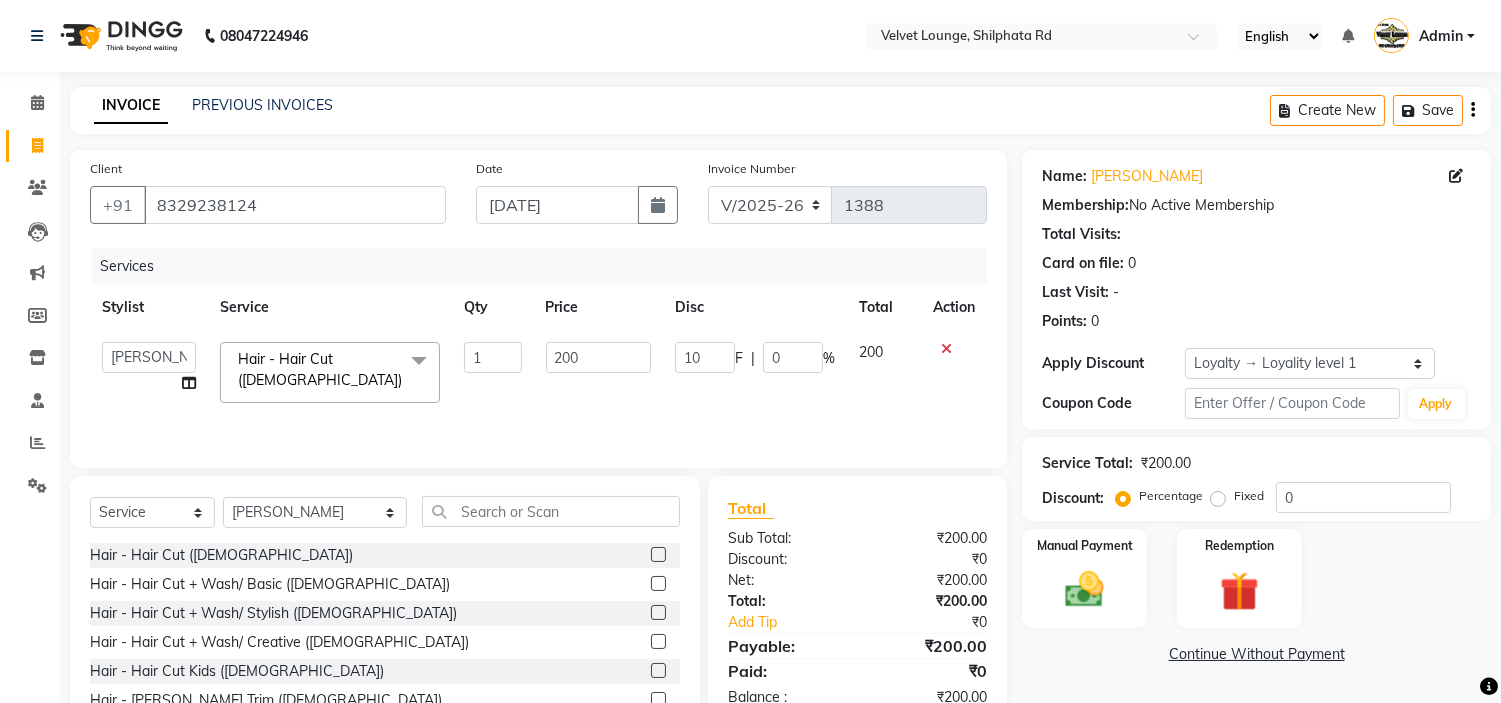 type on "100" 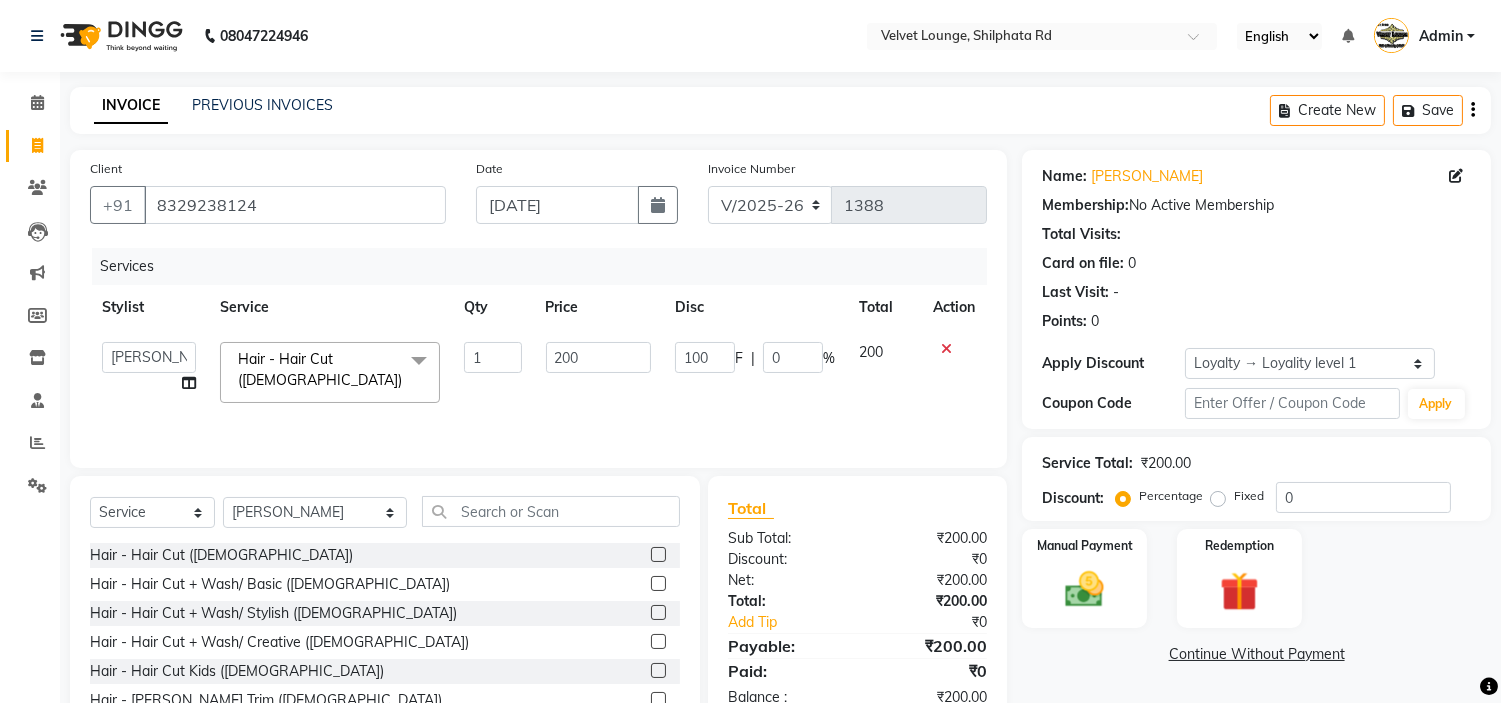 click on "100 F | 0 %" 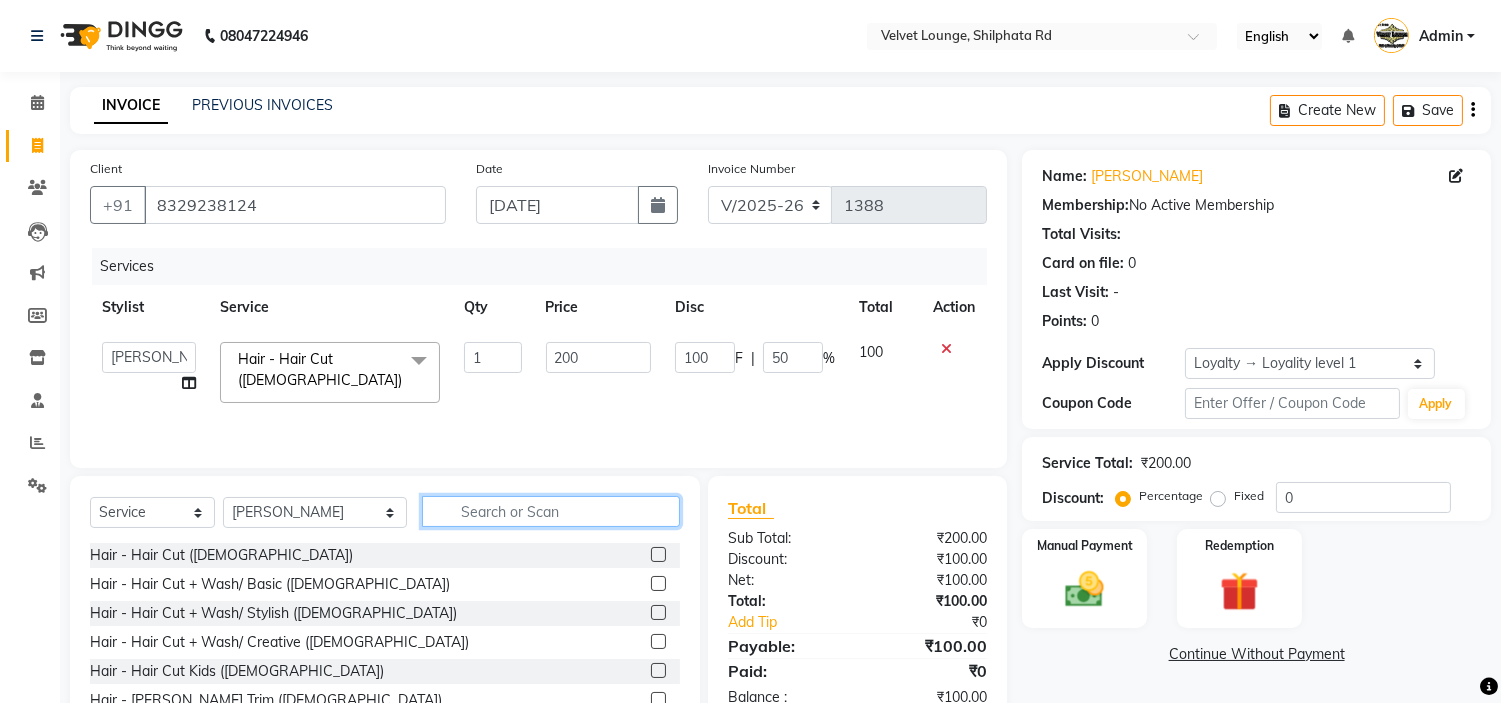 click 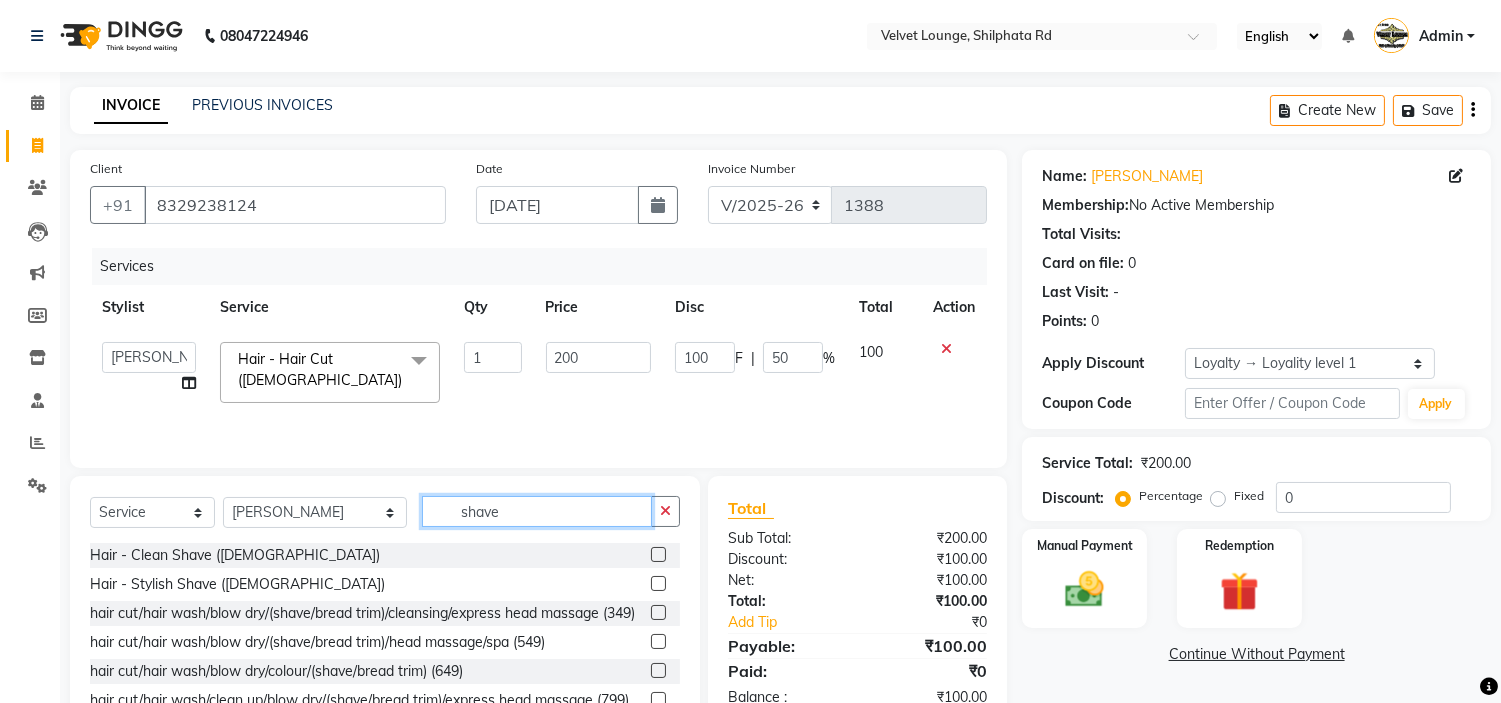 type on "shave" 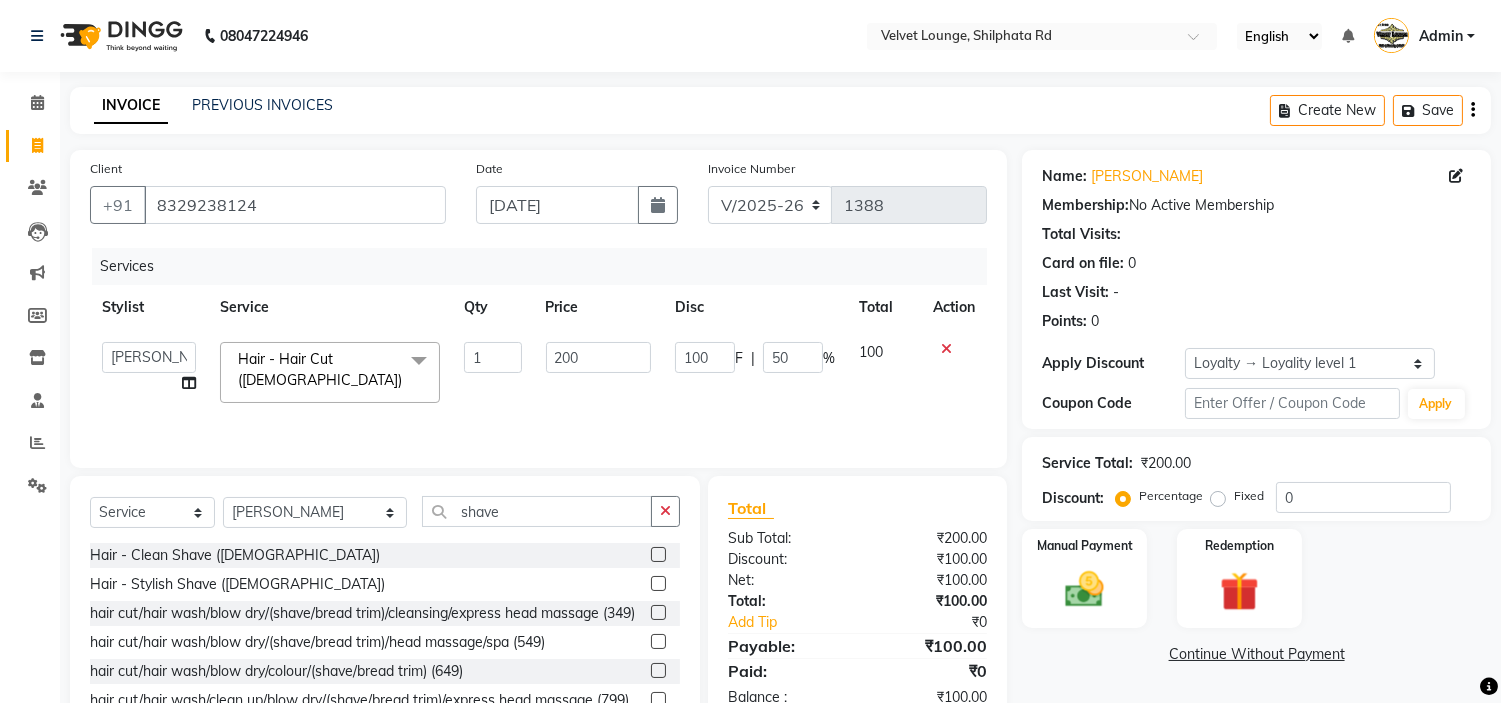 click 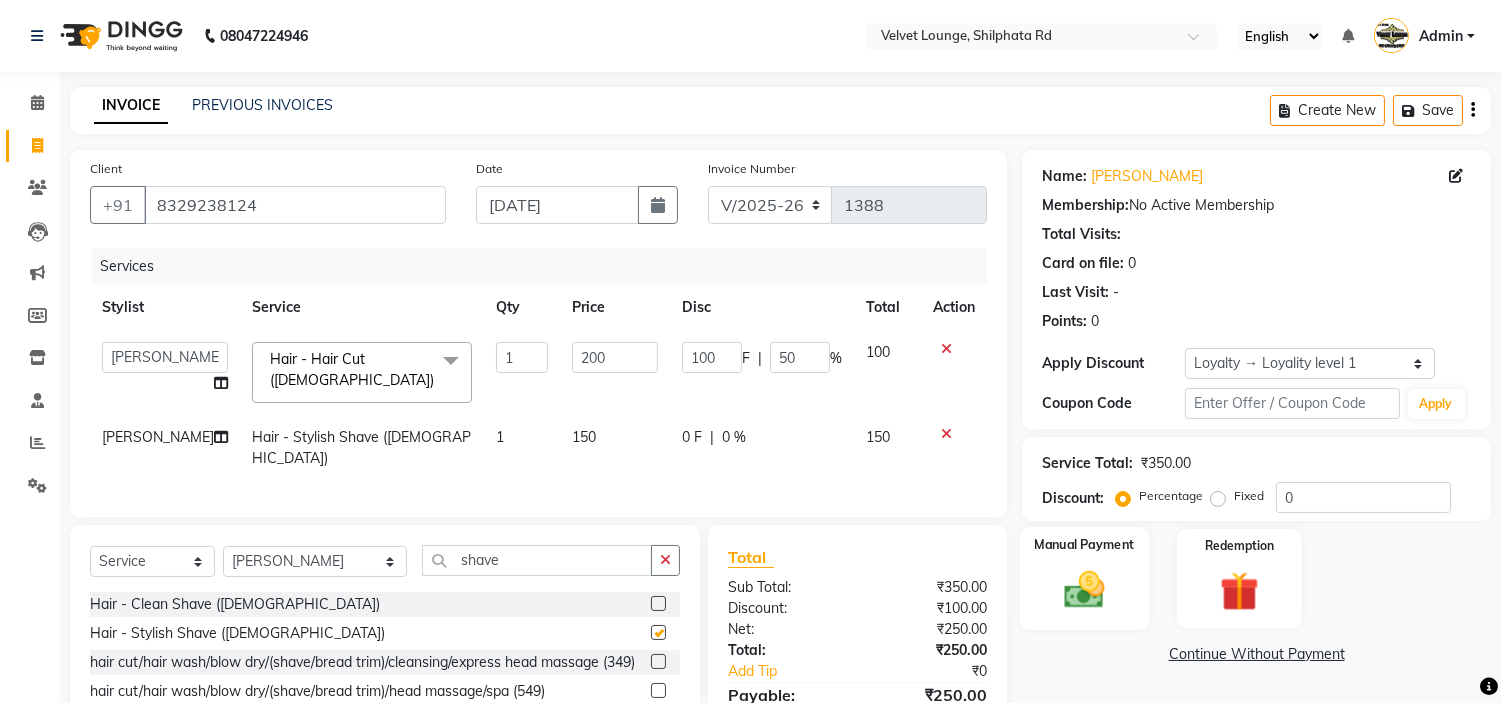 checkbox on "false" 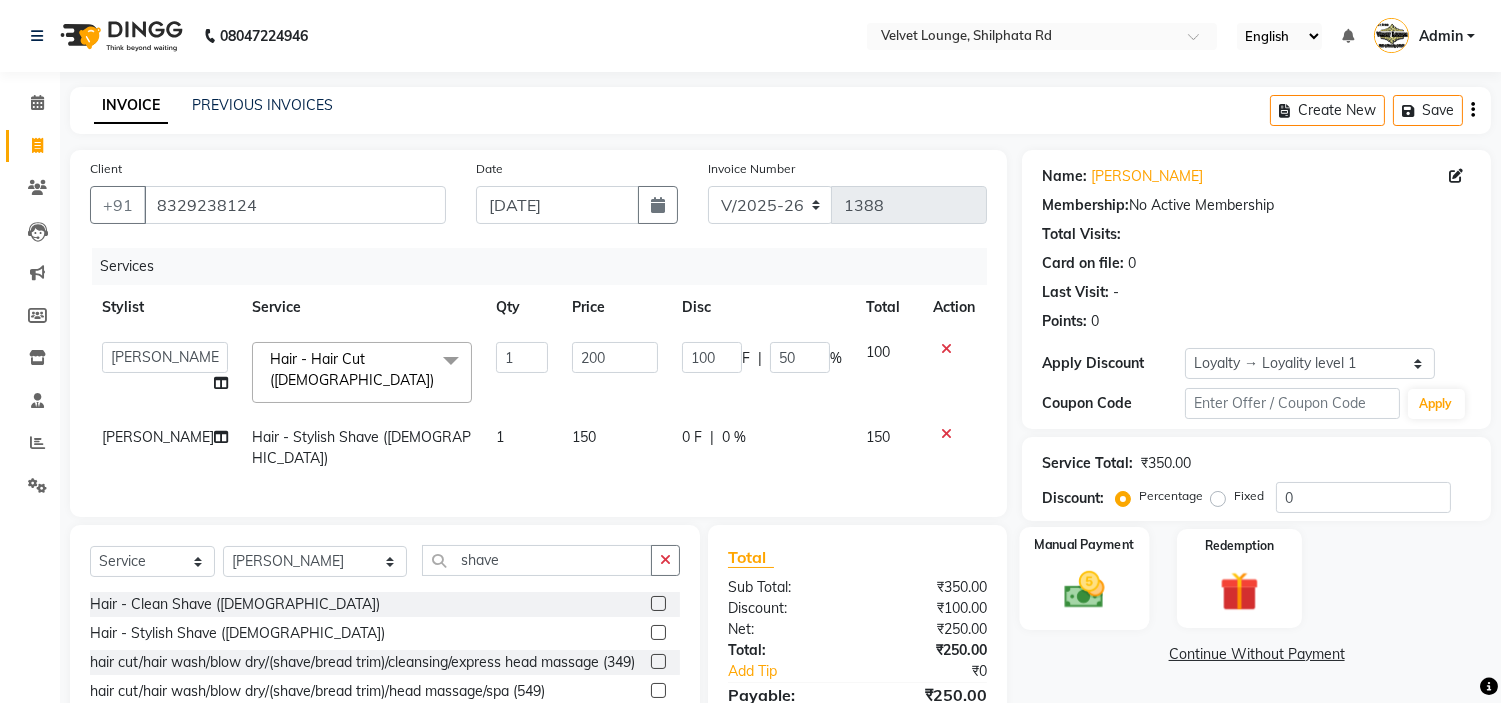 click 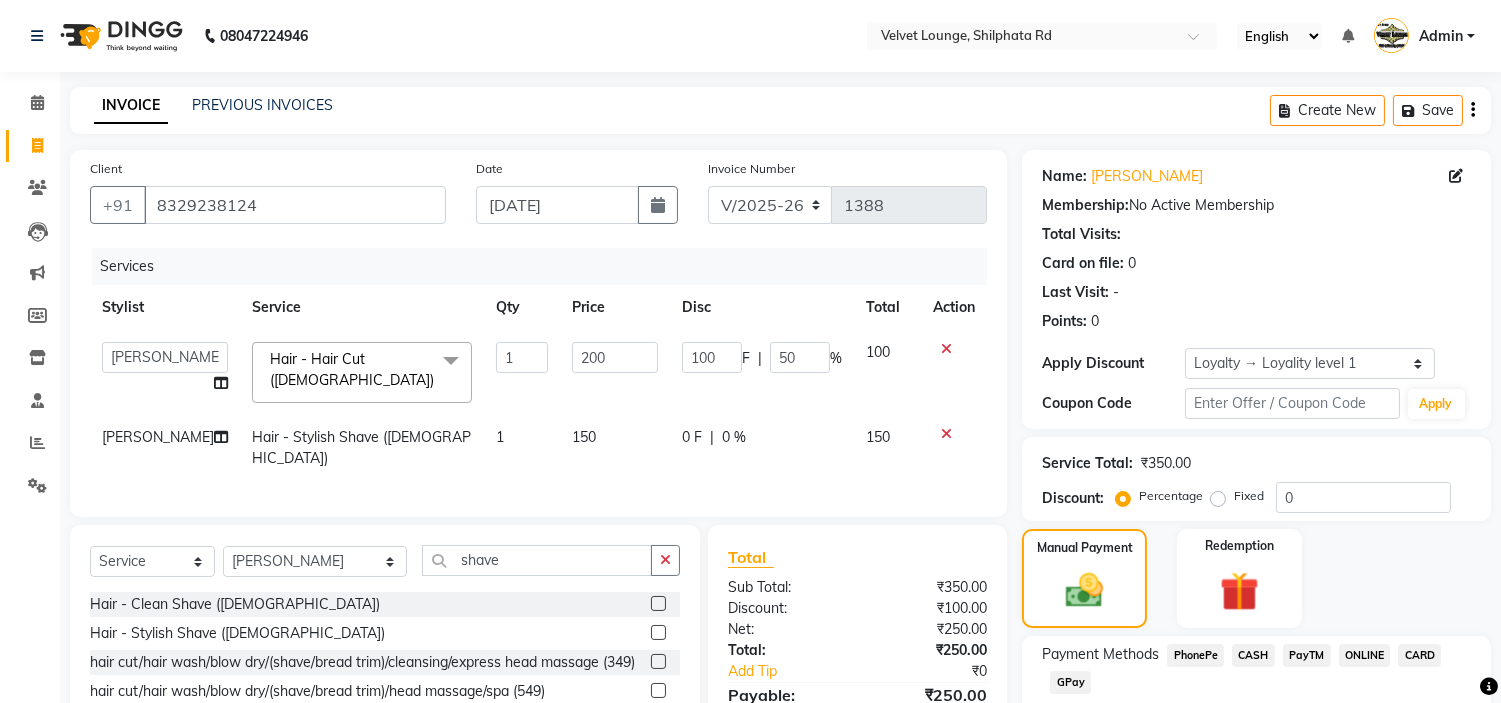 click on "PayTM" 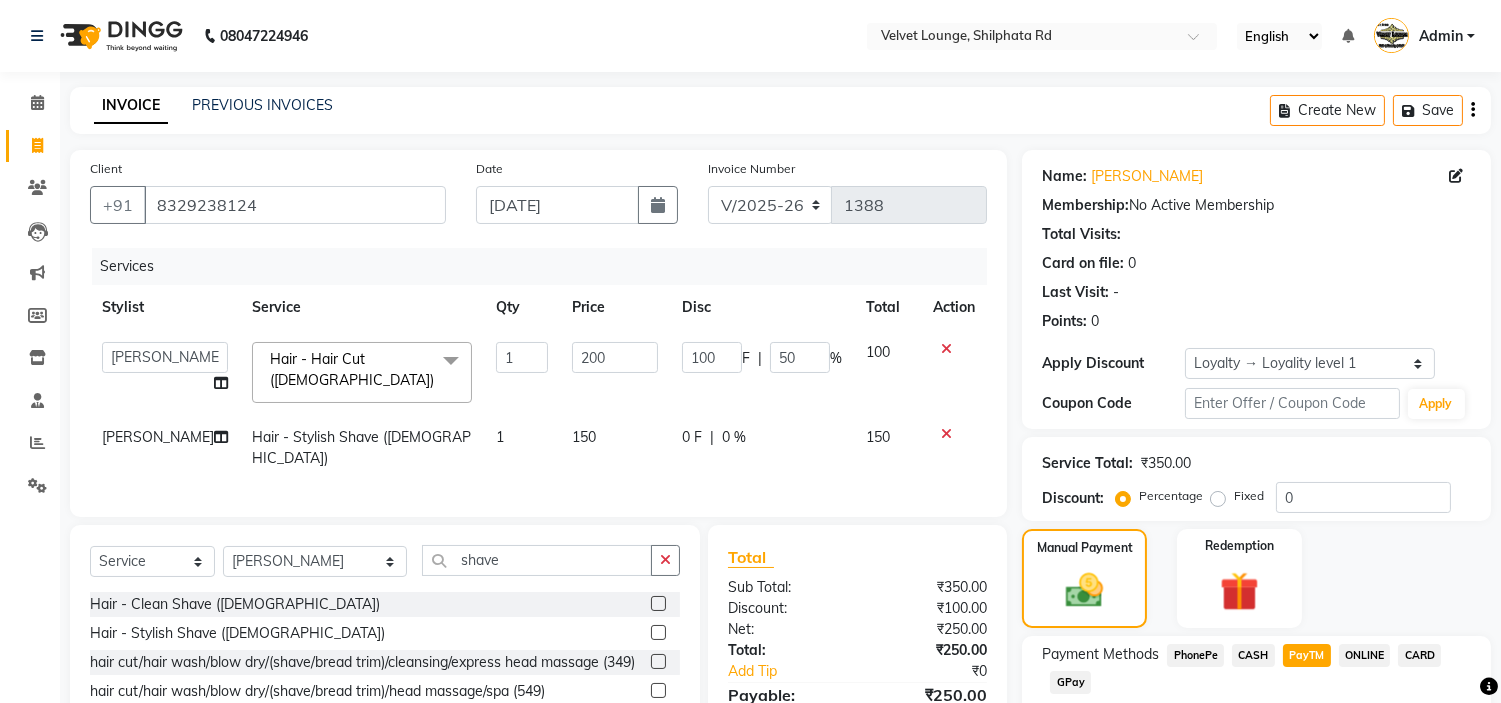 click on "CASH" 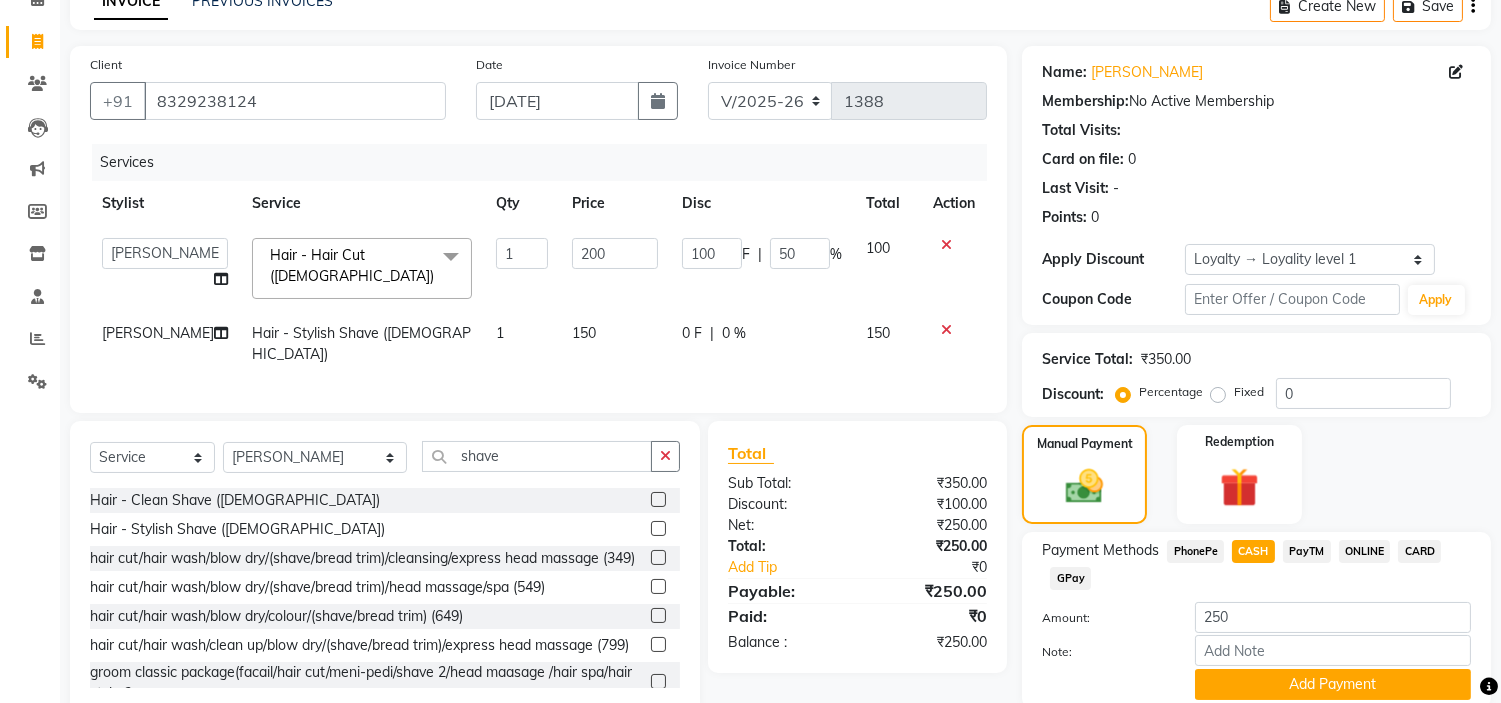 scroll, scrollTop: 180, scrollLeft: 0, axis: vertical 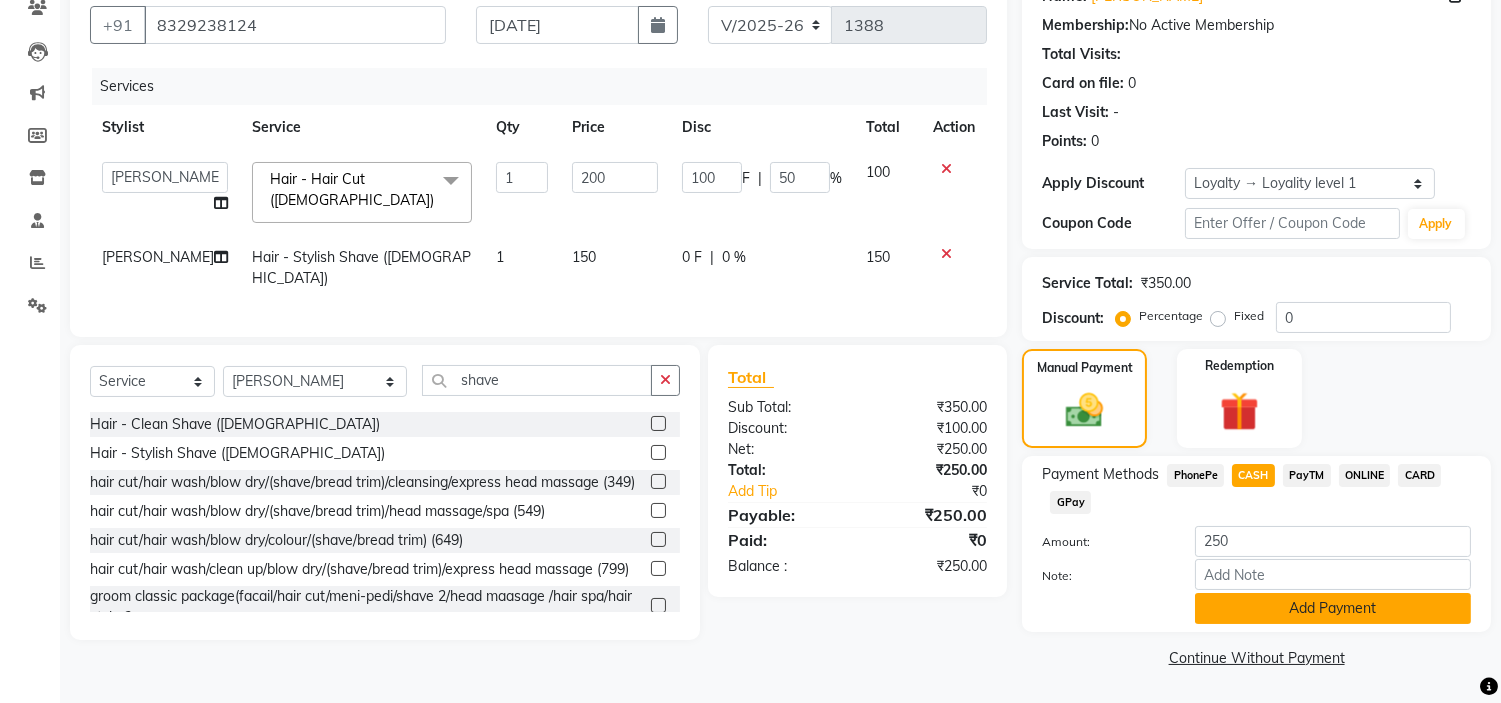 click on "Add Payment" 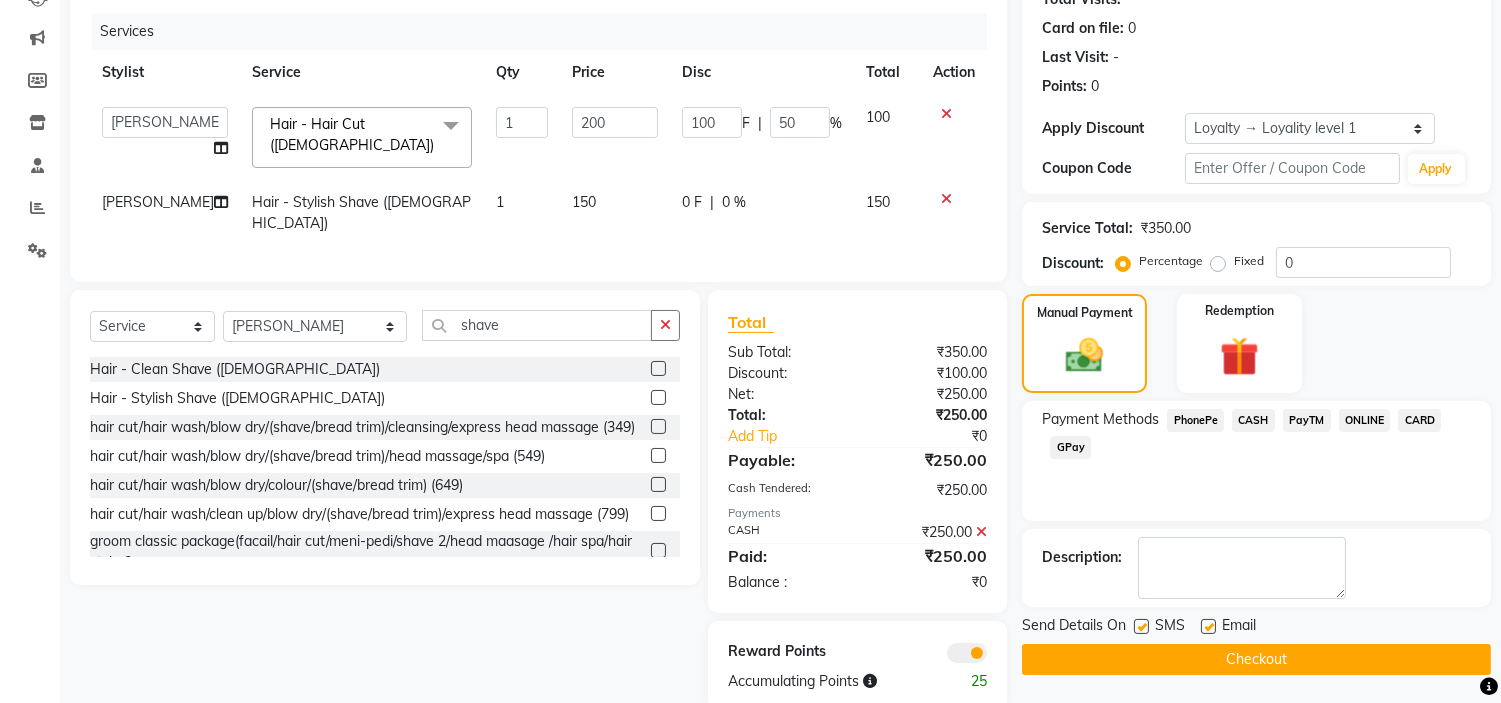 scroll, scrollTop: 261, scrollLeft: 0, axis: vertical 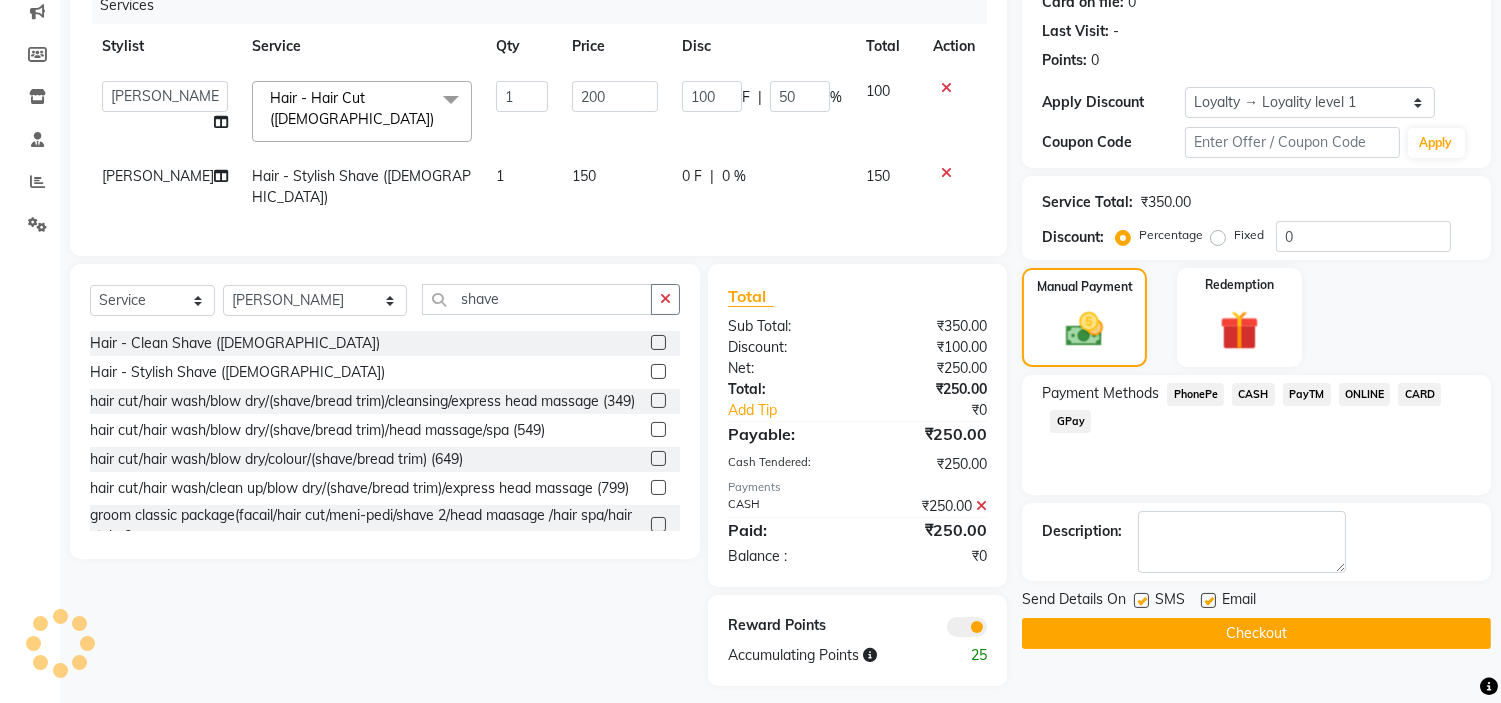 click on "Checkout" 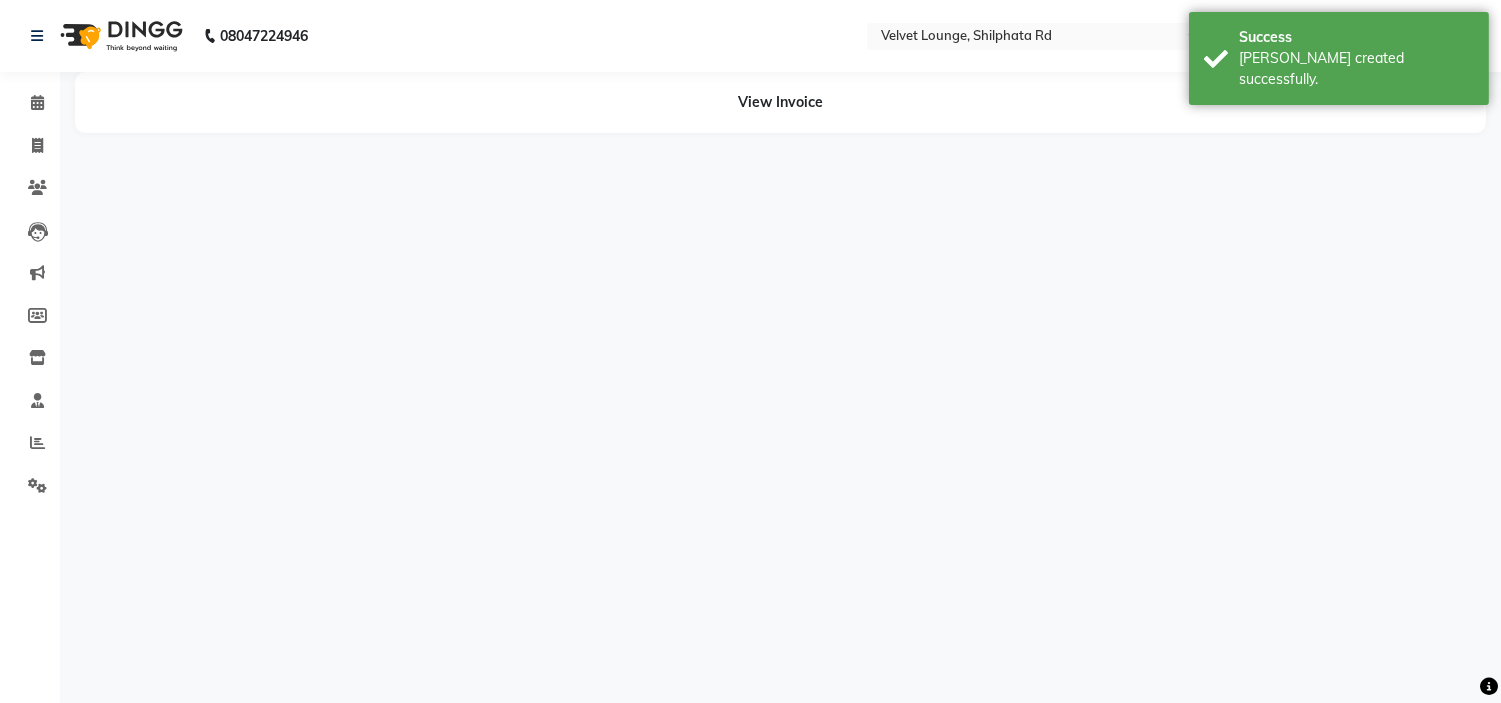 scroll, scrollTop: 0, scrollLeft: 0, axis: both 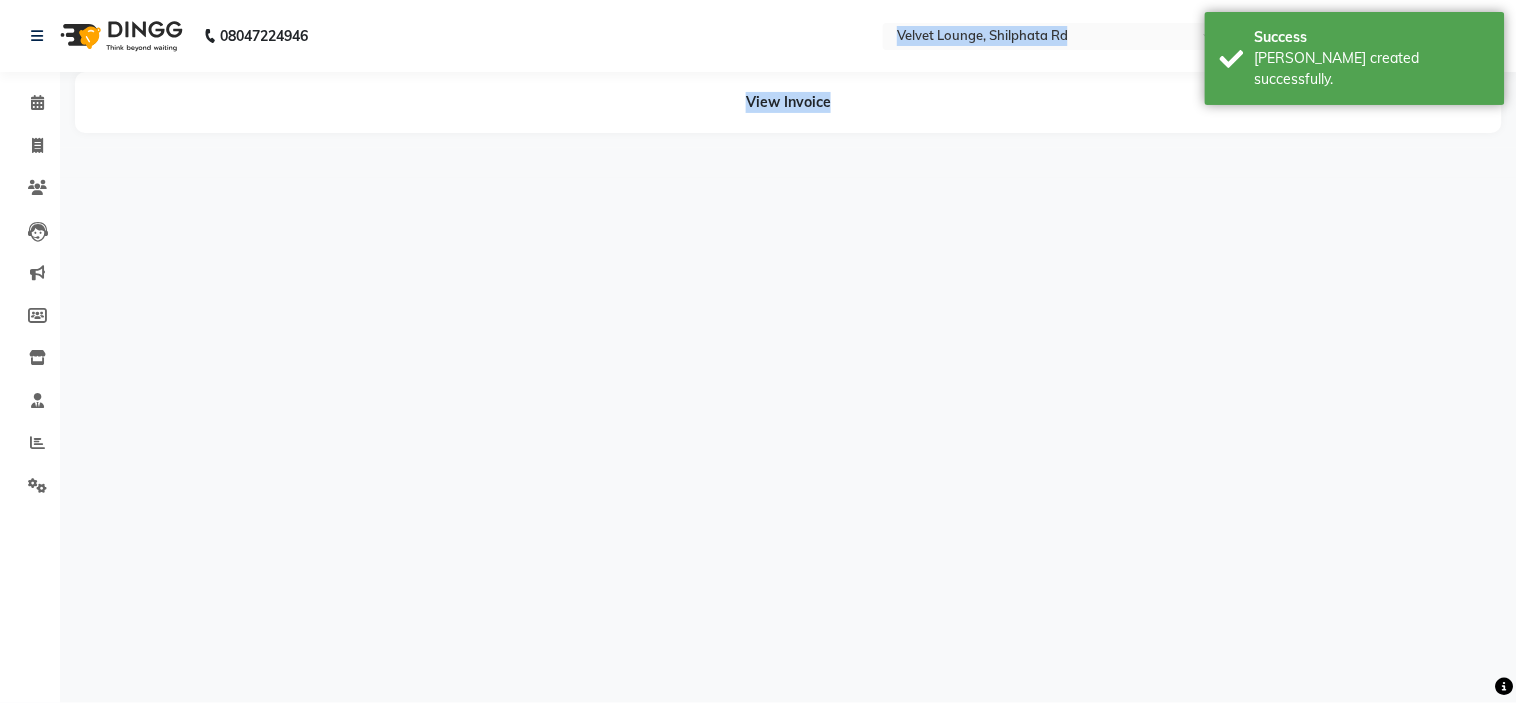 drag, startPoint x: 971, startPoint y: 284, endPoint x: 727, endPoint y: -43, distance: 408.00122 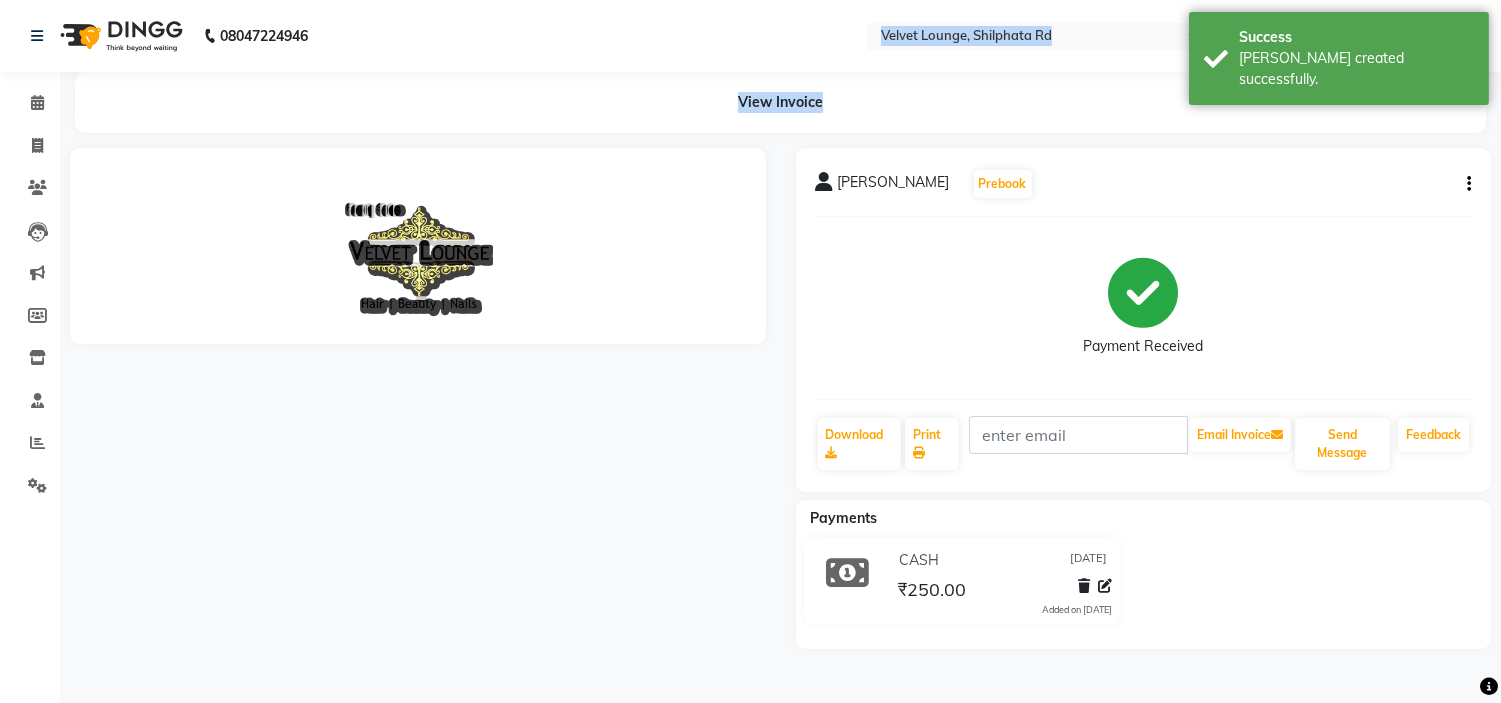scroll, scrollTop: 0, scrollLeft: 0, axis: both 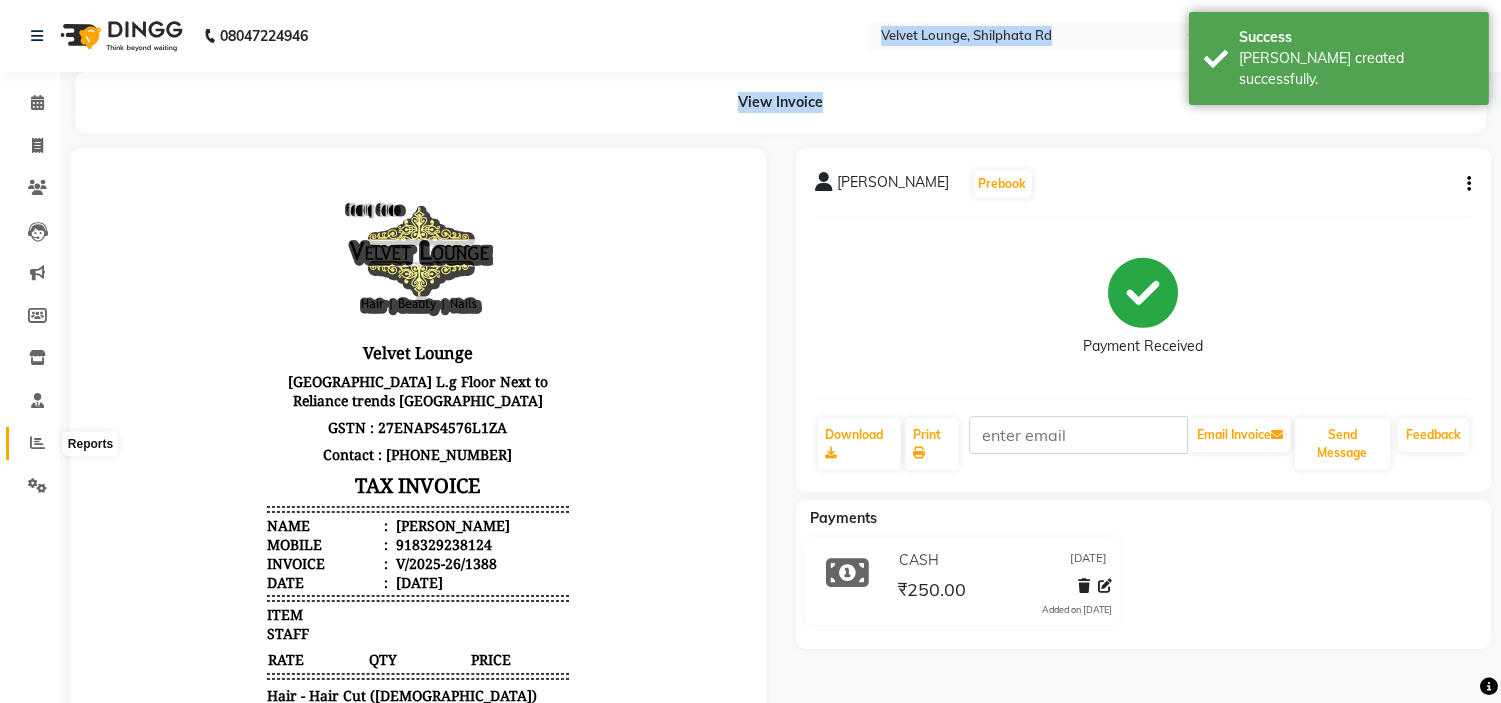 click 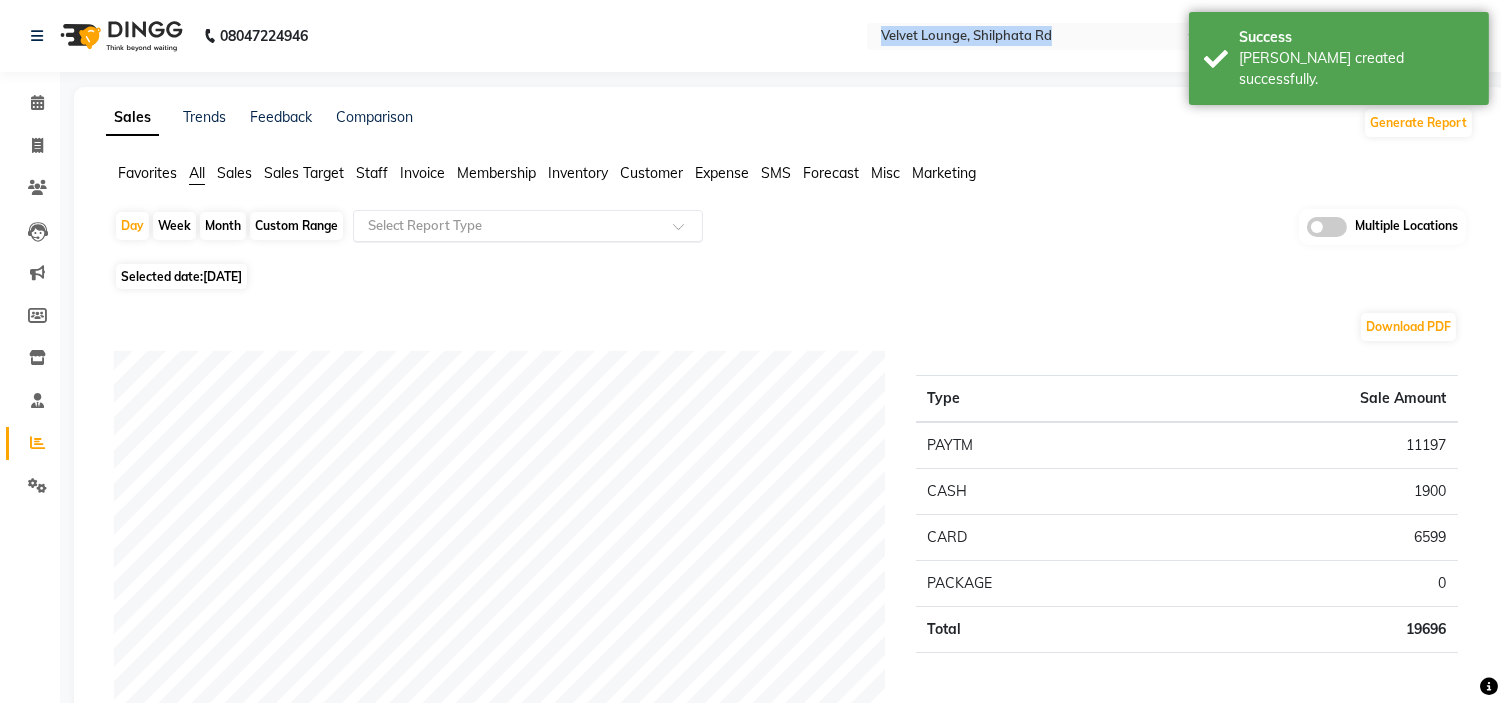 click 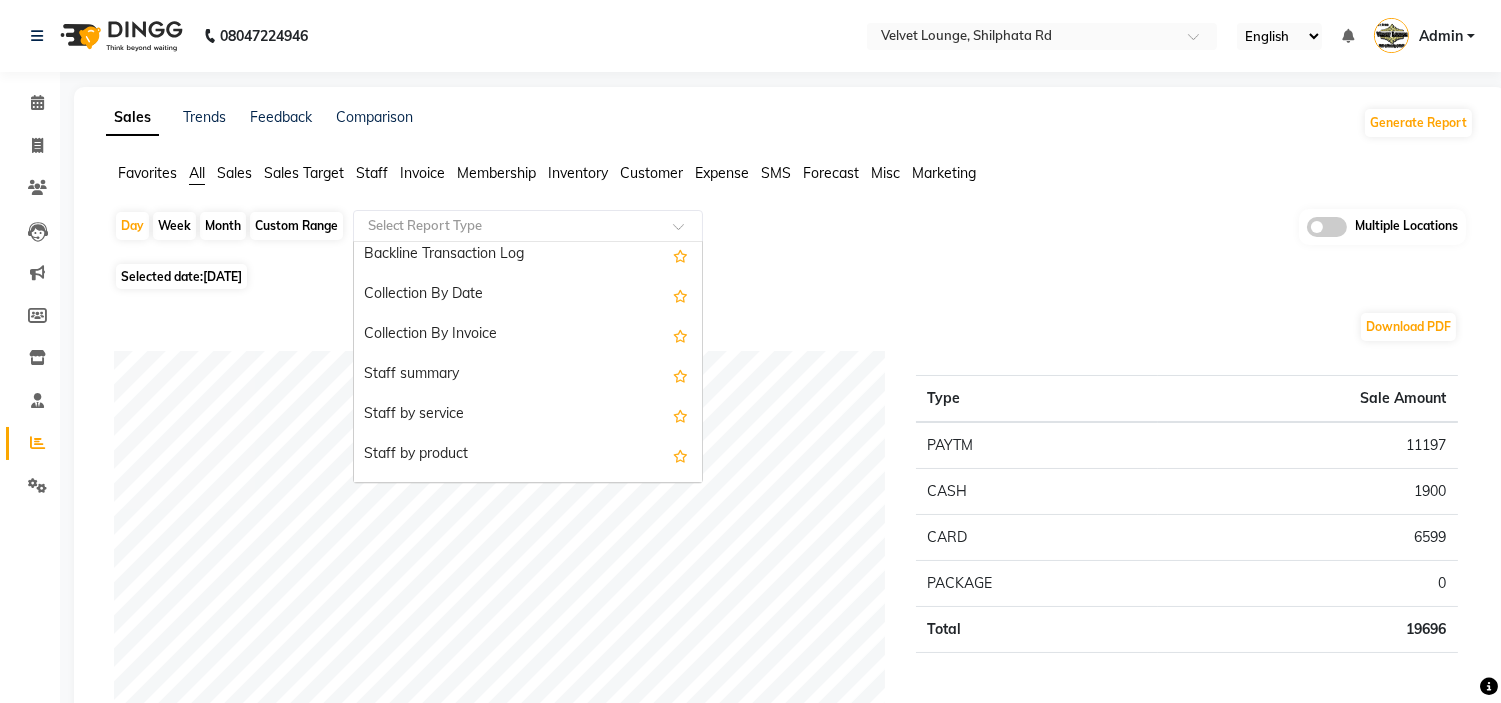 scroll, scrollTop: 681, scrollLeft: 0, axis: vertical 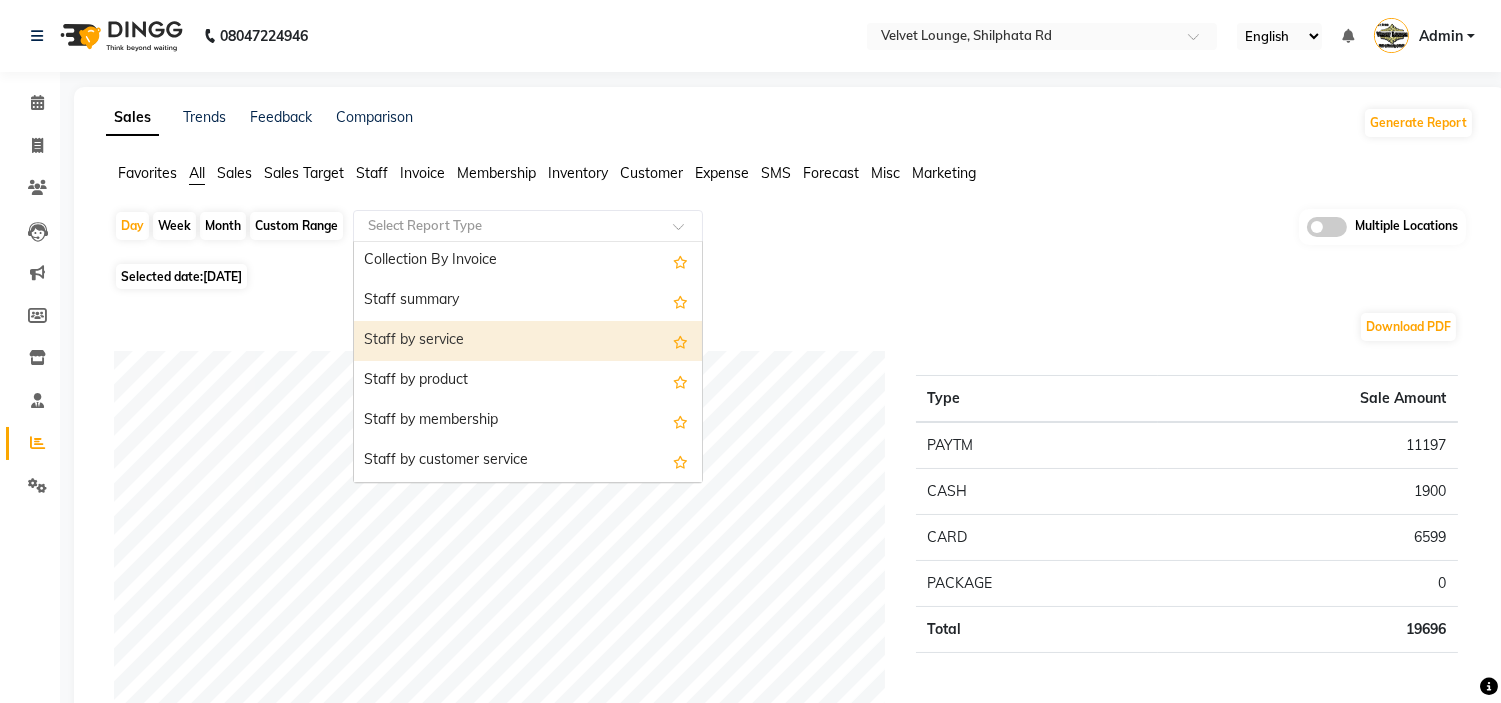 click on "Staff by service" at bounding box center [528, 341] 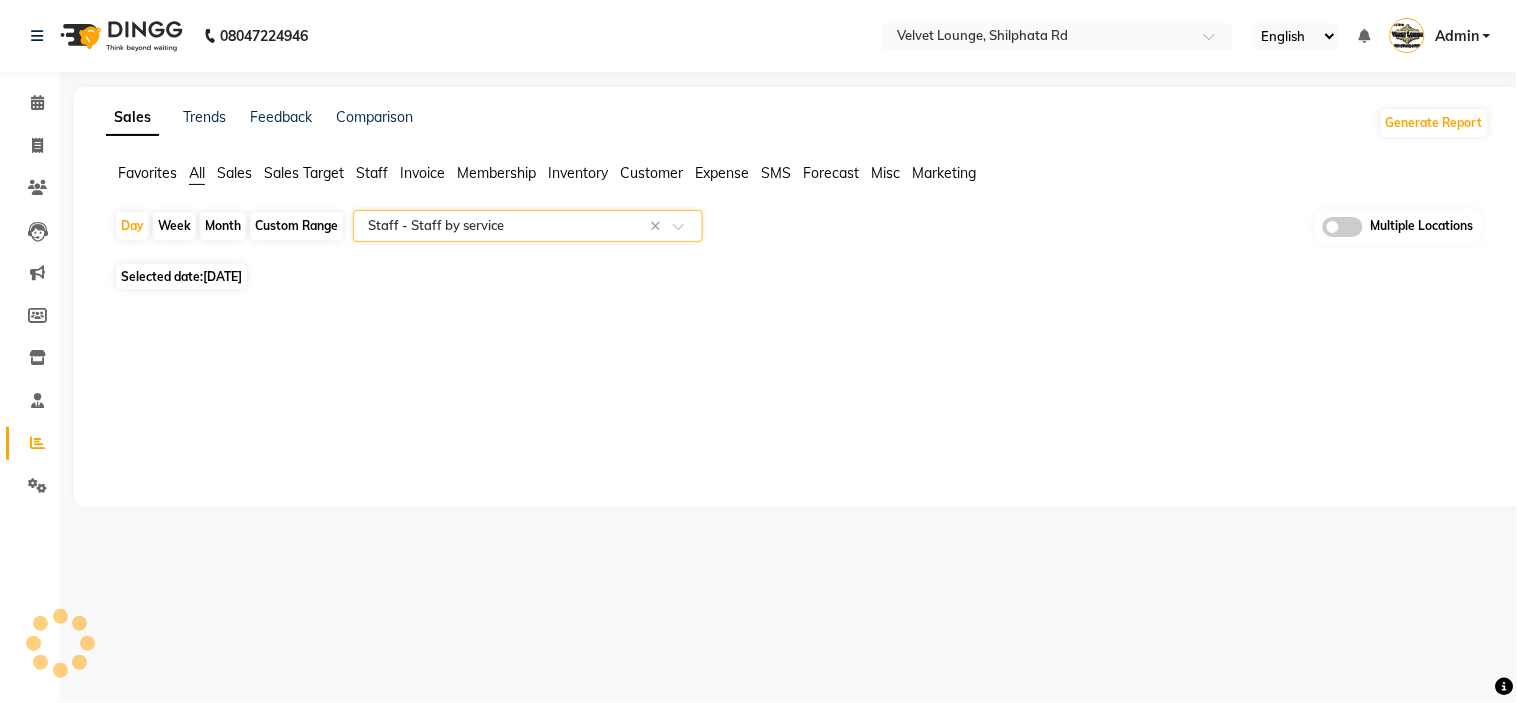 select on "full_report" 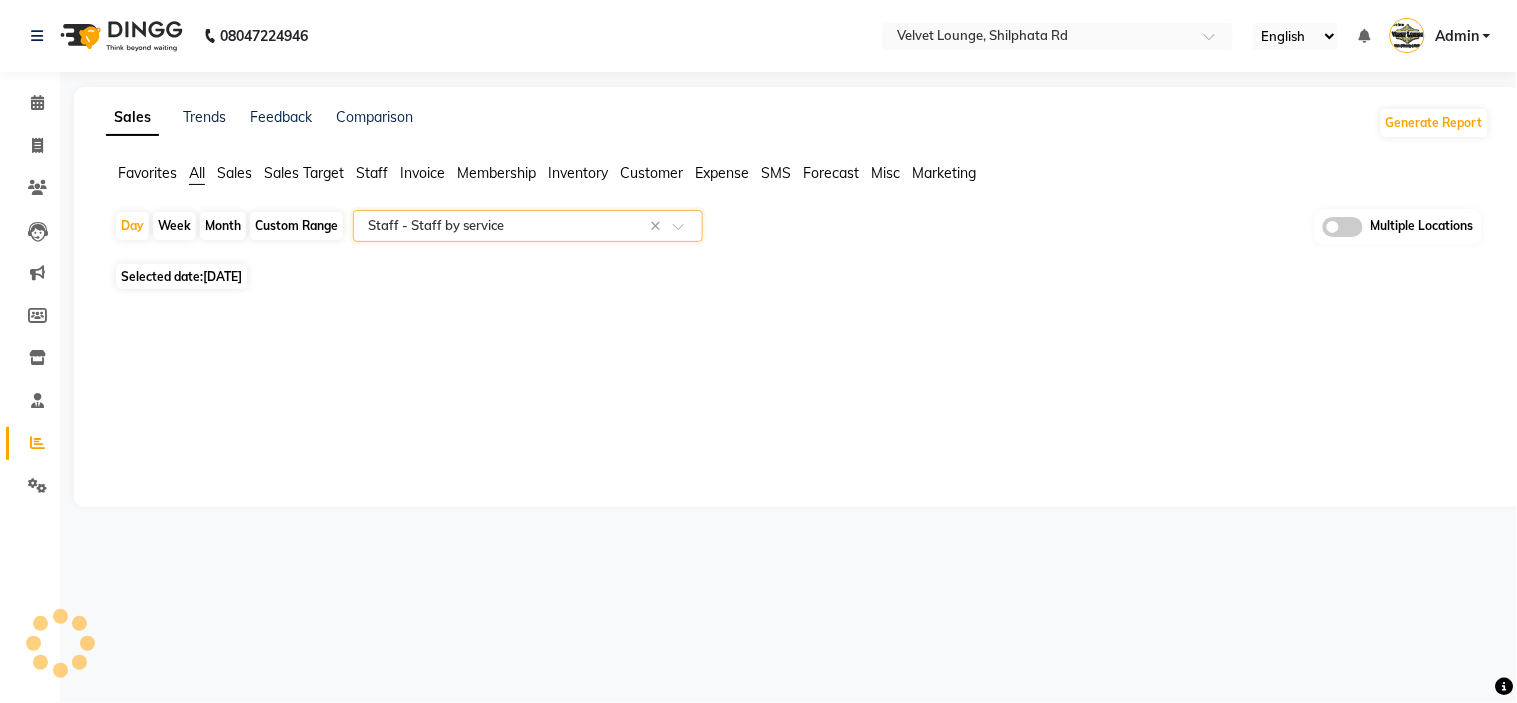 select on "pdf" 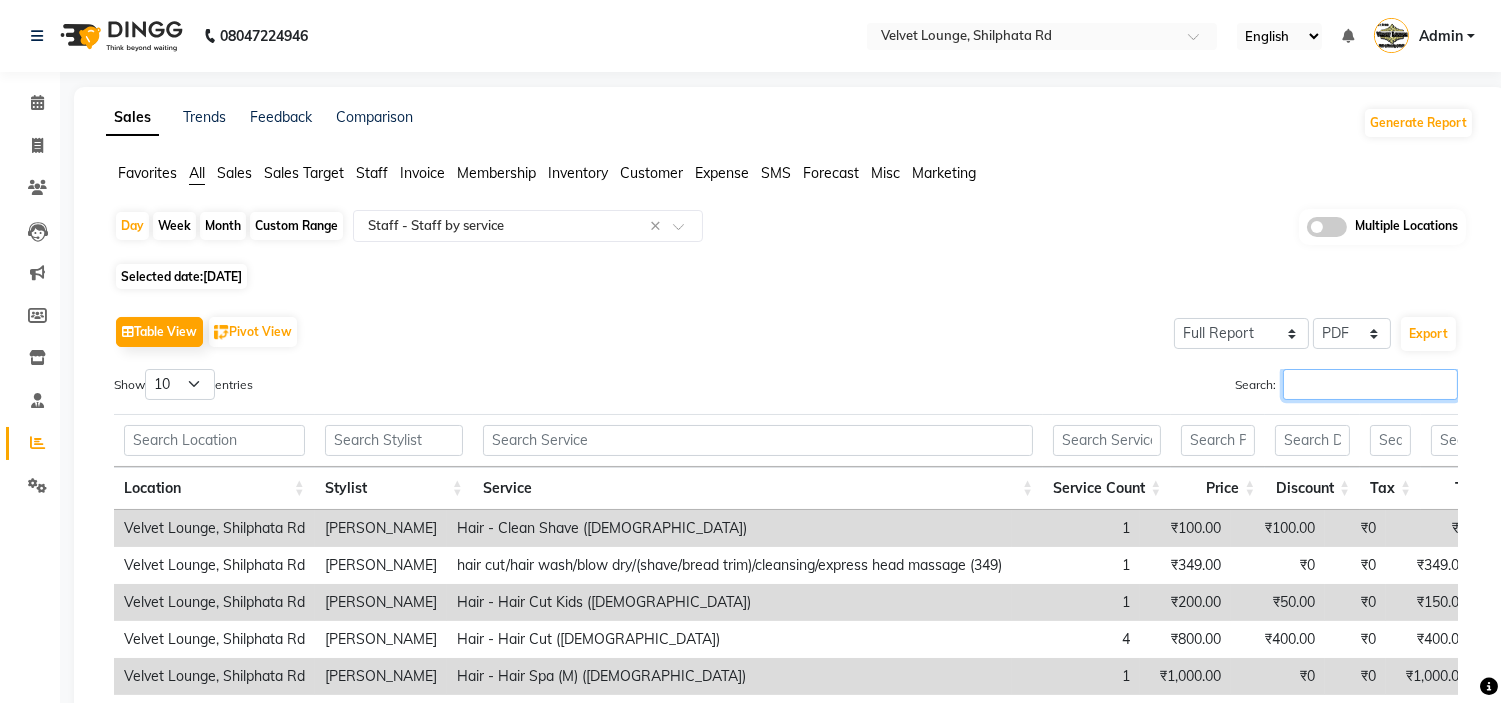 click on "Search:" at bounding box center [1370, 384] 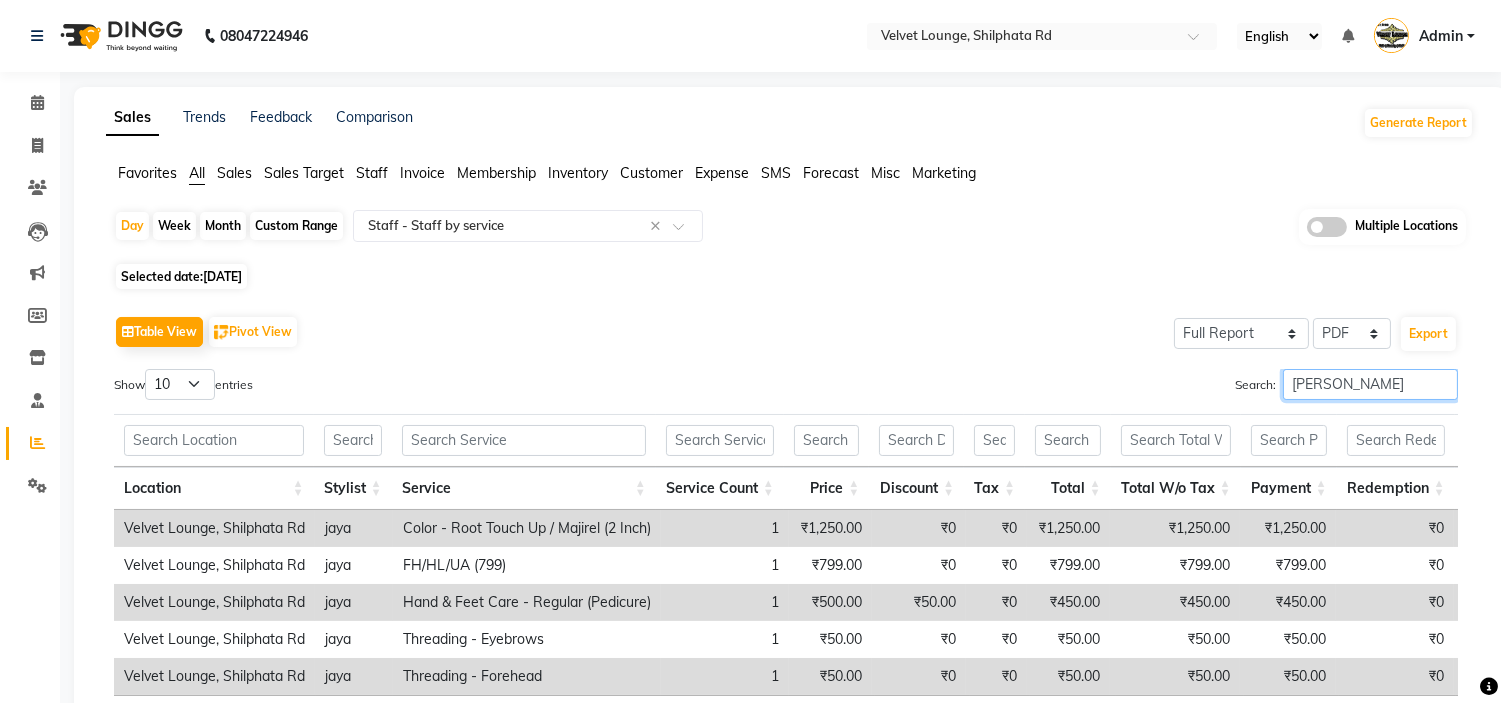 type on "jaya" 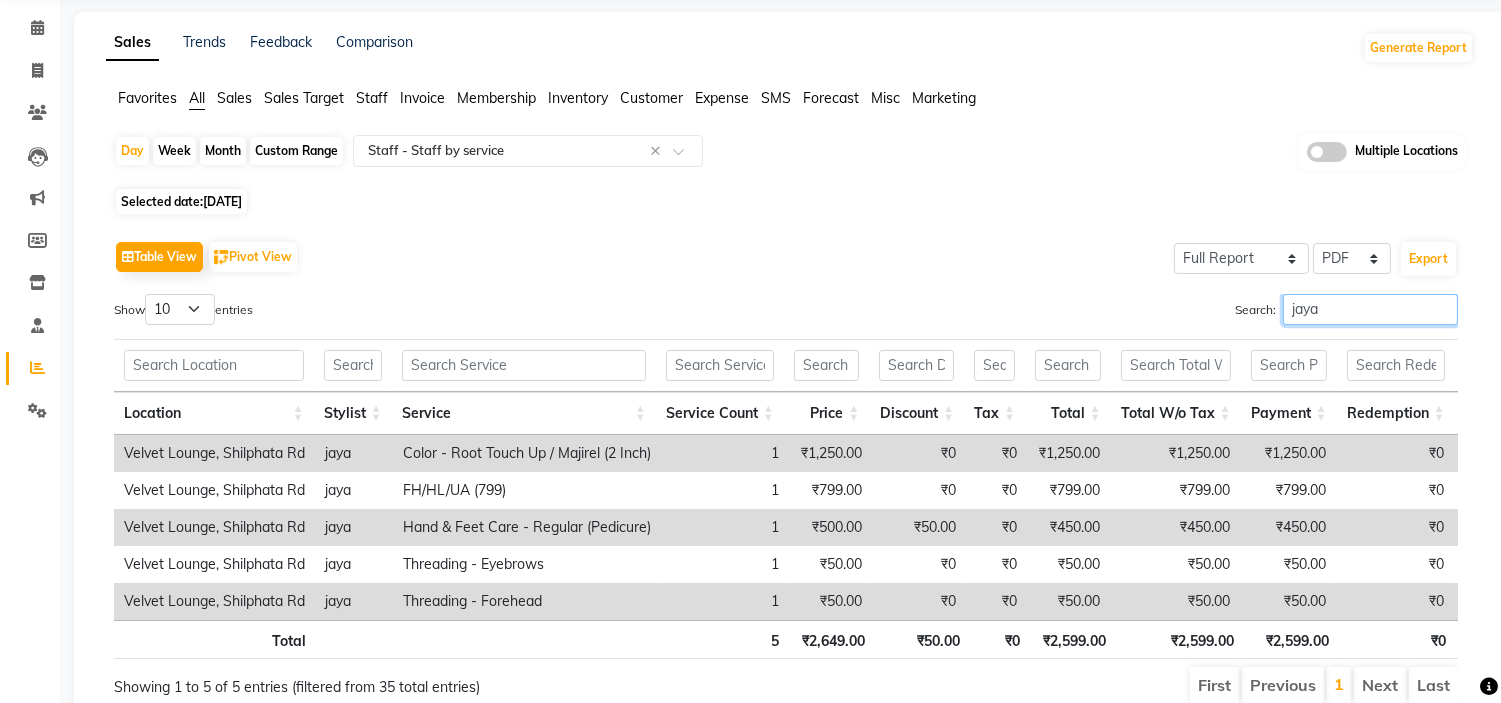 scroll, scrollTop: 77, scrollLeft: 0, axis: vertical 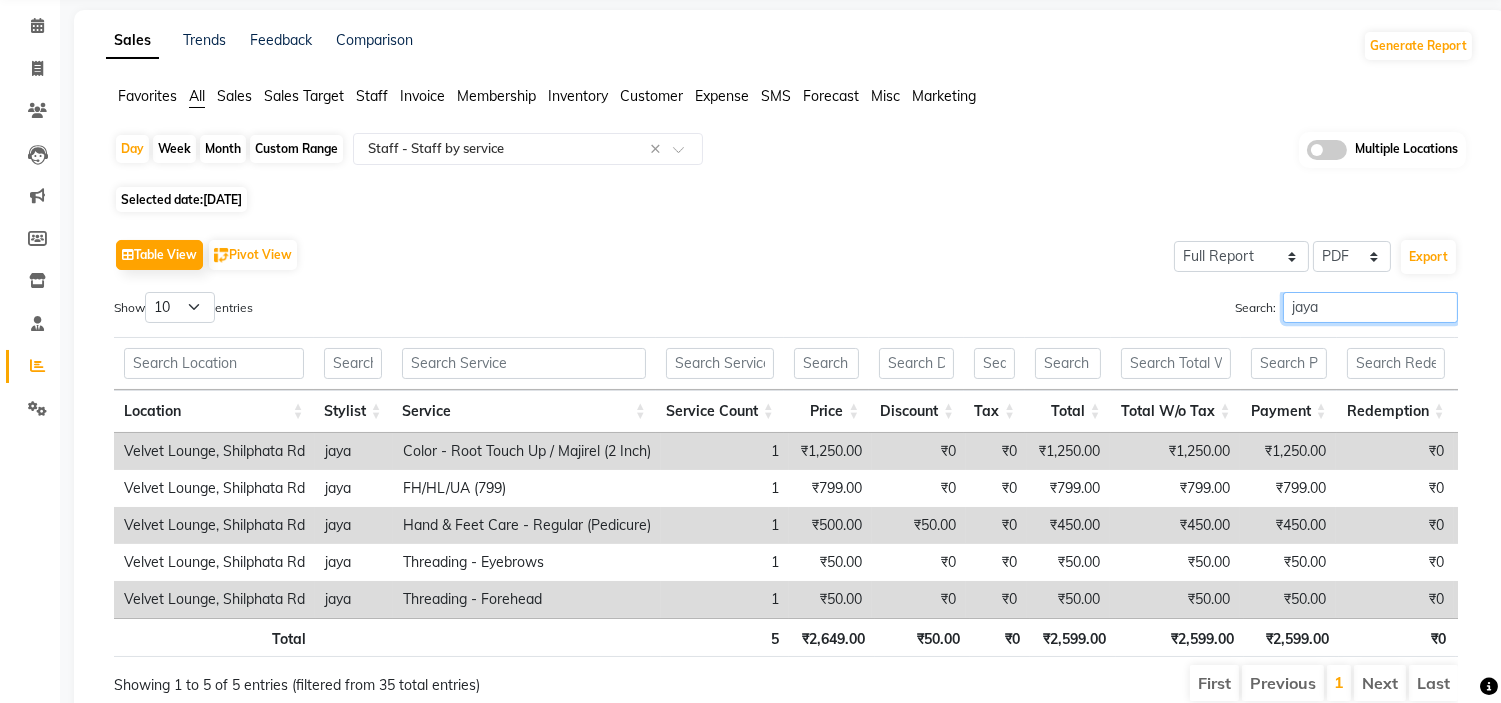 click on "jaya" at bounding box center (1370, 307) 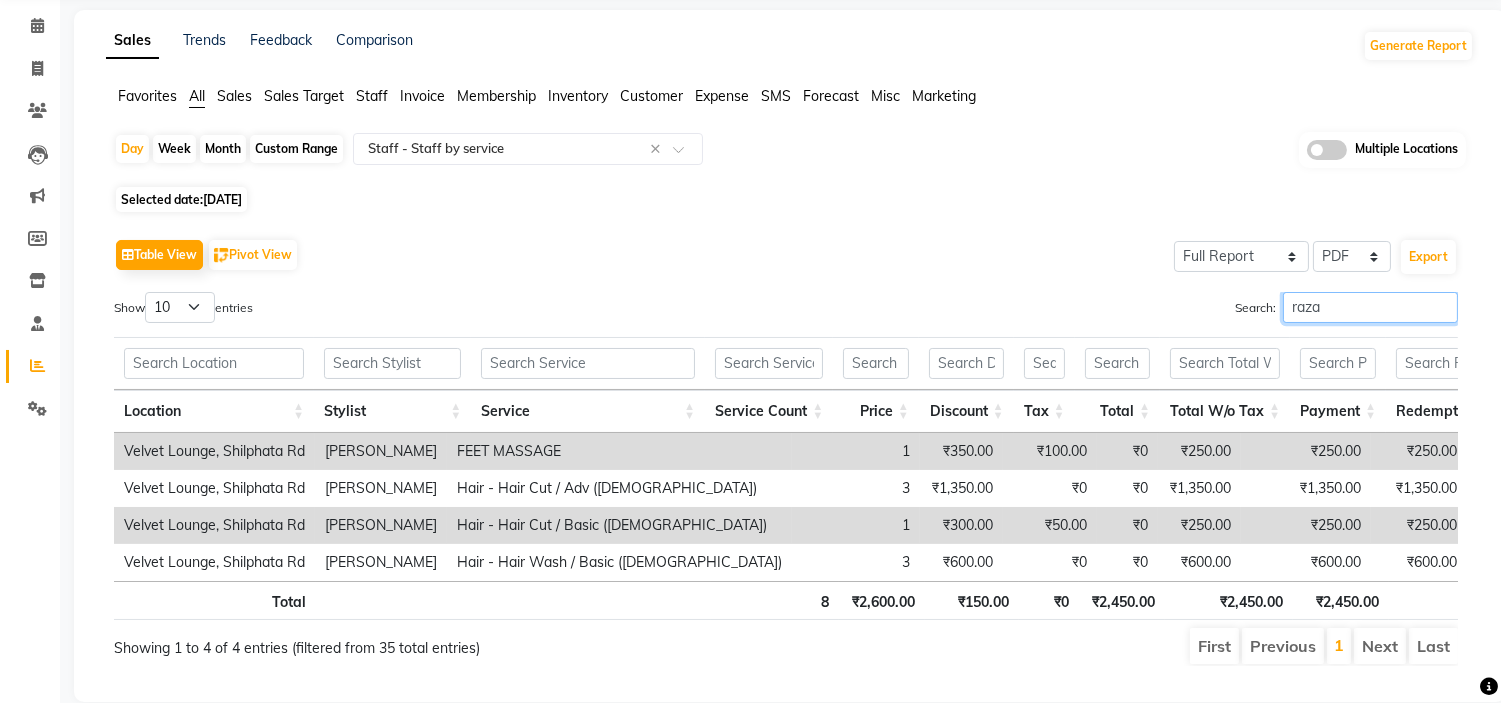 type on "raza" 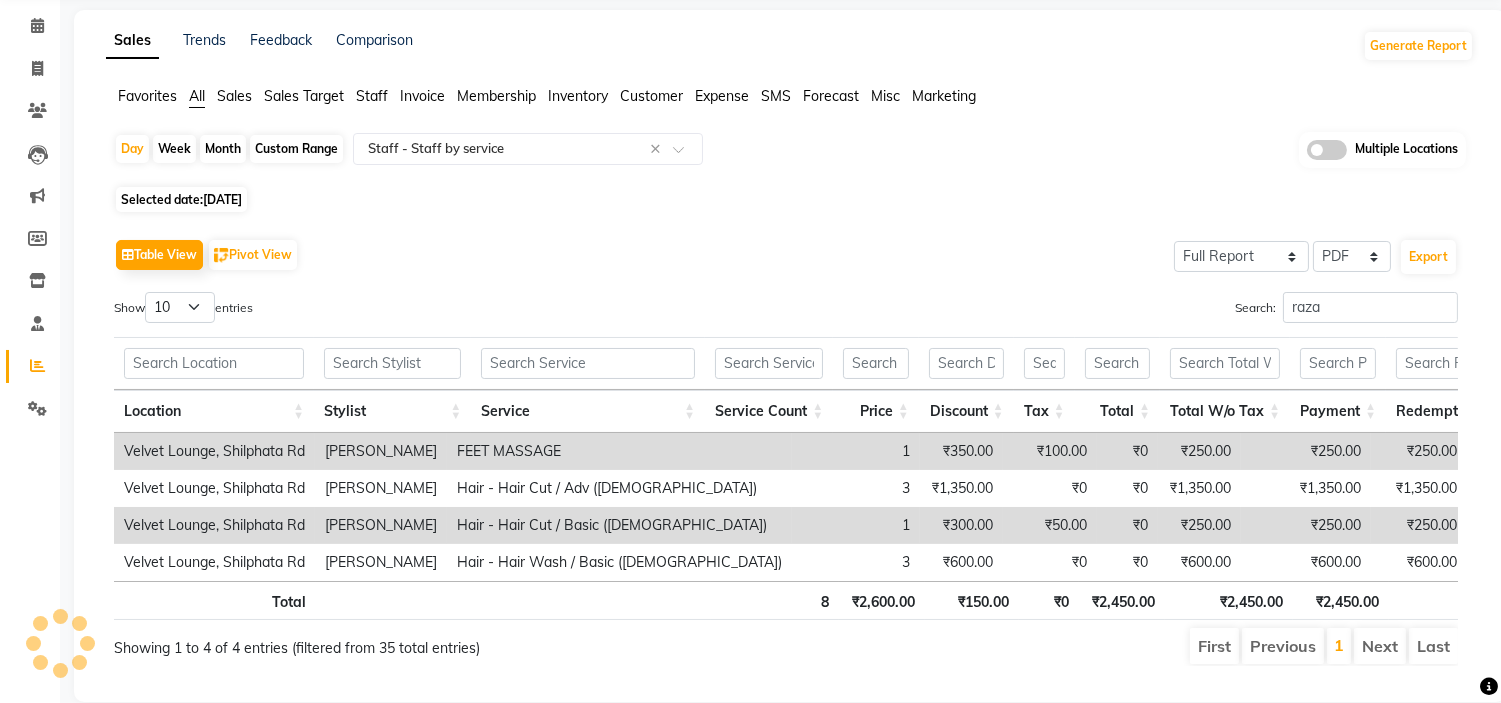 drag, startPoint x: 1178, startPoint y: 403, endPoint x: 1216, endPoint y: 395, distance: 38.832977 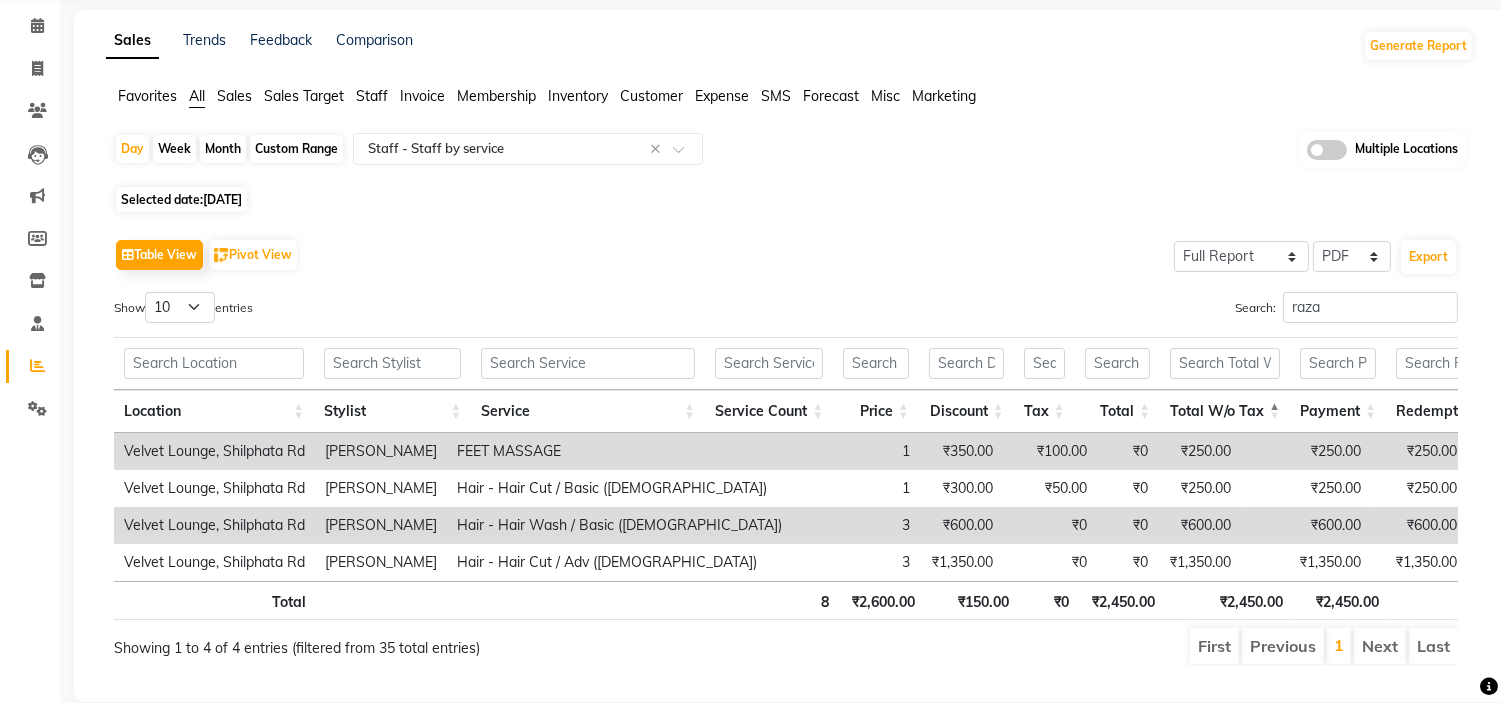 click at bounding box center (1225, 363) 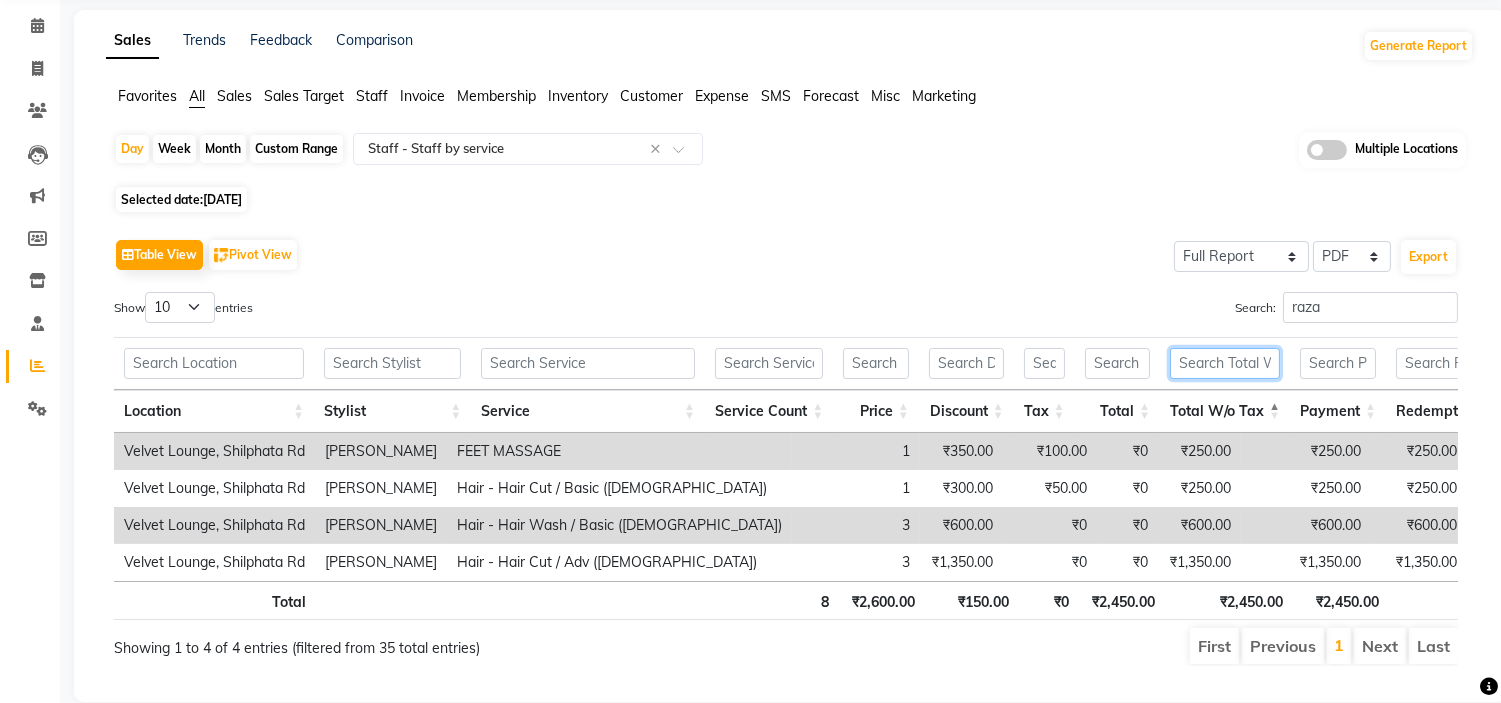 click at bounding box center (1225, 363) 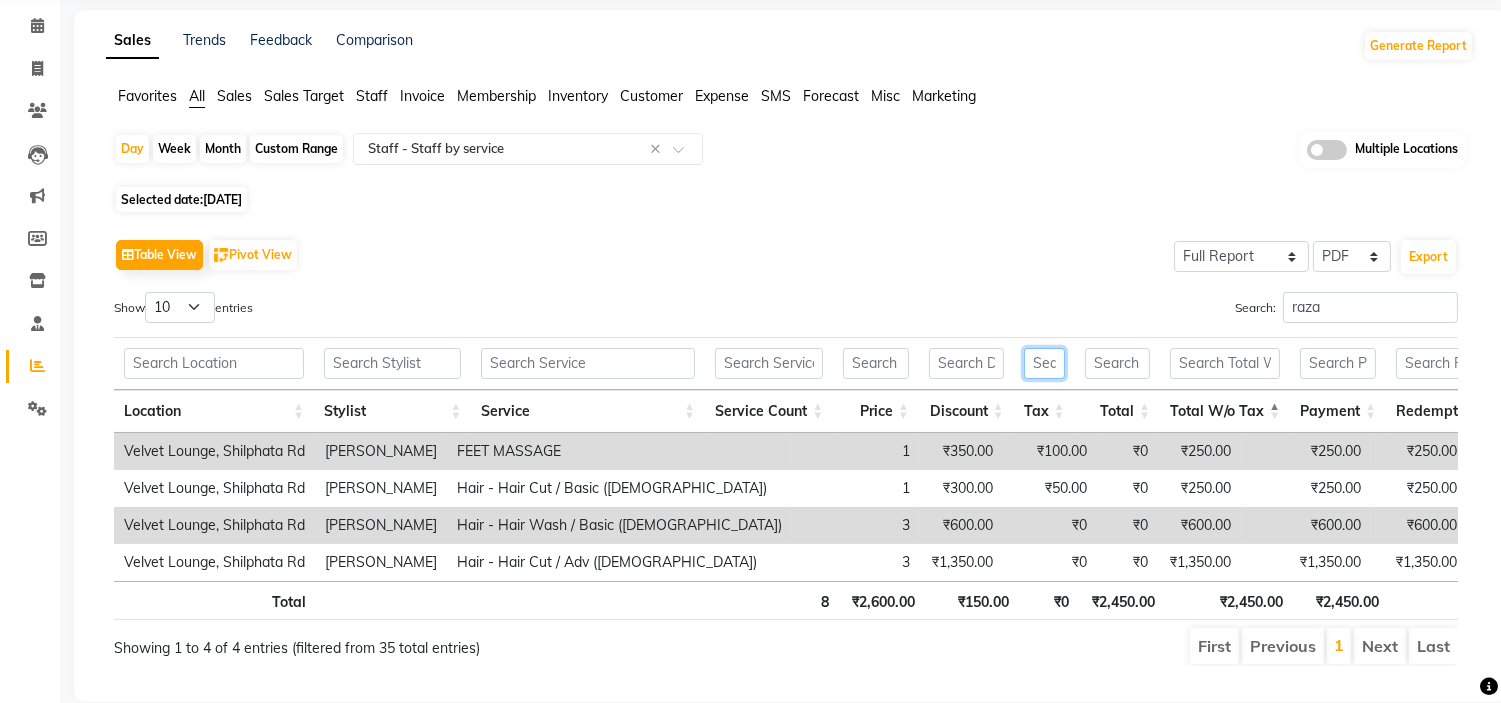 click at bounding box center [1044, 363] 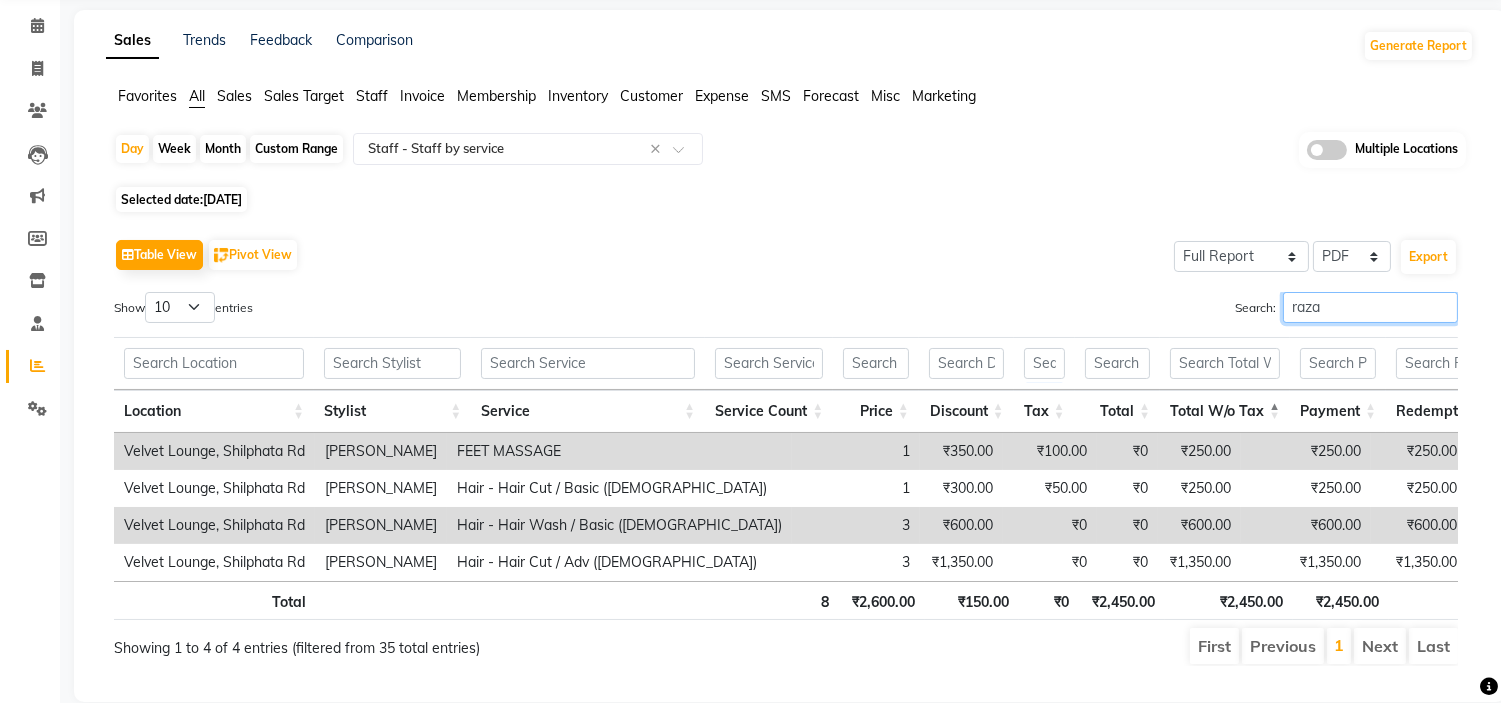 click on "raza" at bounding box center (1370, 307) 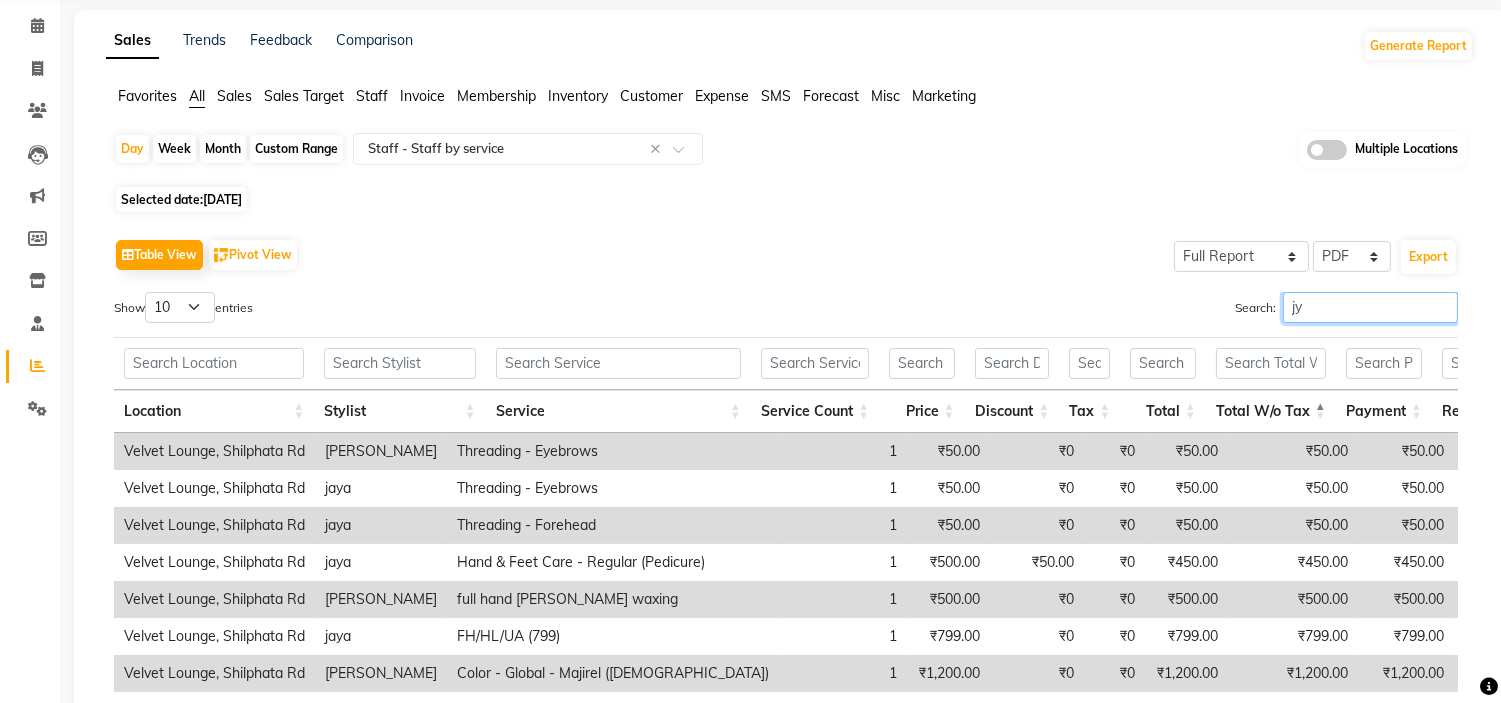 scroll, scrollTop: 65, scrollLeft: 0, axis: vertical 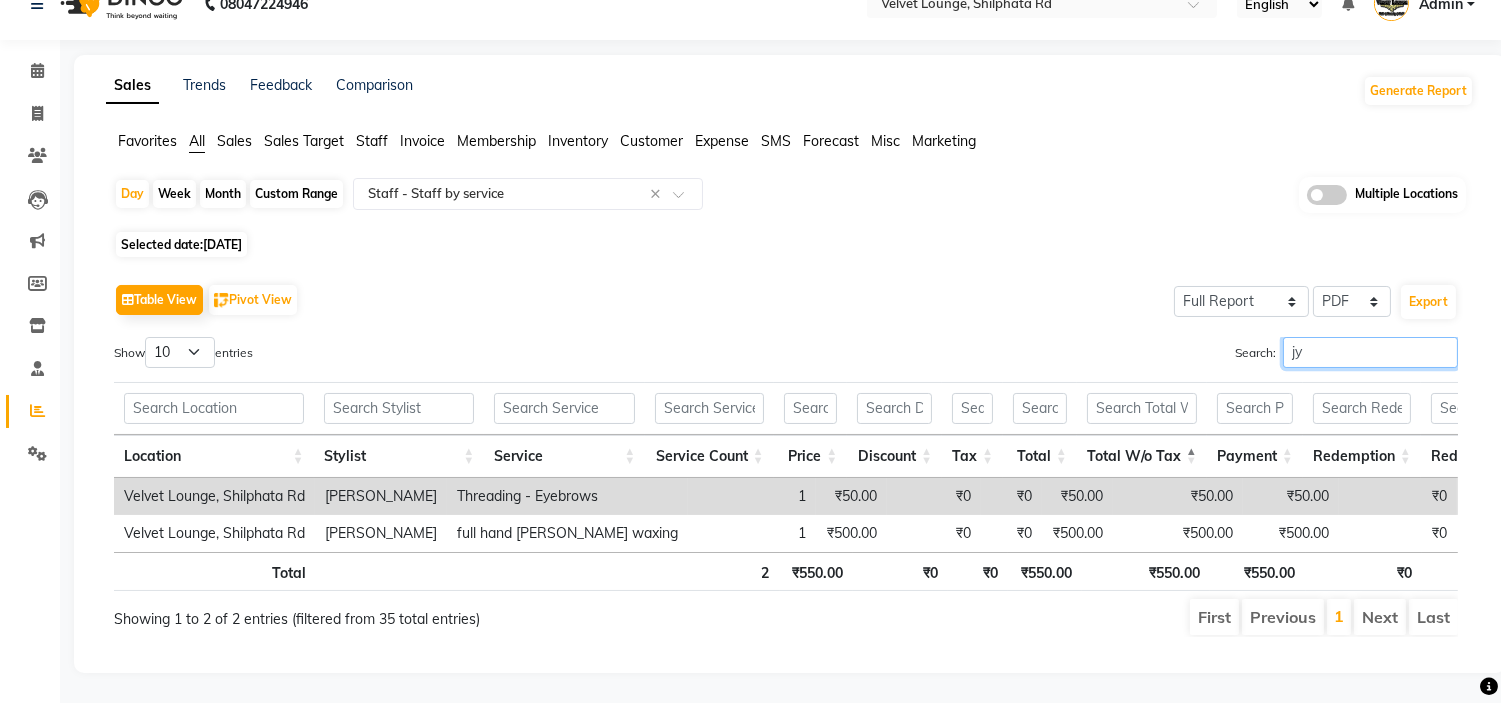 type on "j" 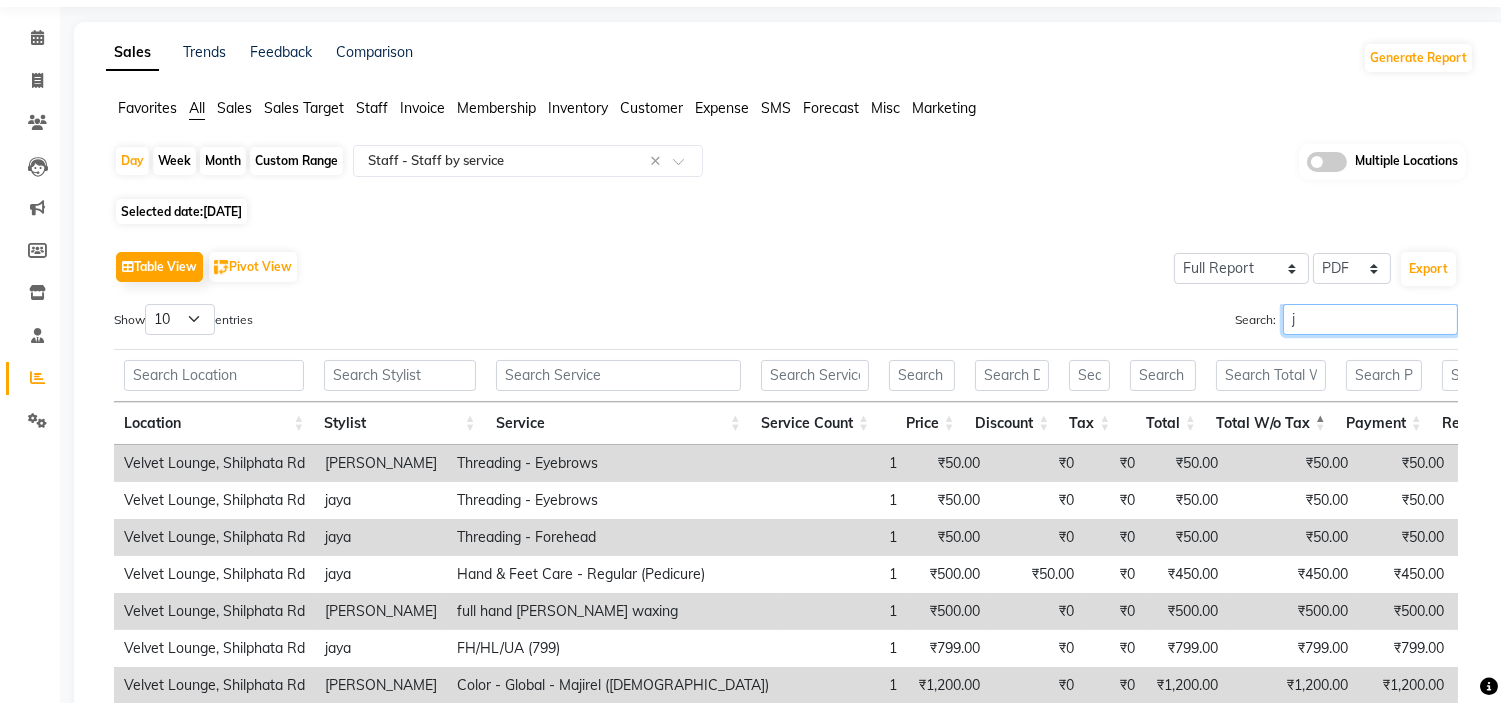 scroll, scrollTop: 77, scrollLeft: 0, axis: vertical 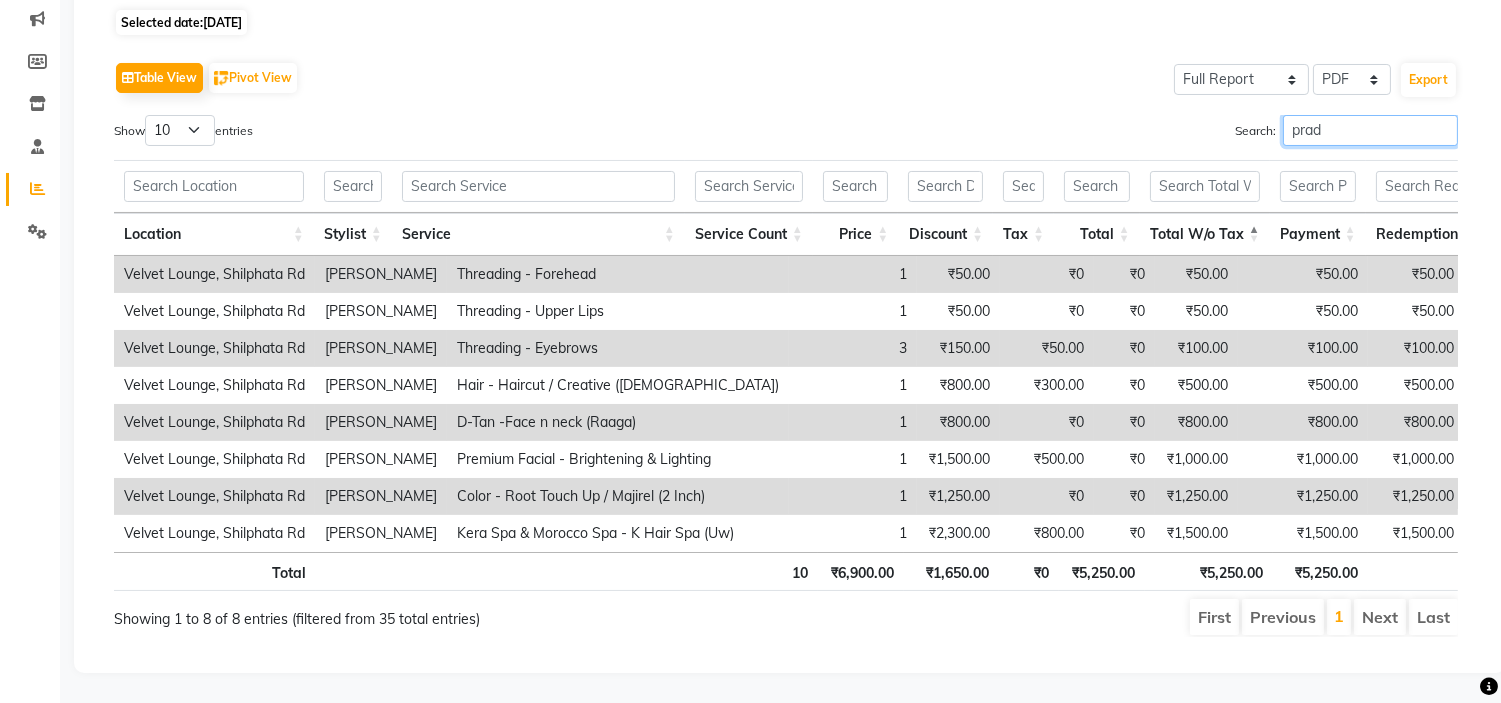 type on "prad" 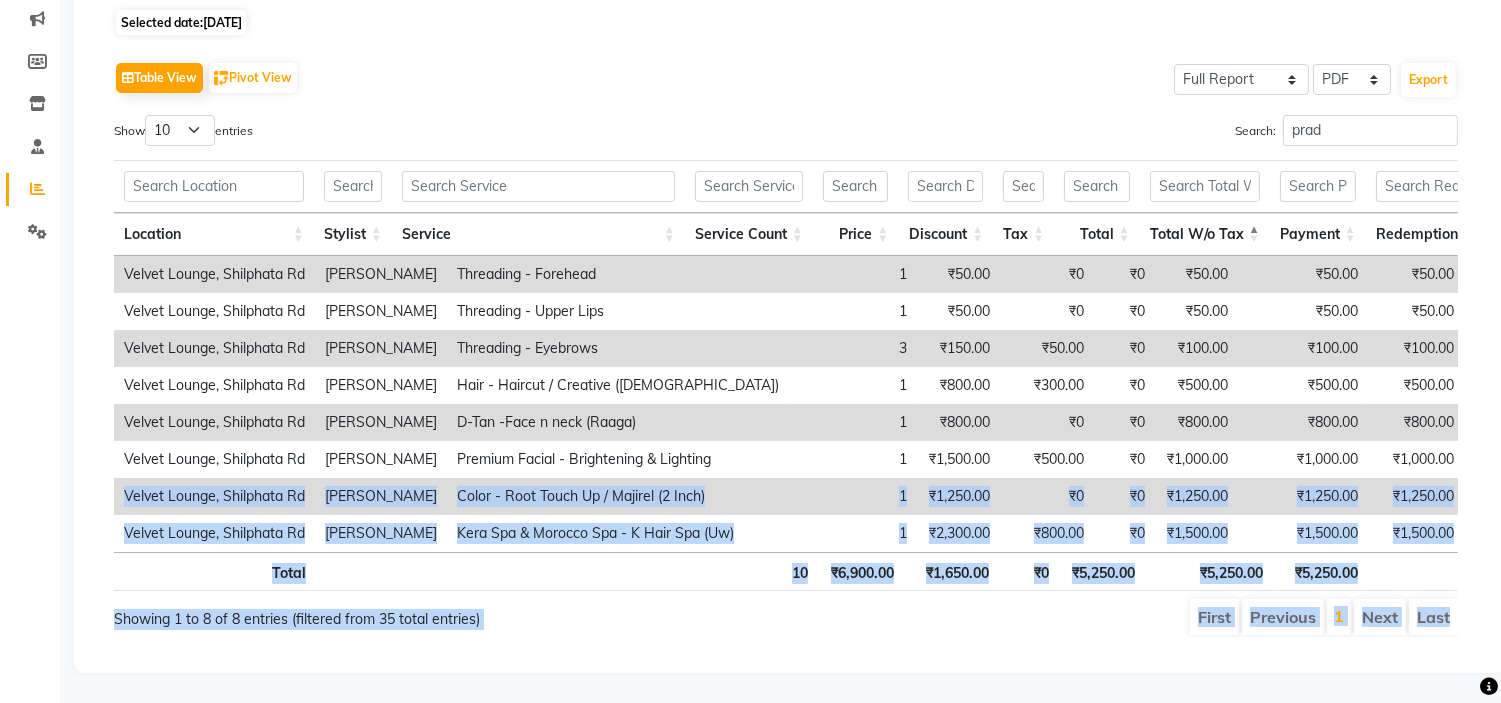 drag, startPoint x: 1493, startPoint y: 604, endPoint x: 1516, endPoint y: 417, distance: 188.40913 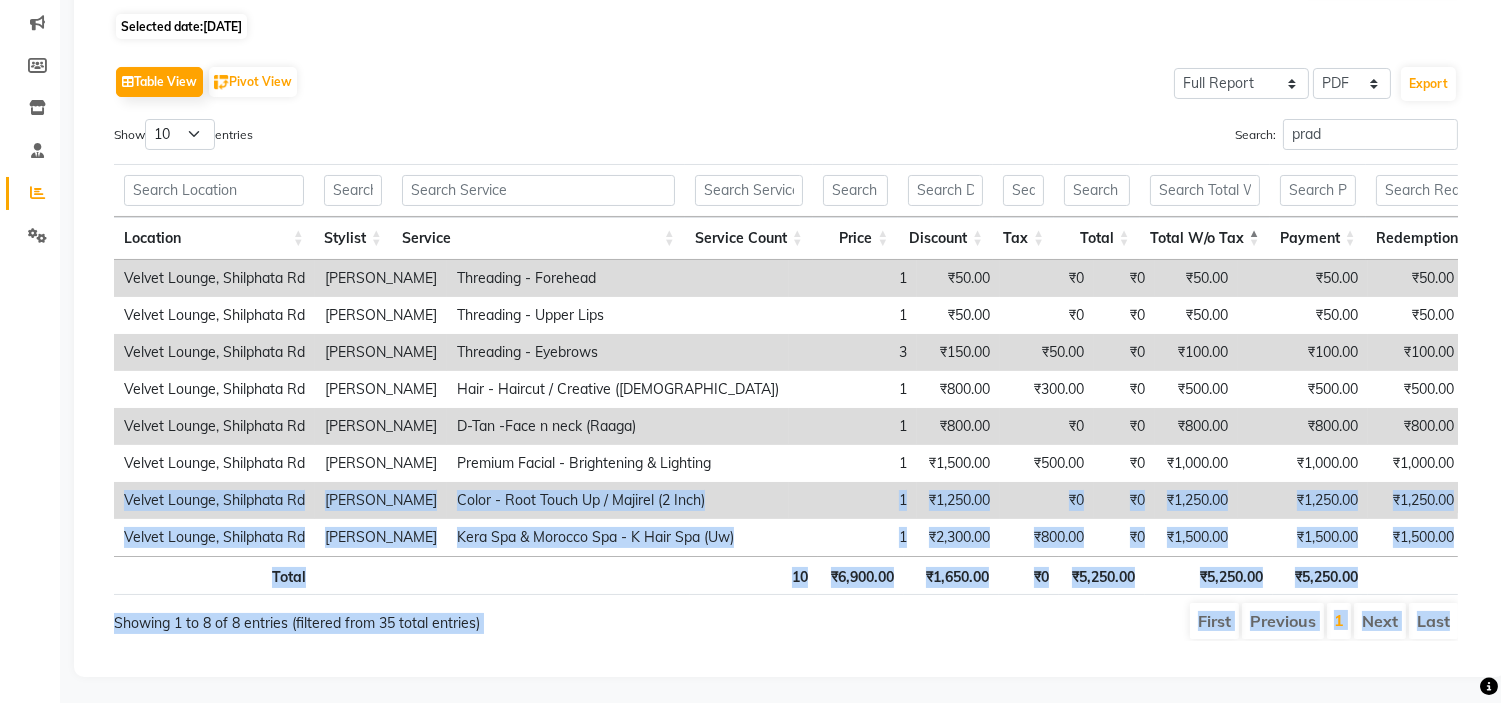 scroll, scrollTop: 247, scrollLeft: 0, axis: vertical 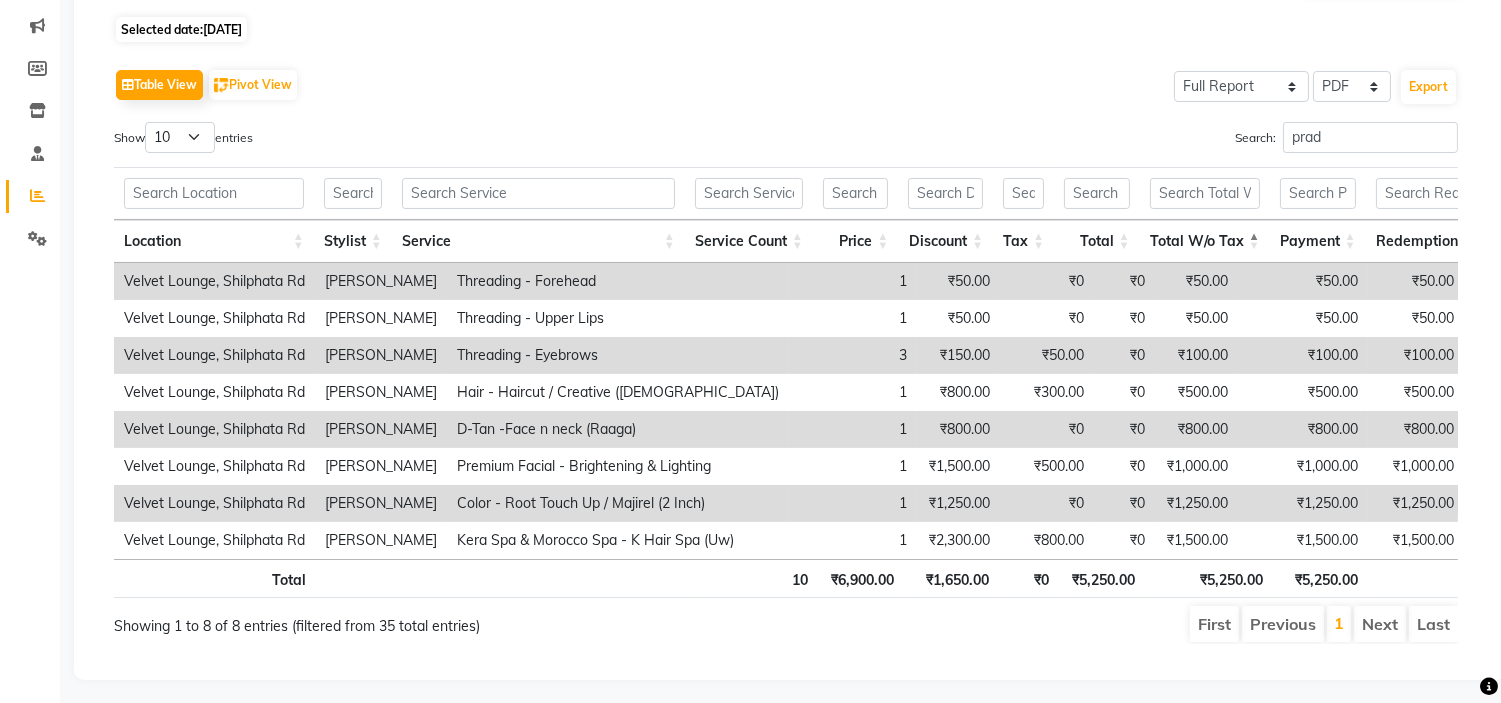 click on "Search: prad" at bounding box center [1129, 141] 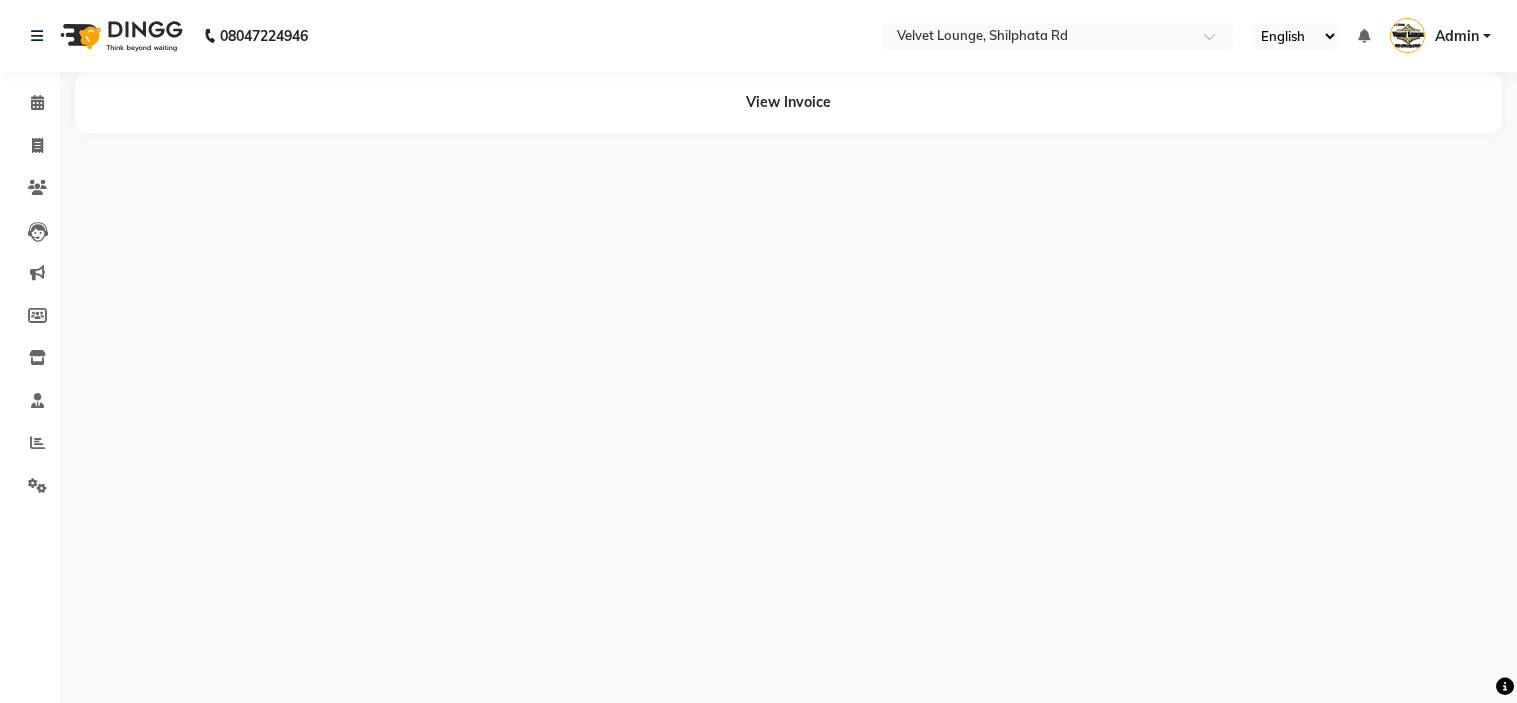 scroll, scrollTop: 0, scrollLeft: 0, axis: both 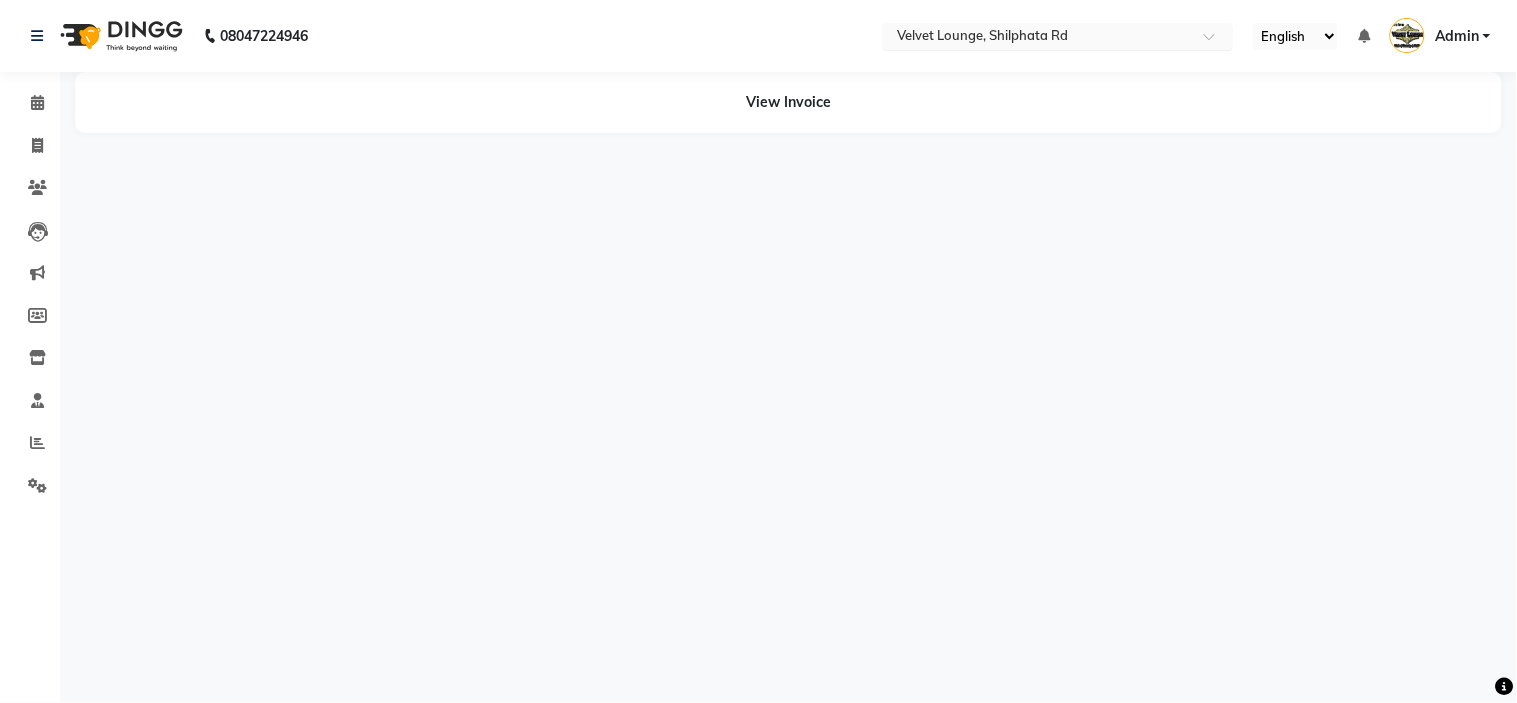 click at bounding box center [1038, 38] 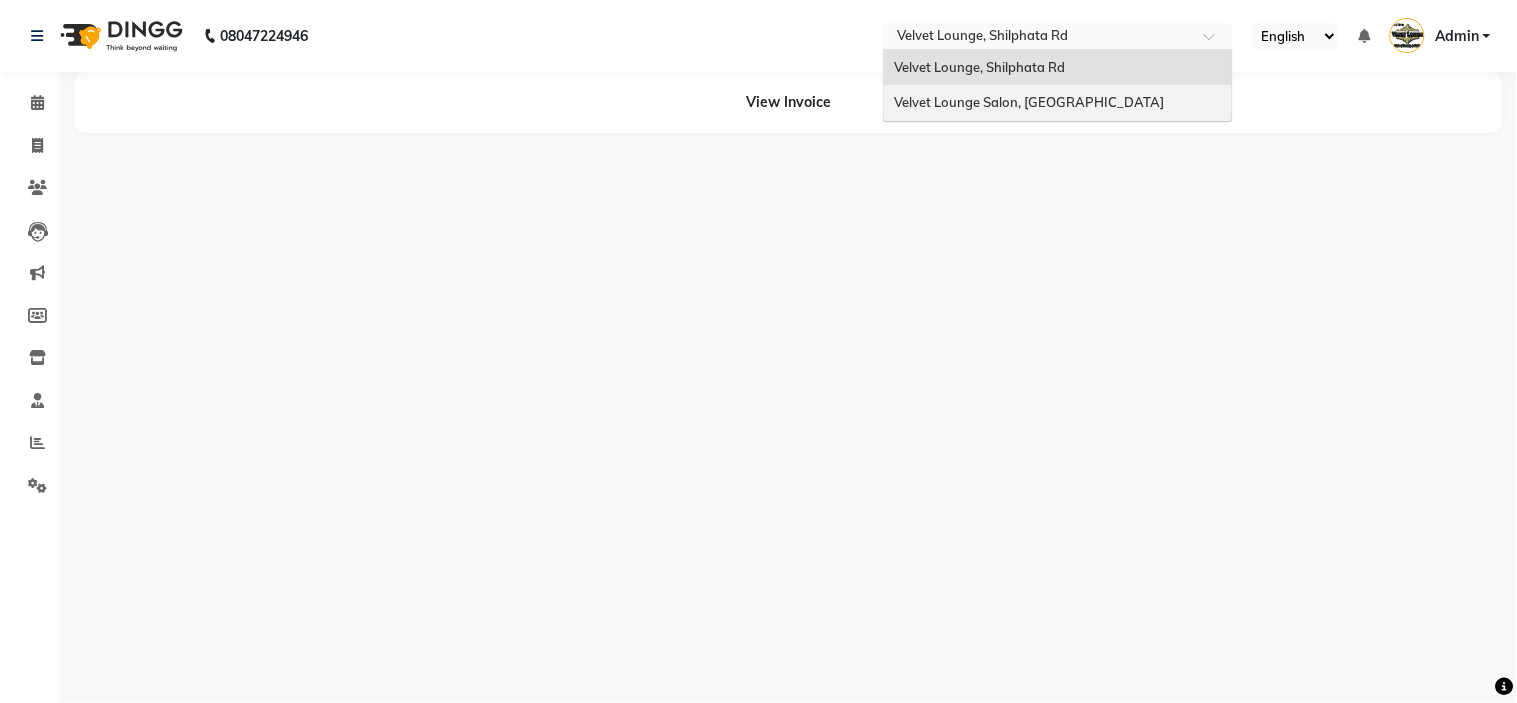click on "Velvet Lounge Salon, [GEOGRAPHIC_DATA]" at bounding box center (1029, 102) 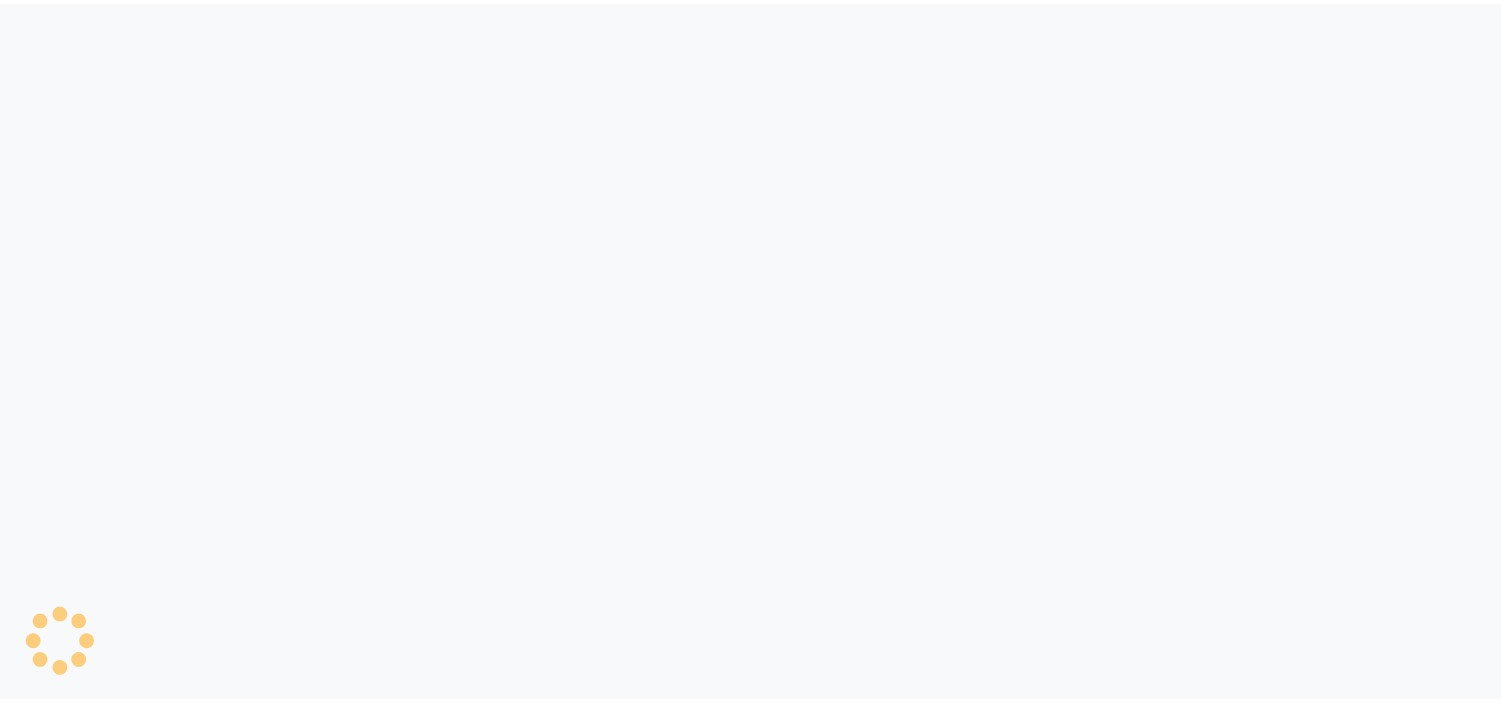 scroll, scrollTop: 0, scrollLeft: 0, axis: both 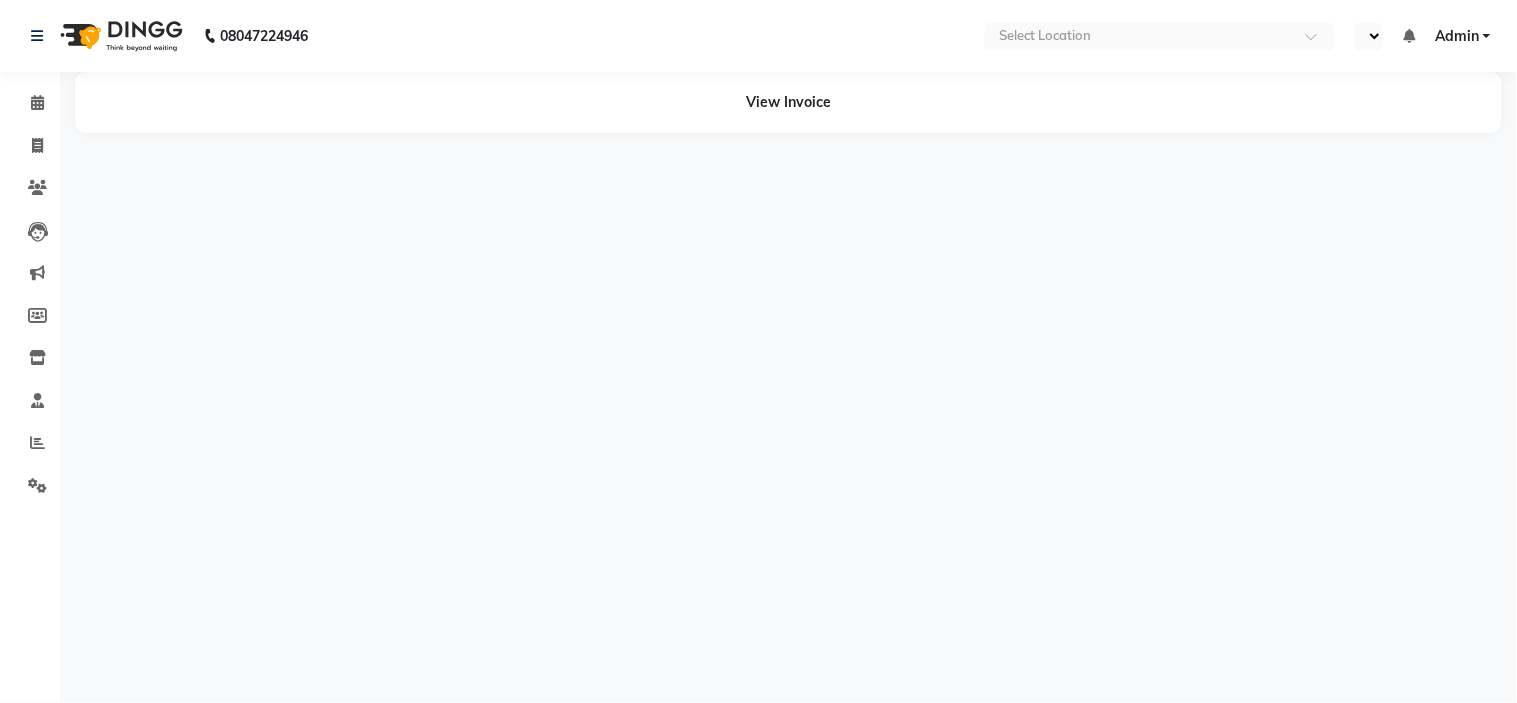 select on "en" 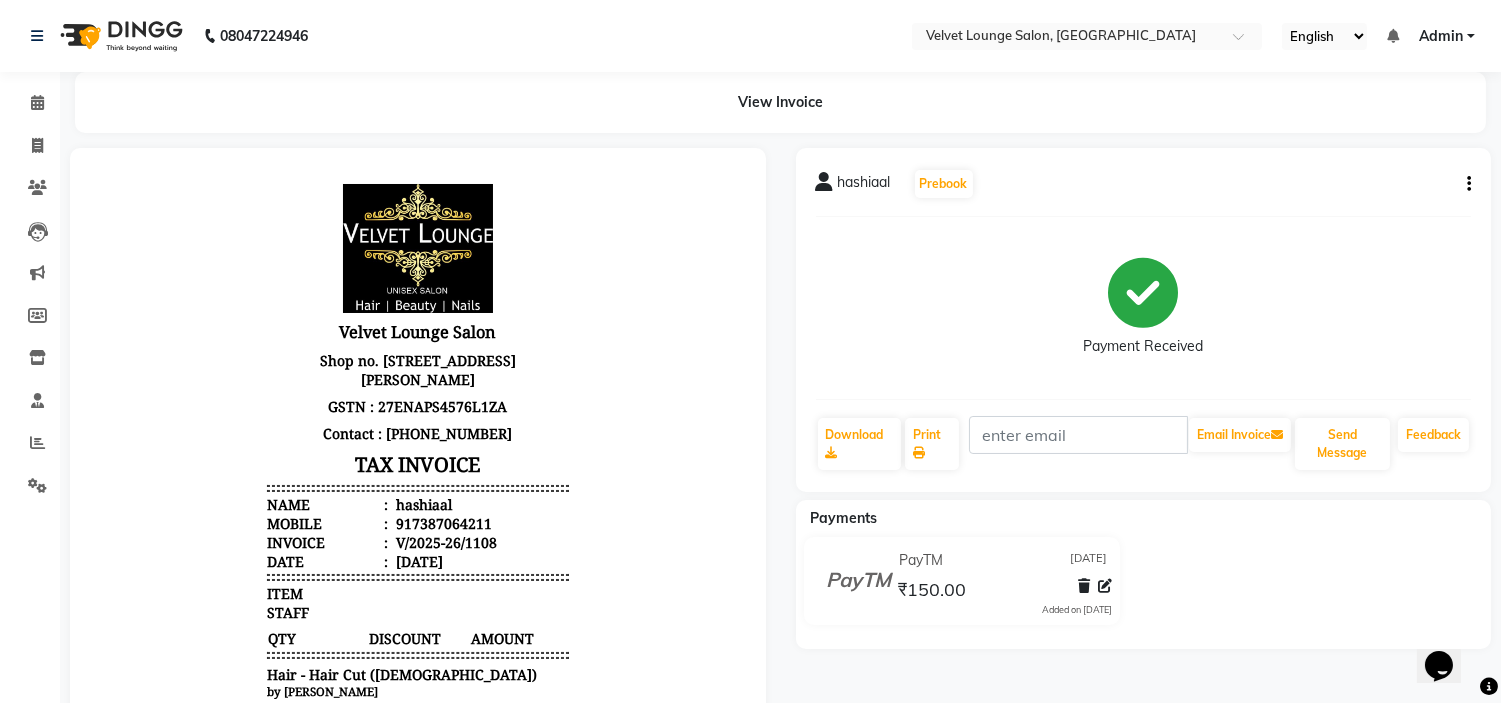 scroll, scrollTop: 0, scrollLeft: 0, axis: both 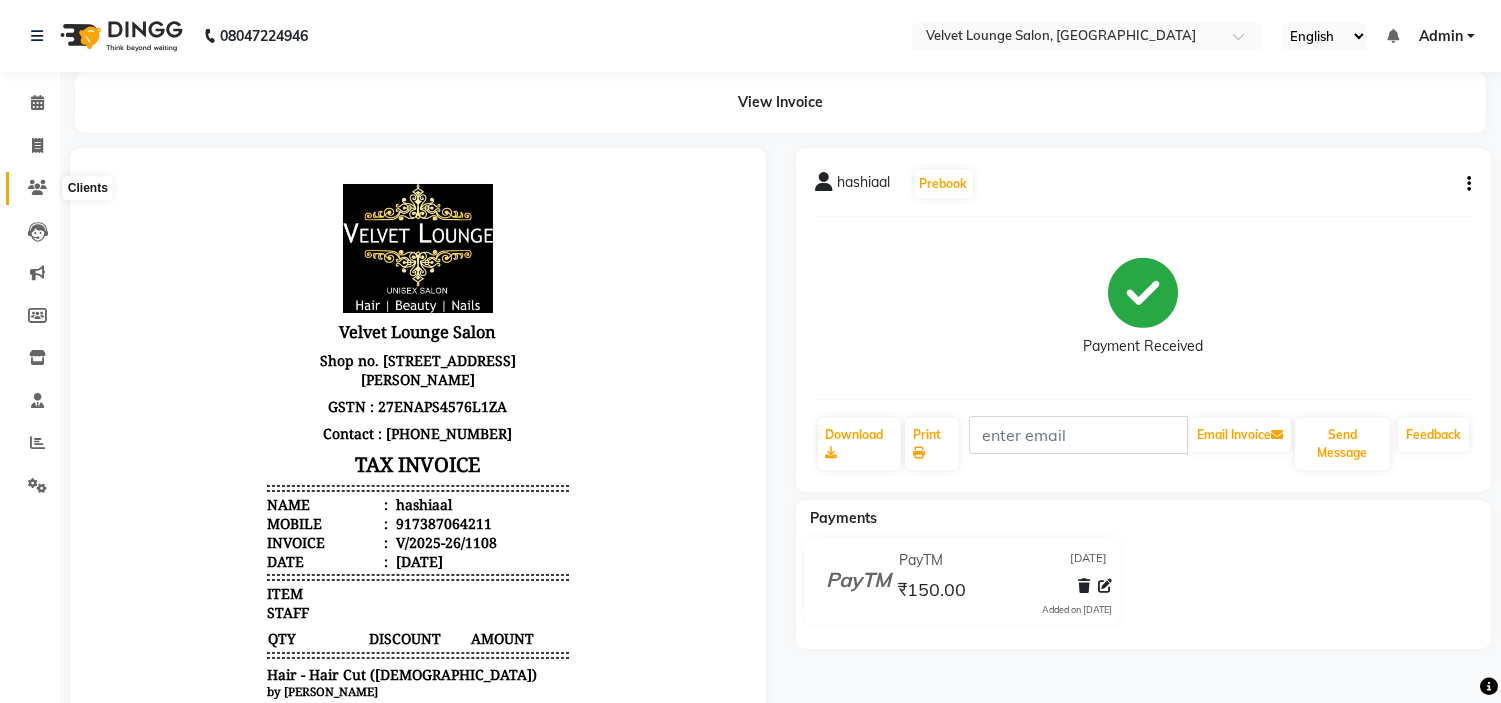click 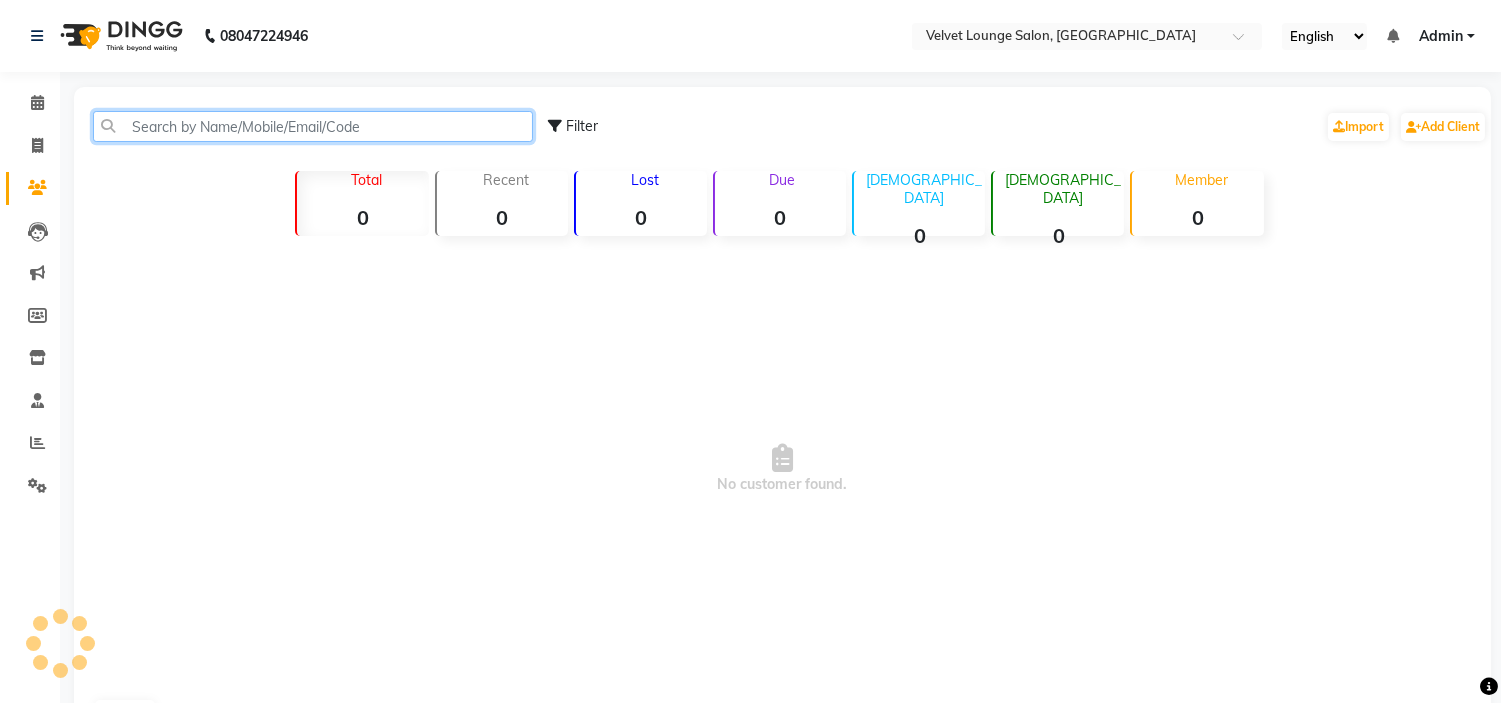 click 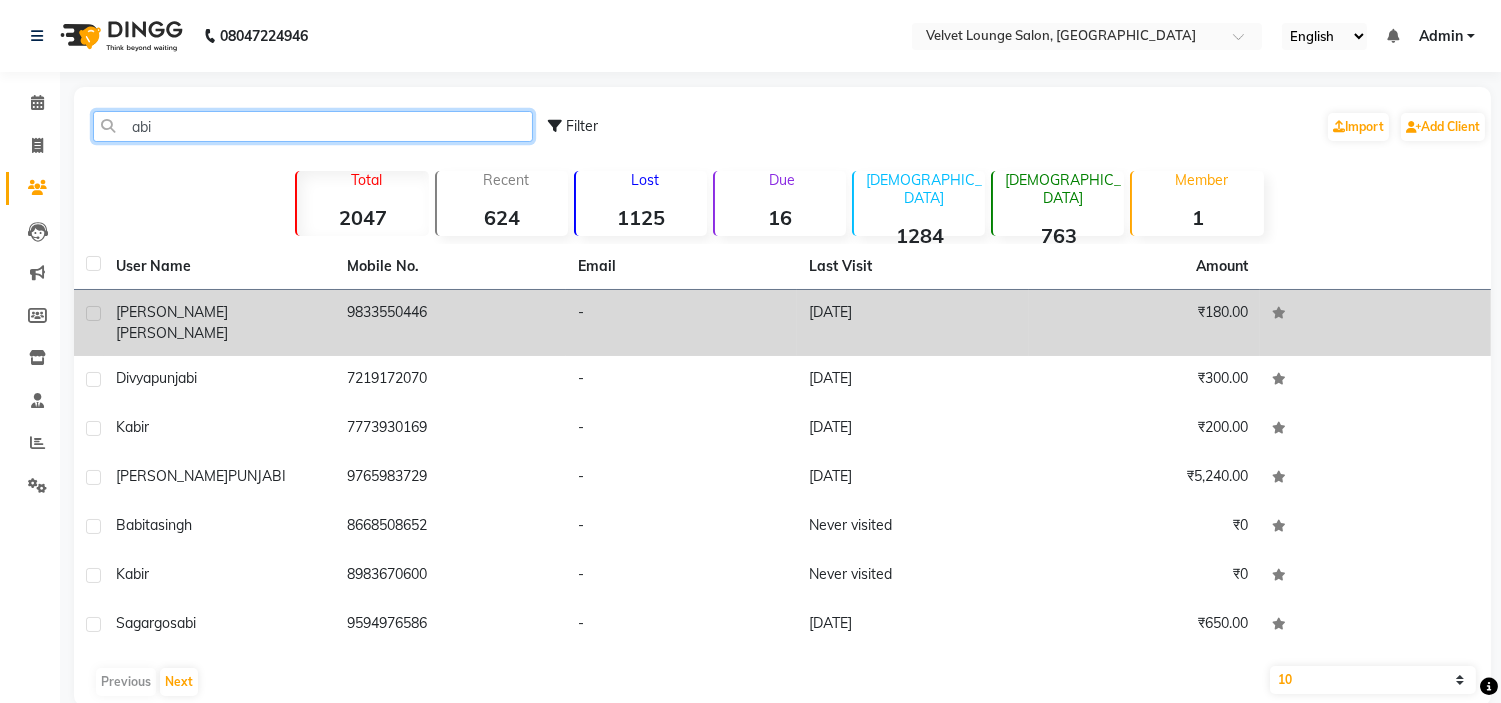 type on "abi" 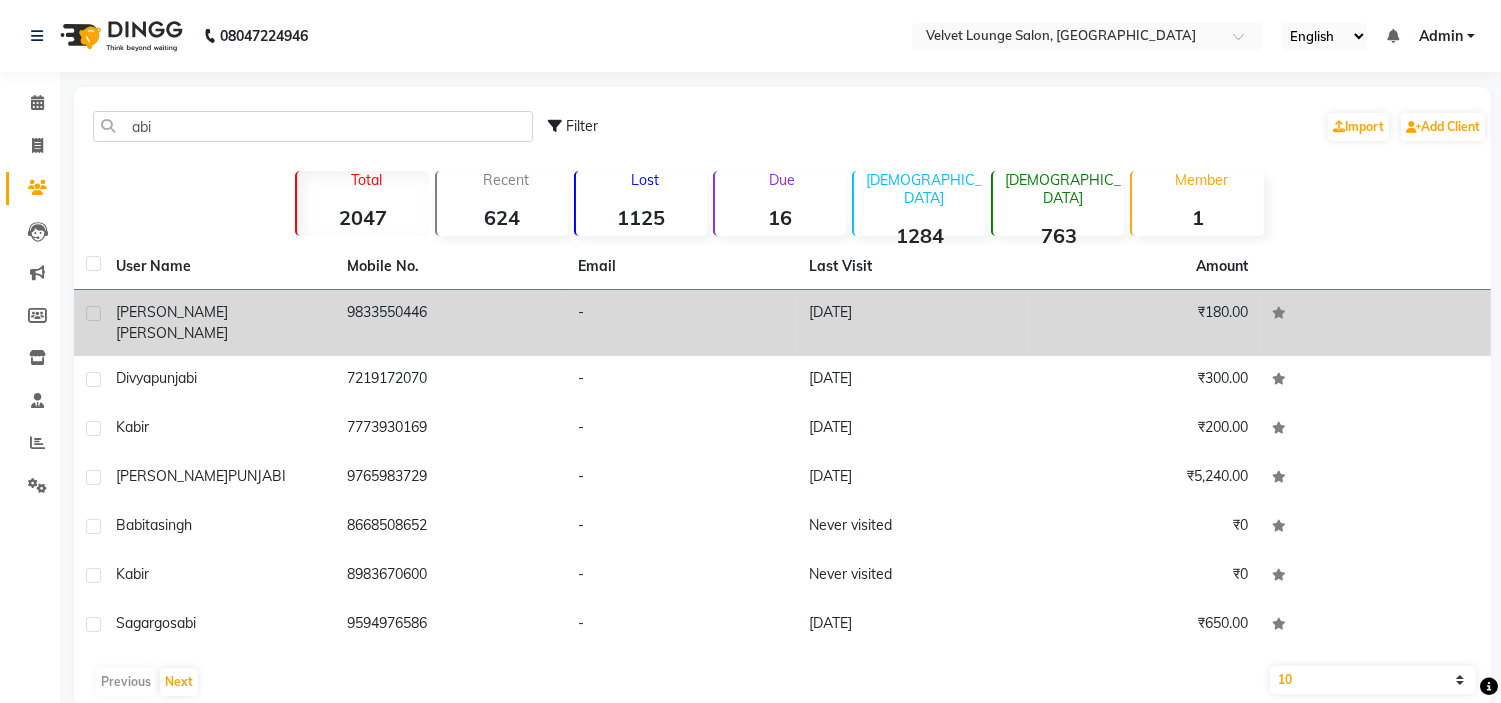click on "[PERSON_NAME]" 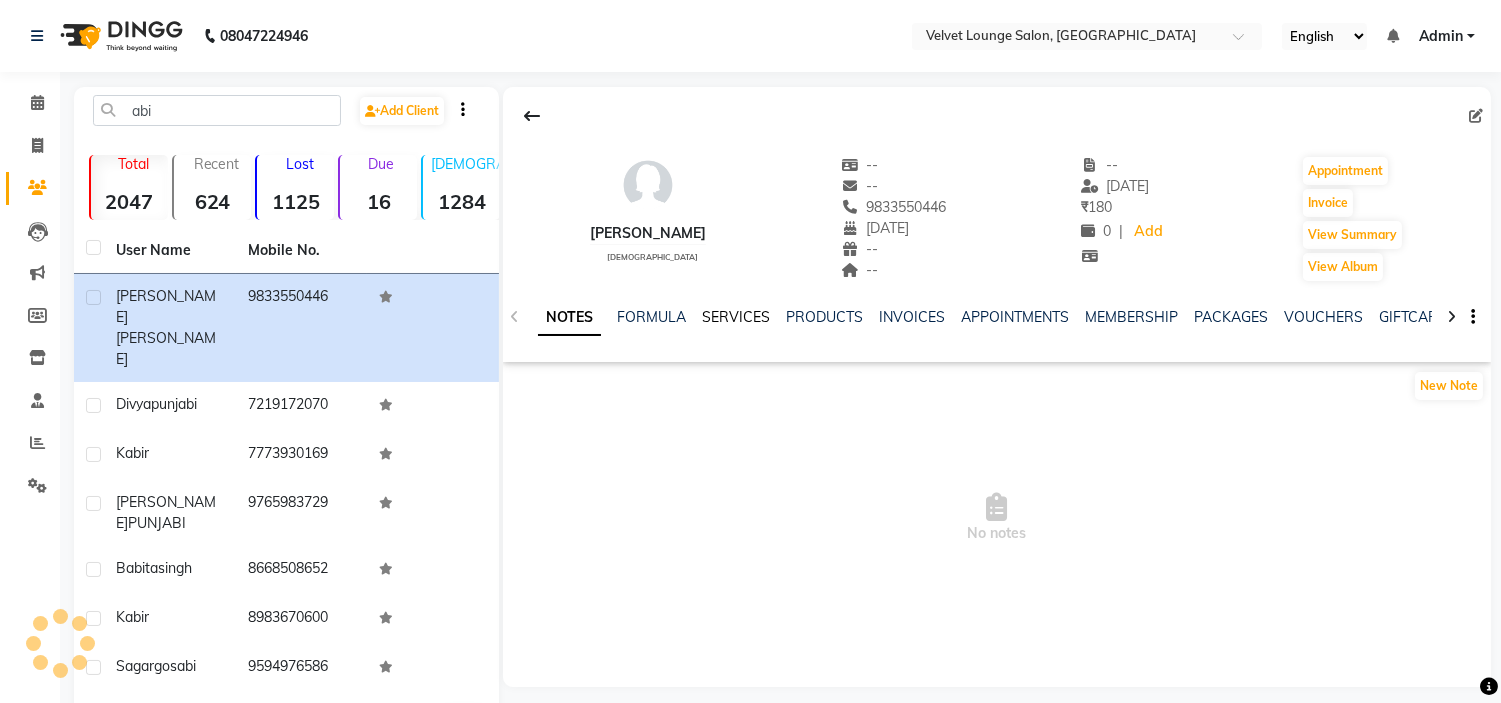 click on "SERVICES" 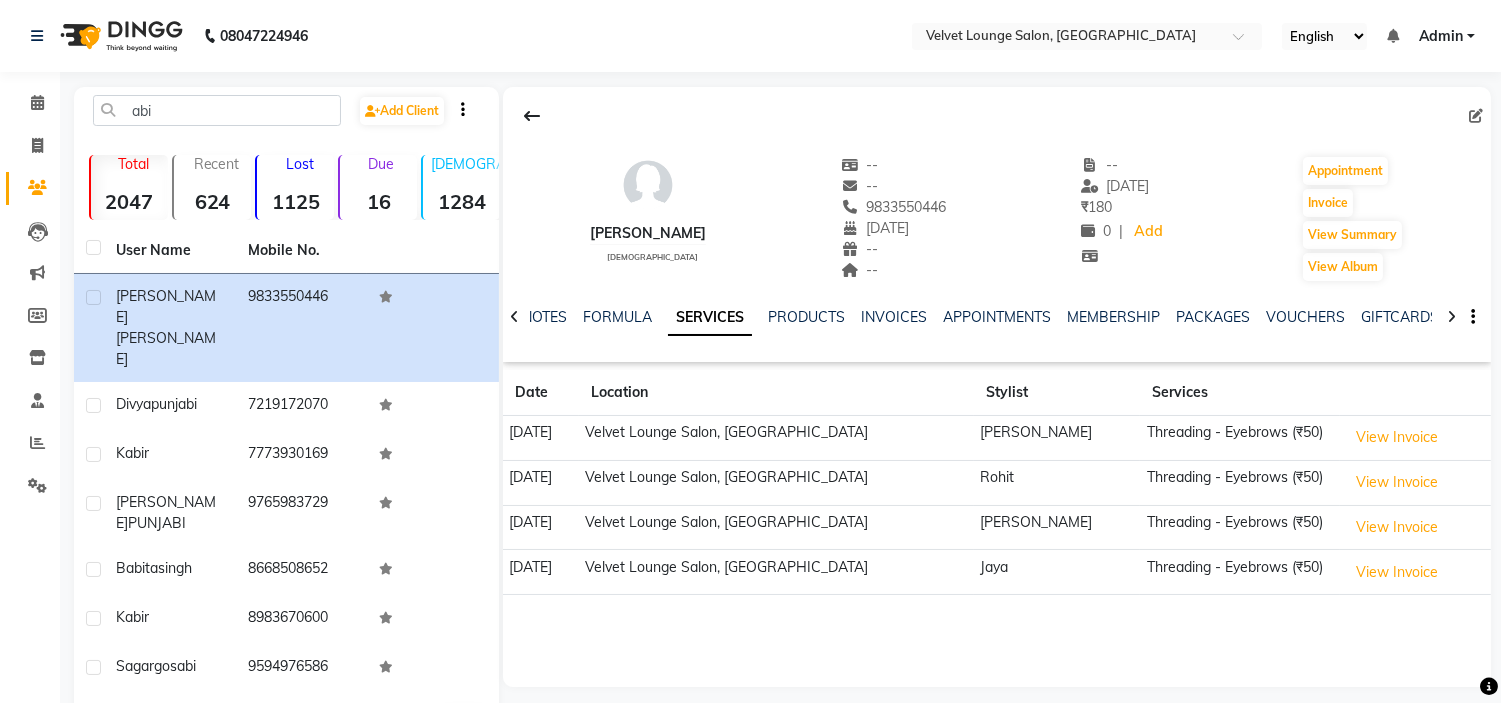 scroll, scrollTop: 16, scrollLeft: 0, axis: vertical 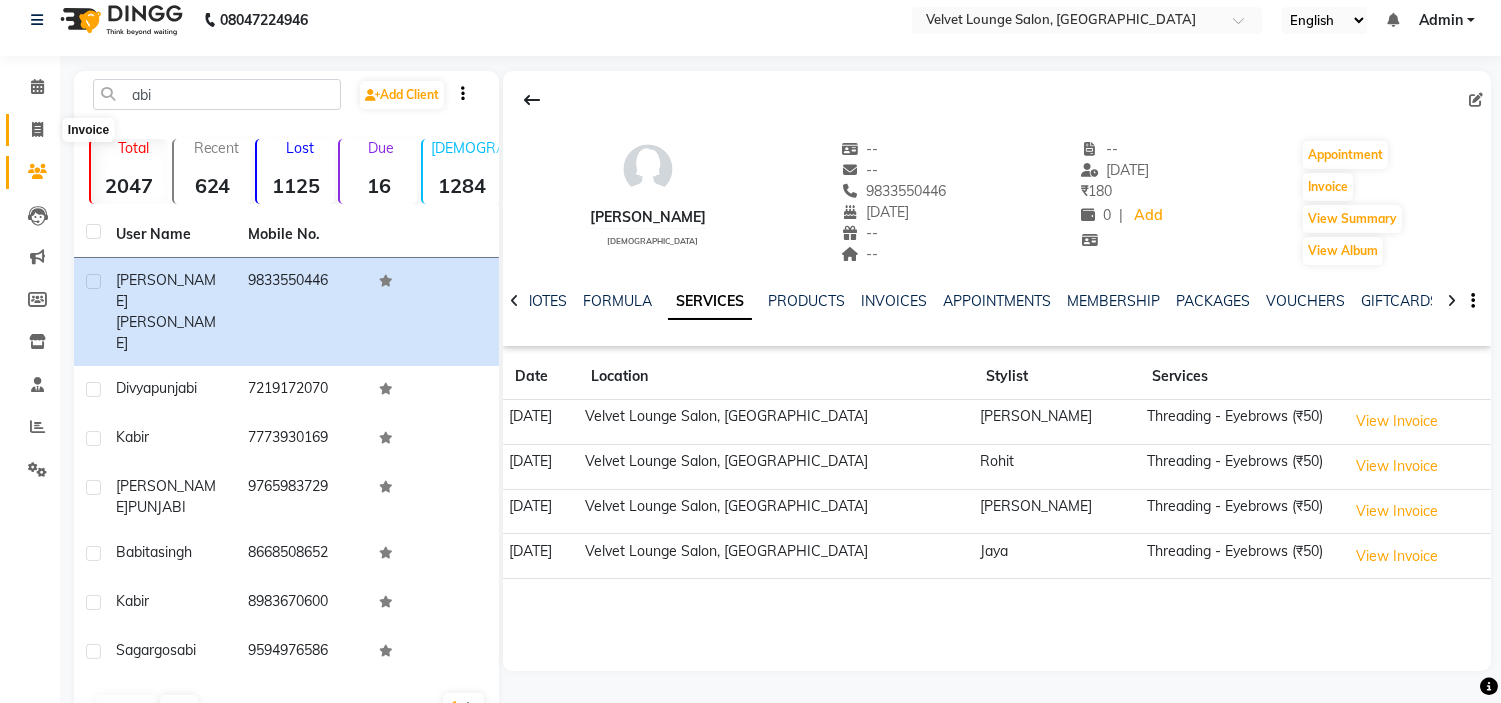 click 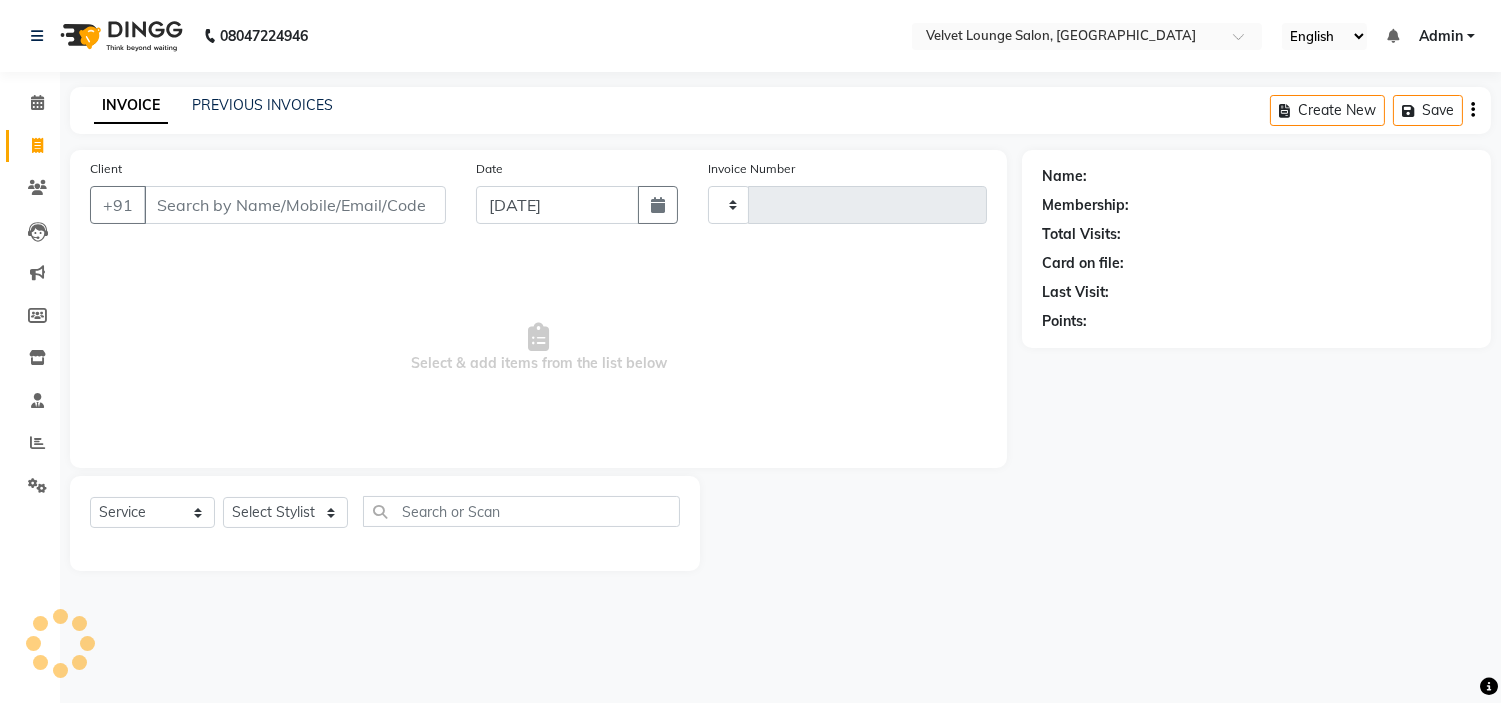 scroll, scrollTop: 0, scrollLeft: 0, axis: both 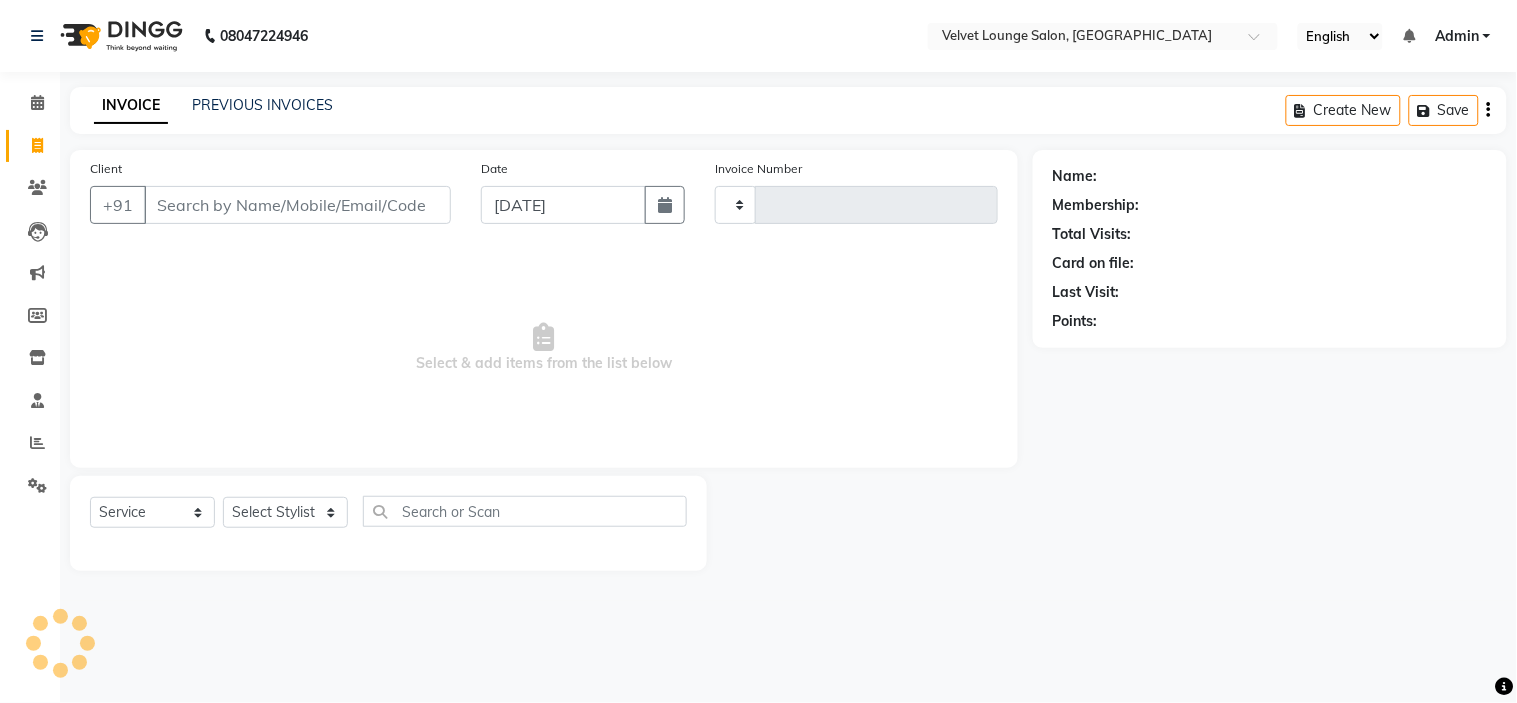 type on "1110" 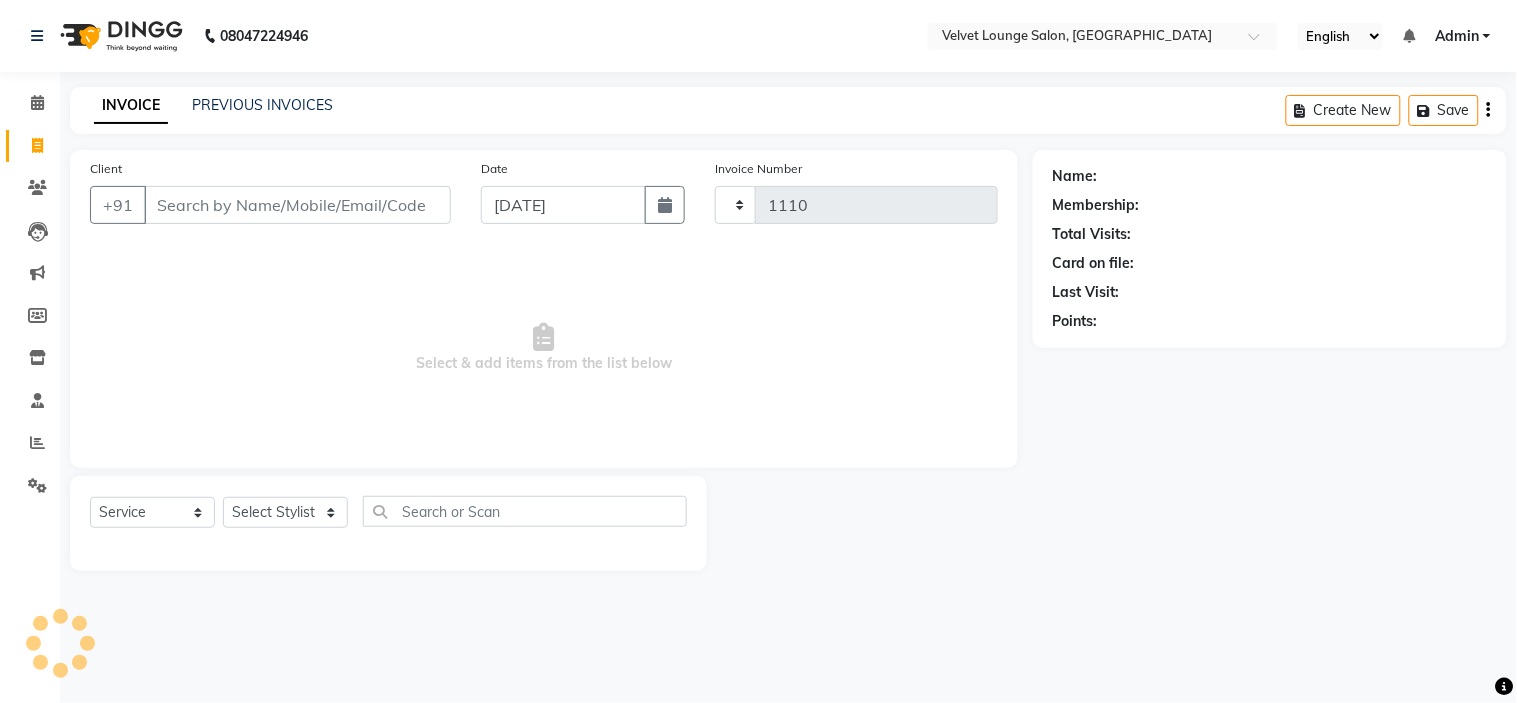 select on "5962" 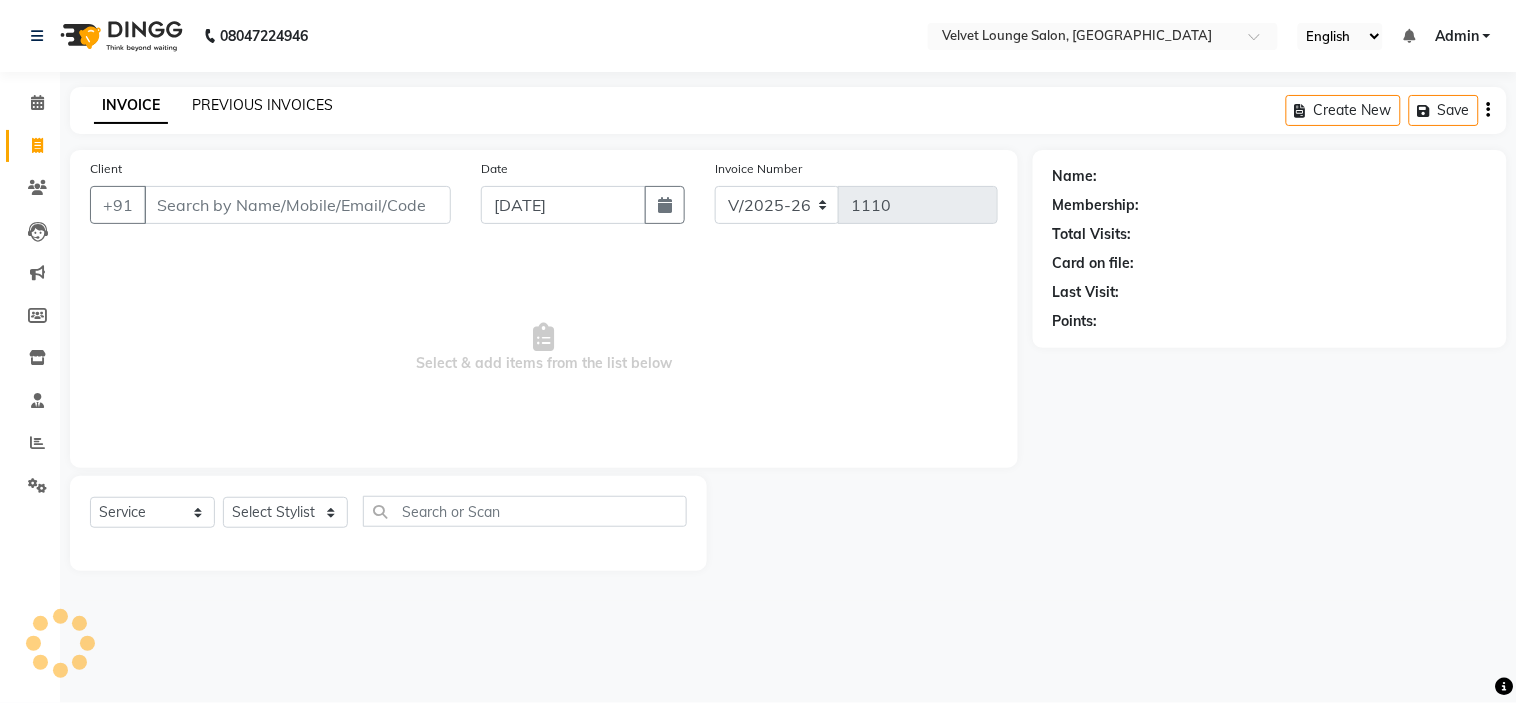 click on "PREVIOUS INVOICES" 